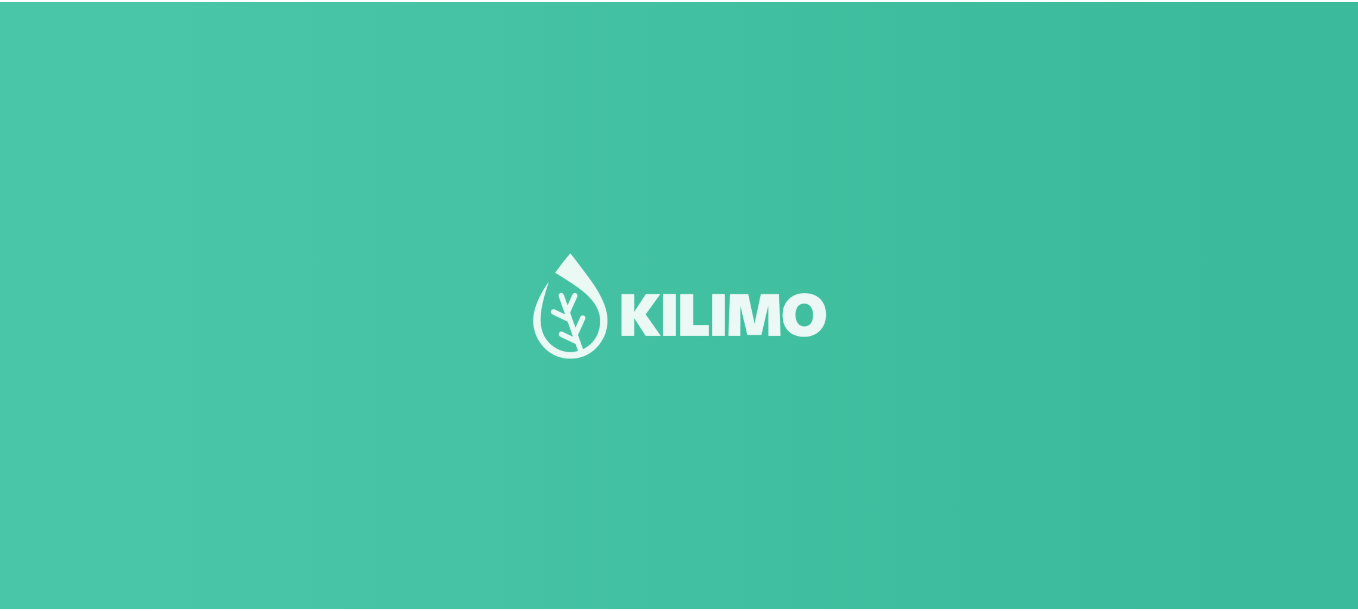 scroll, scrollTop: 0, scrollLeft: 0, axis: both 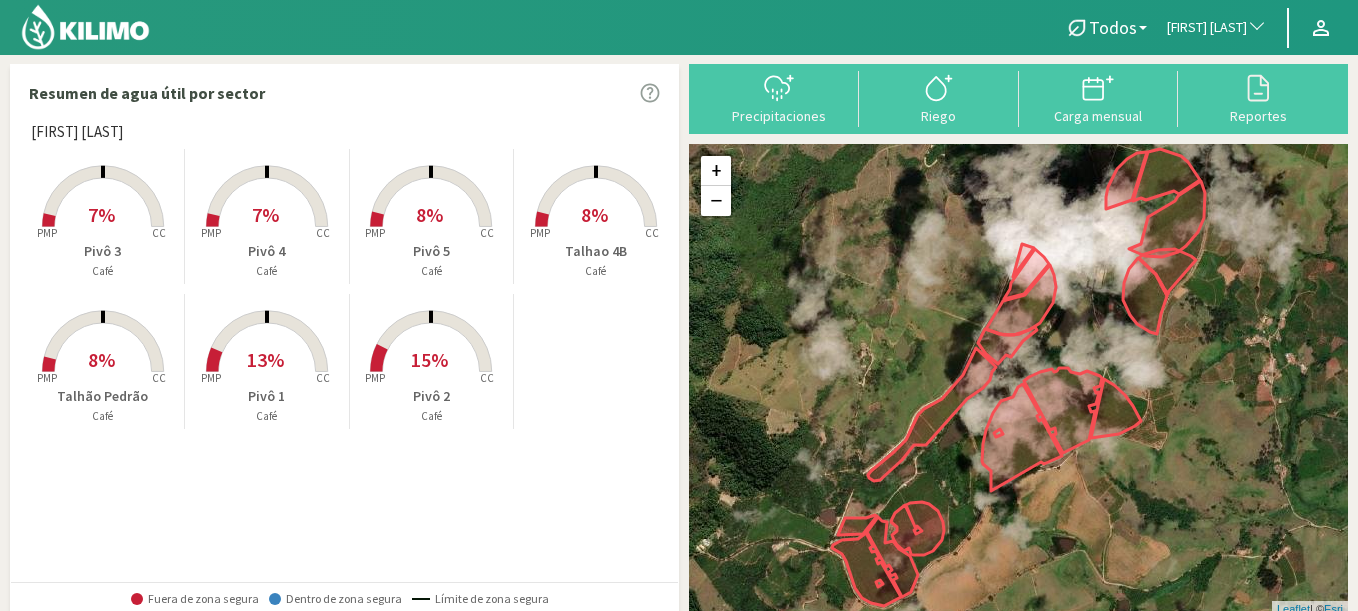 click on "[FIRST] [LAST]" 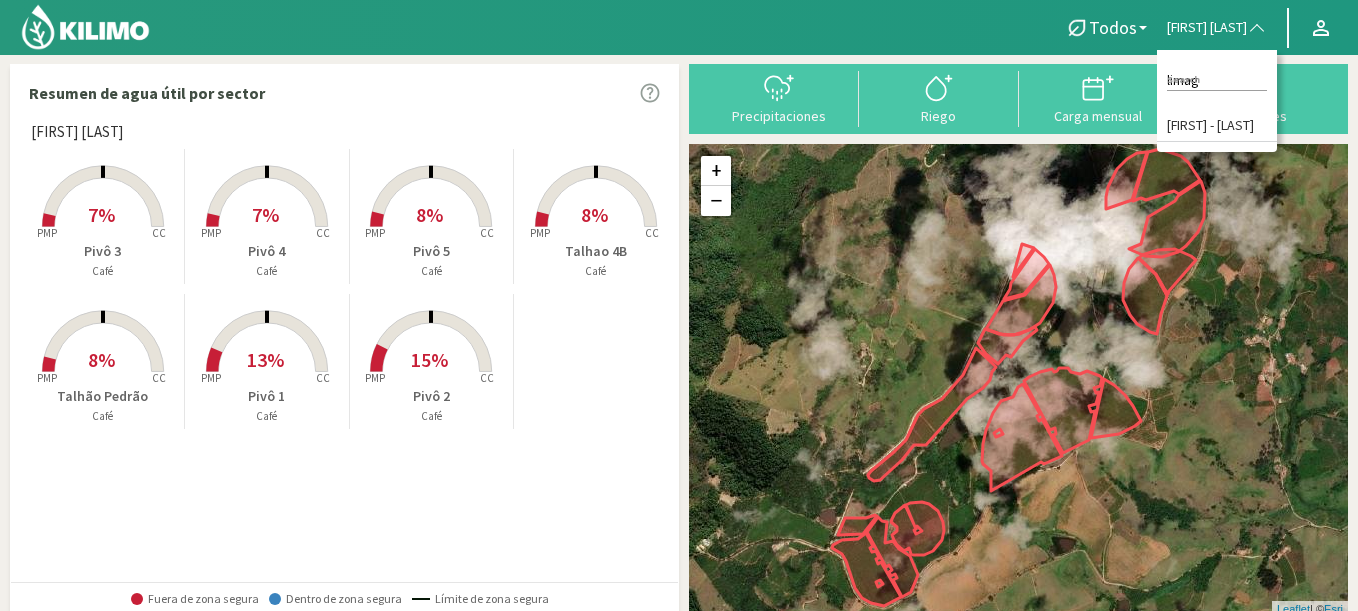 type on "limag" 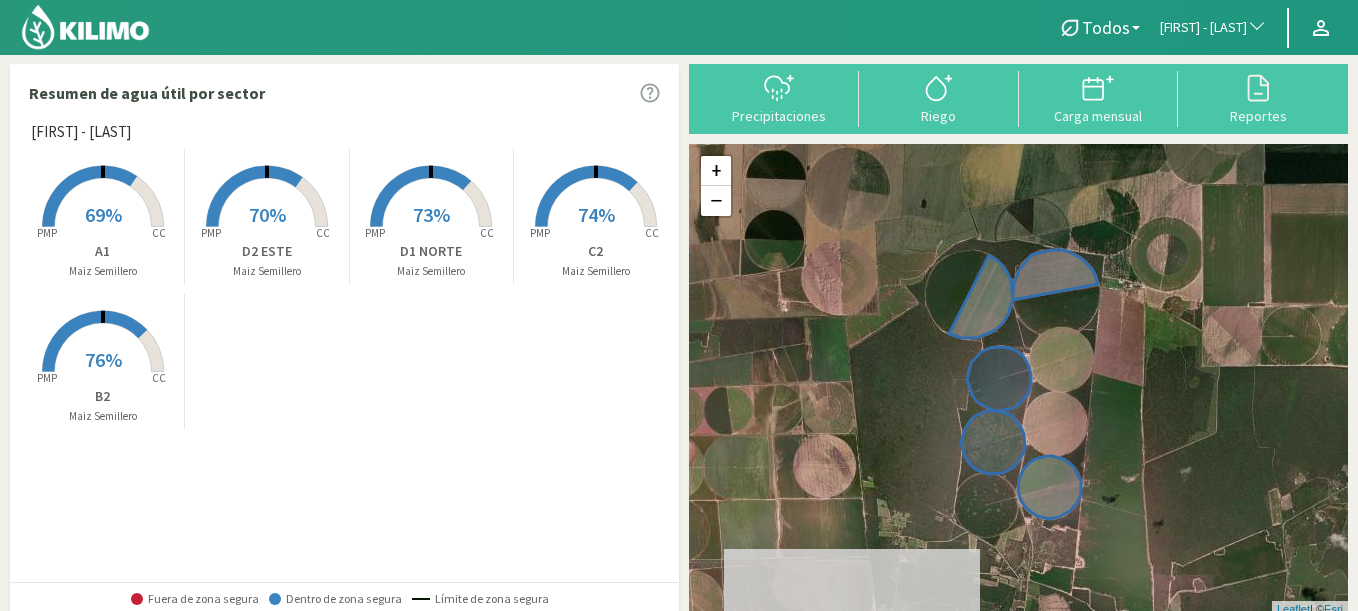 click 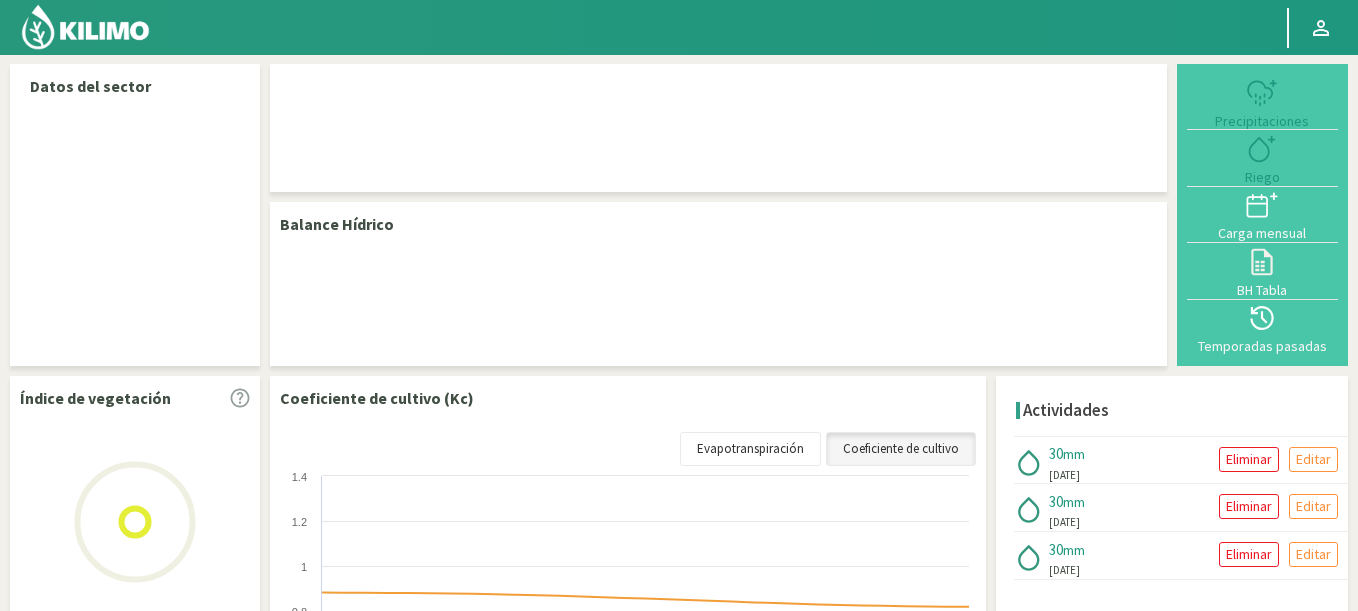select on "198: Object" 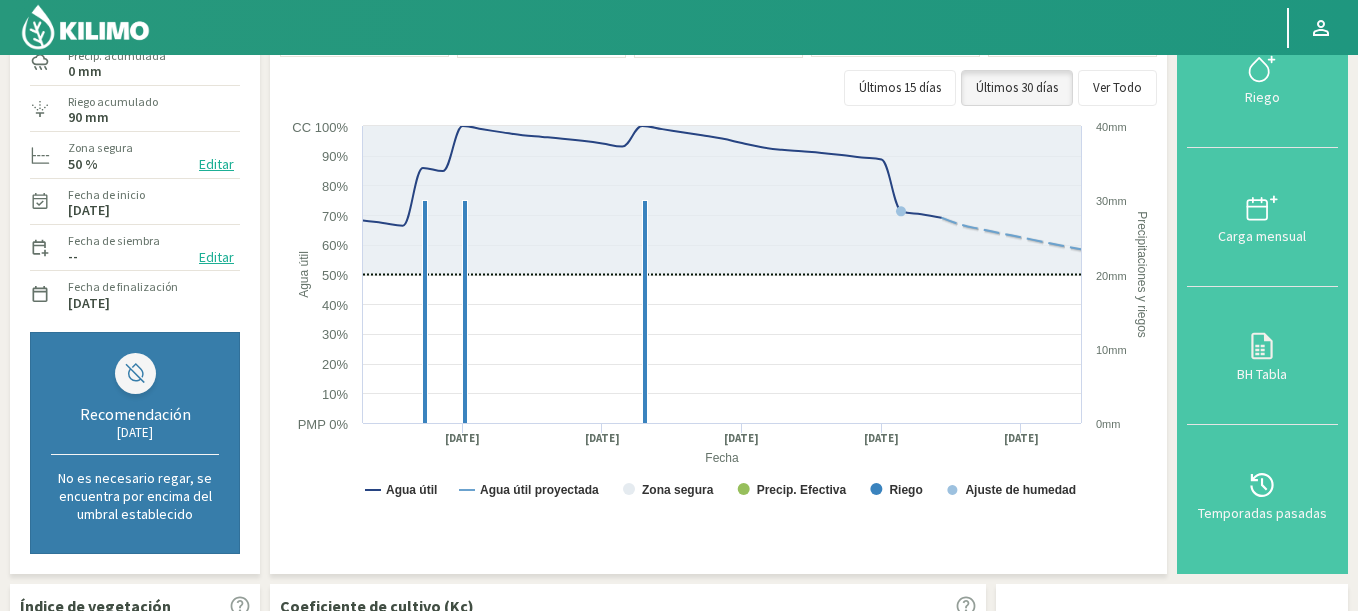 scroll, scrollTop: 0, scrollLeft: 0, axis: both 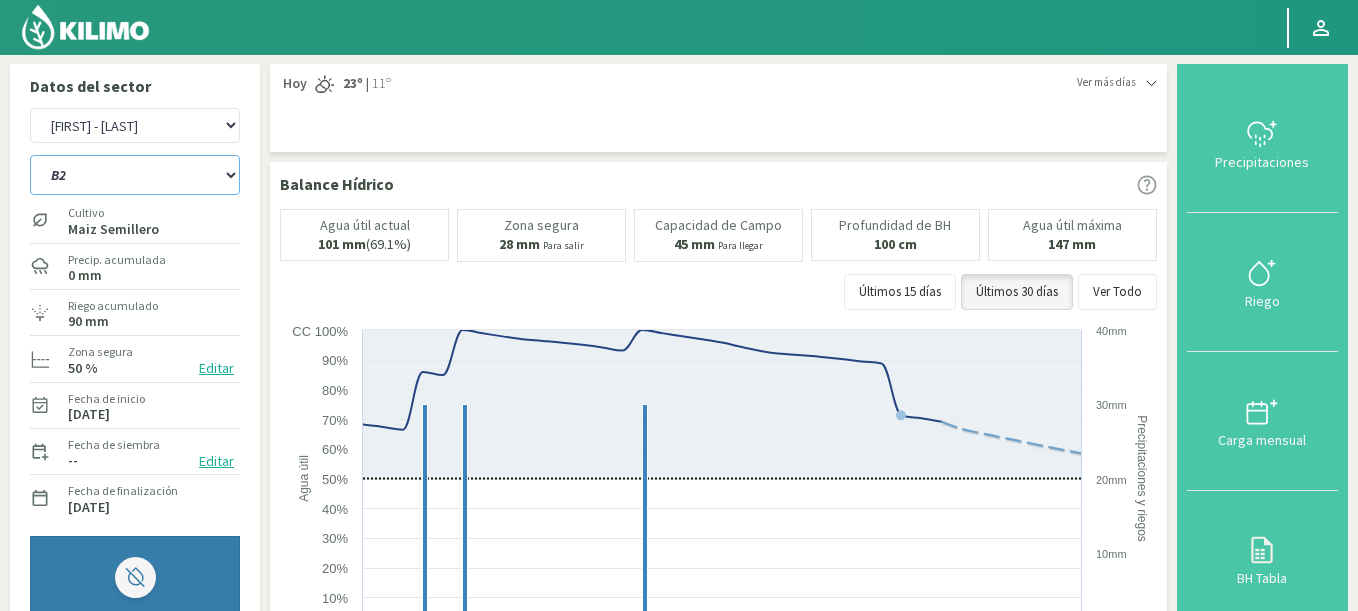 click on "A1 B2 C2 D1 NORTE D2 ESTE" 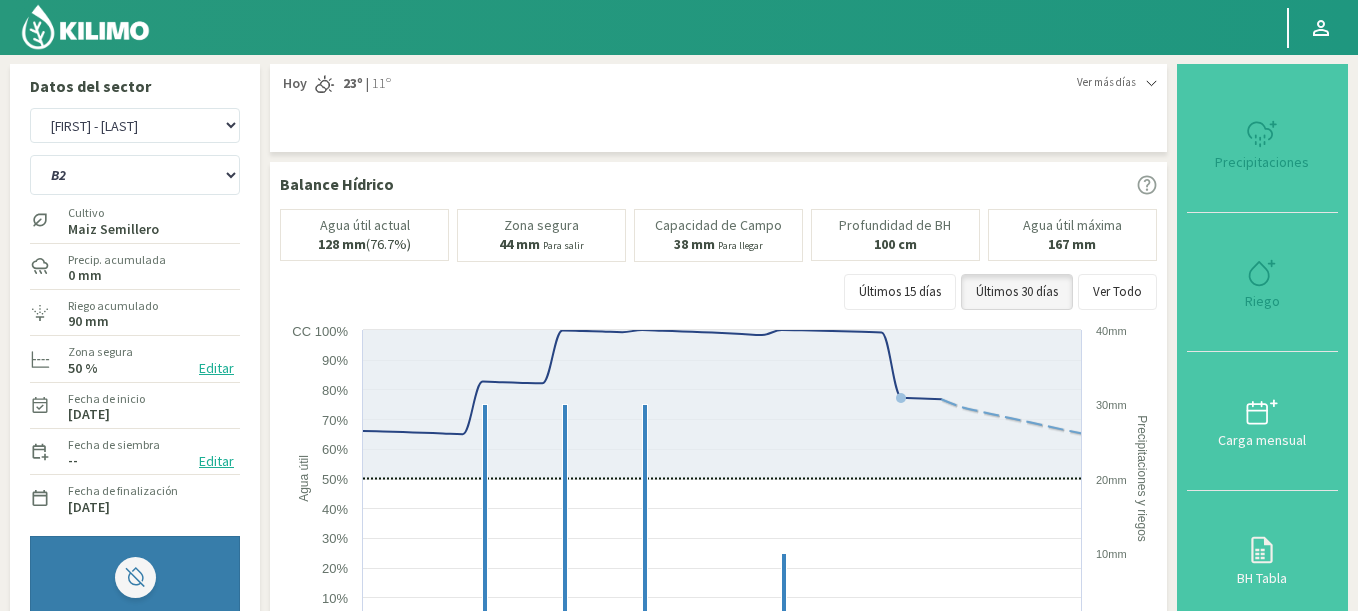 select on "0: Object" 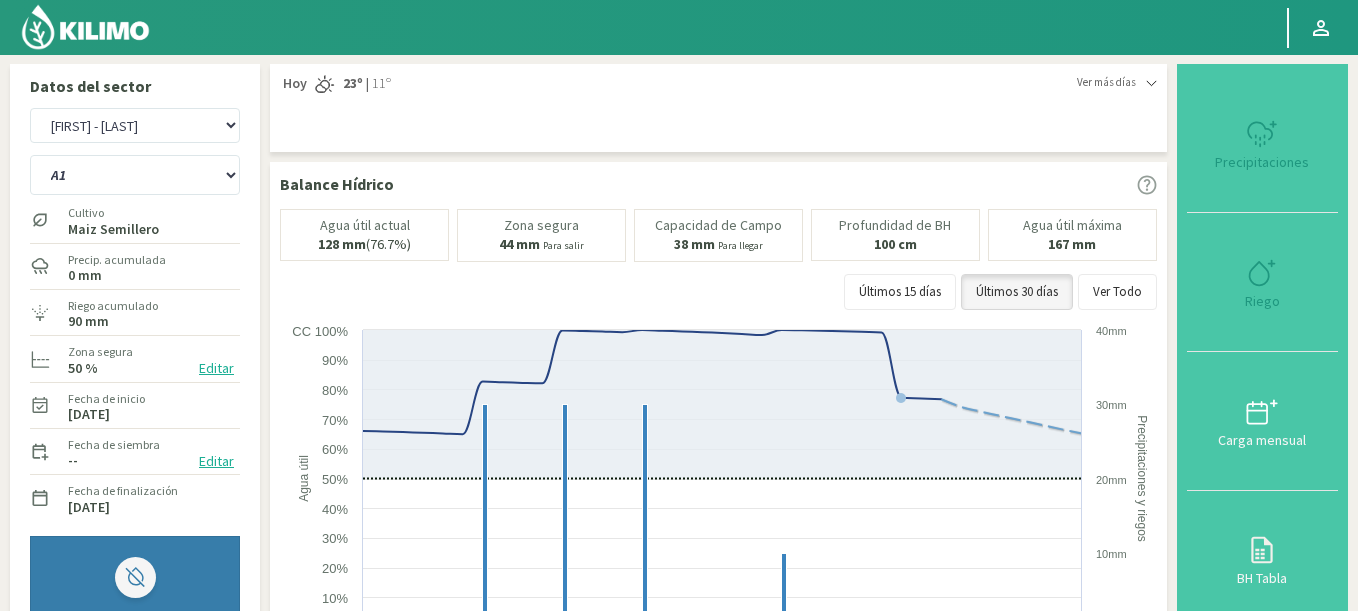 select on "476: Object" 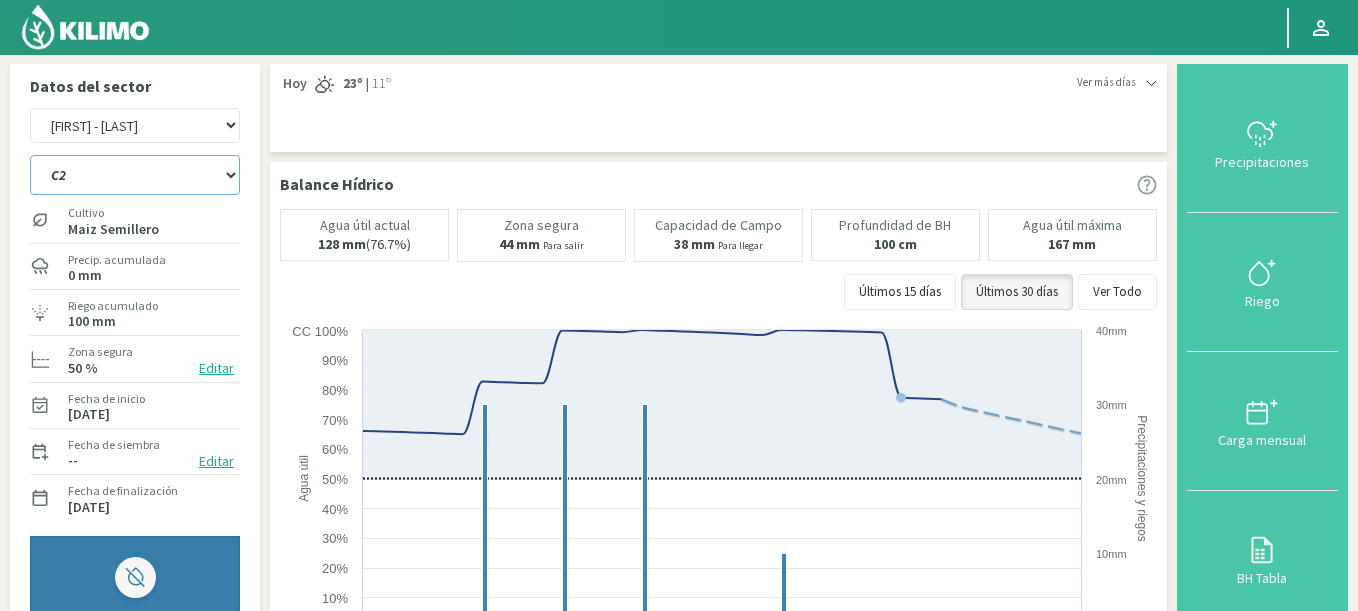 click on "A1 B2 C2 D1 NORTE D2 ESTE" 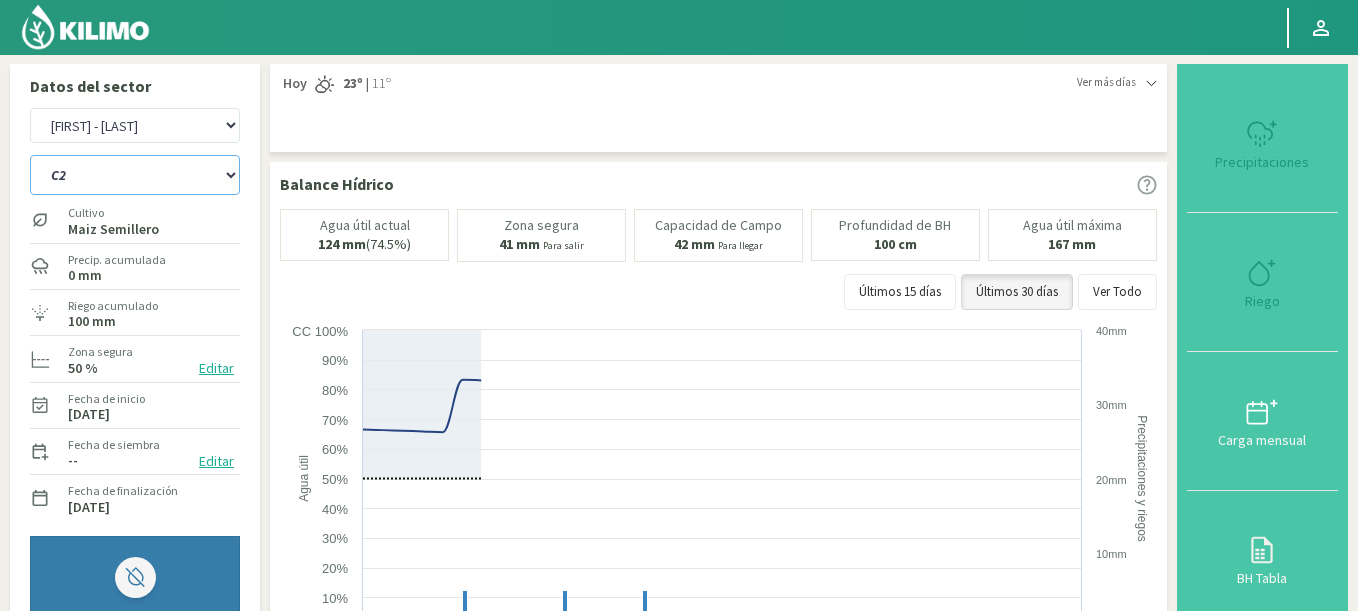 select on "6: Object" 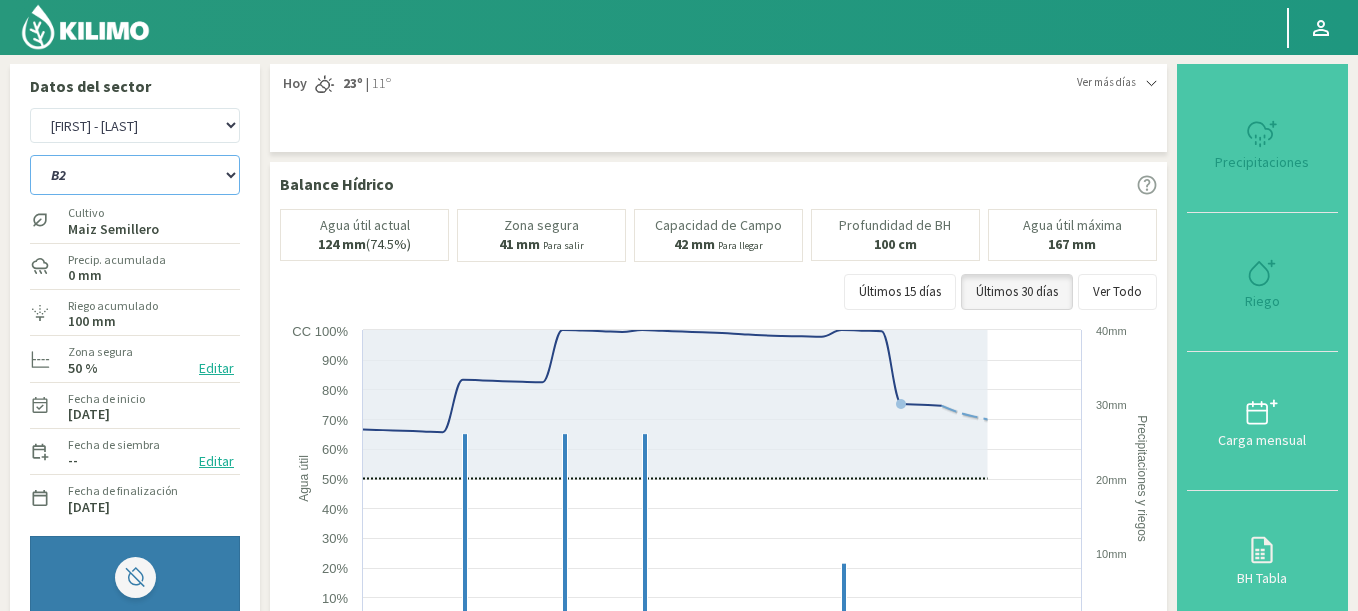 select on "754: Object" 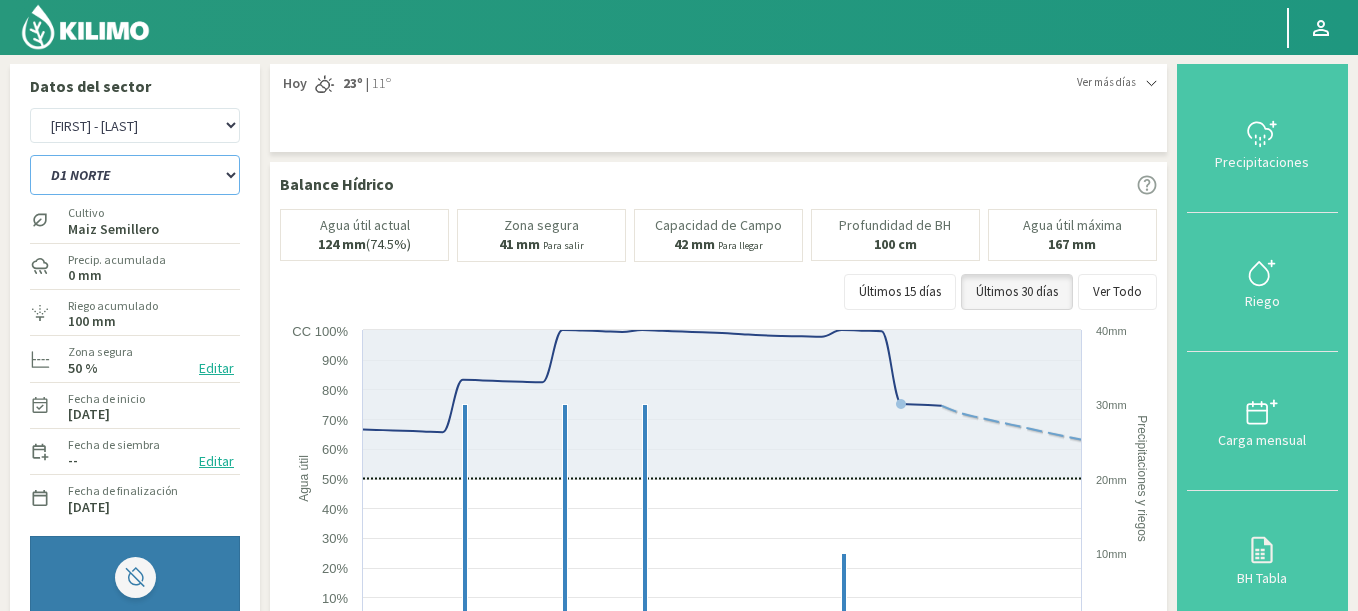 click on "A1 B2 C2 D1 NORTE D2 ESTE" 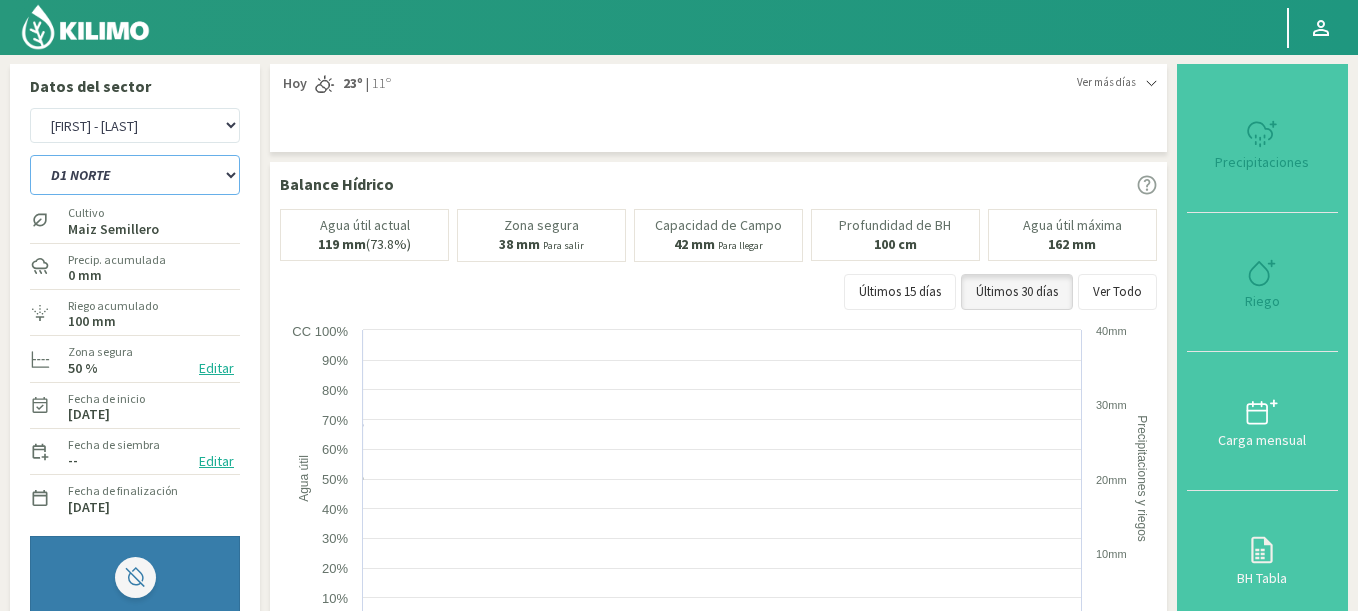 select on "12: Object" 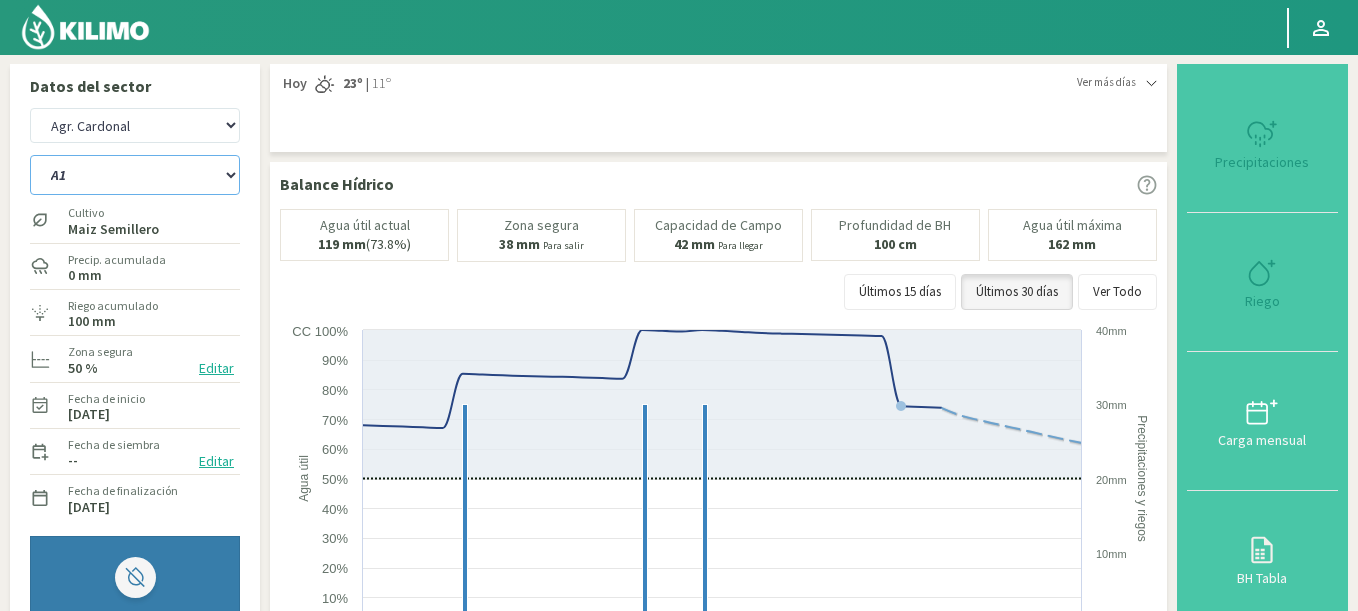 select on "1032: Object" 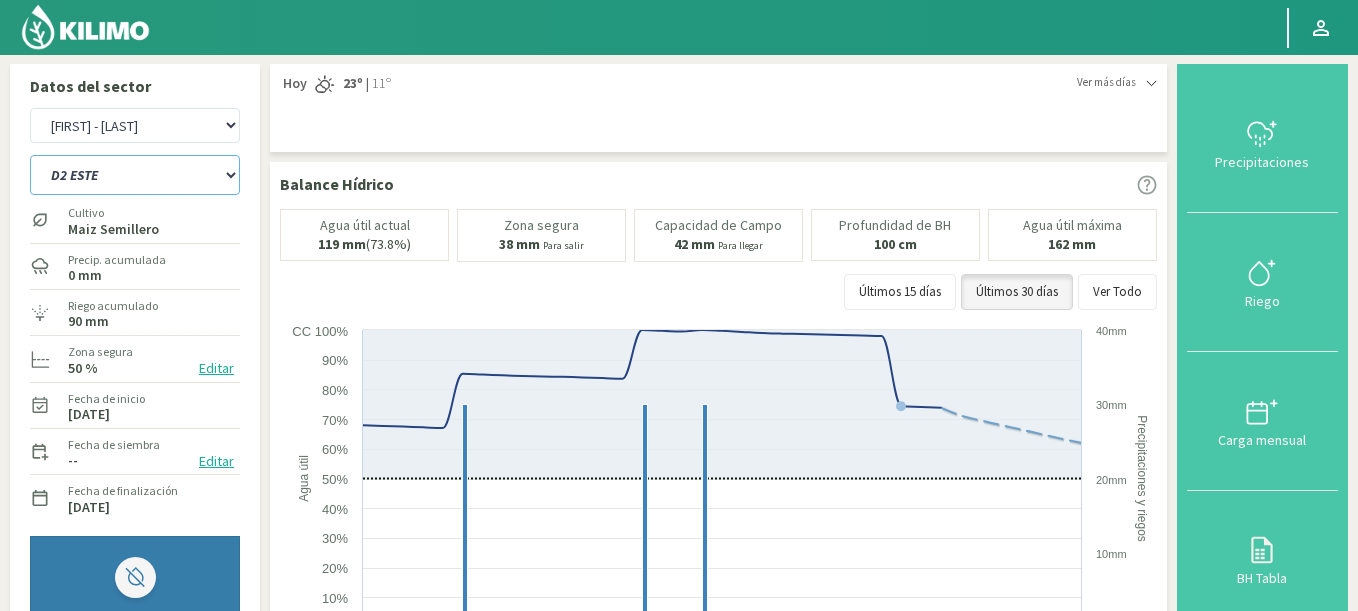 click on "A1 B2 C2 D1 NORTE D2 ESTE" 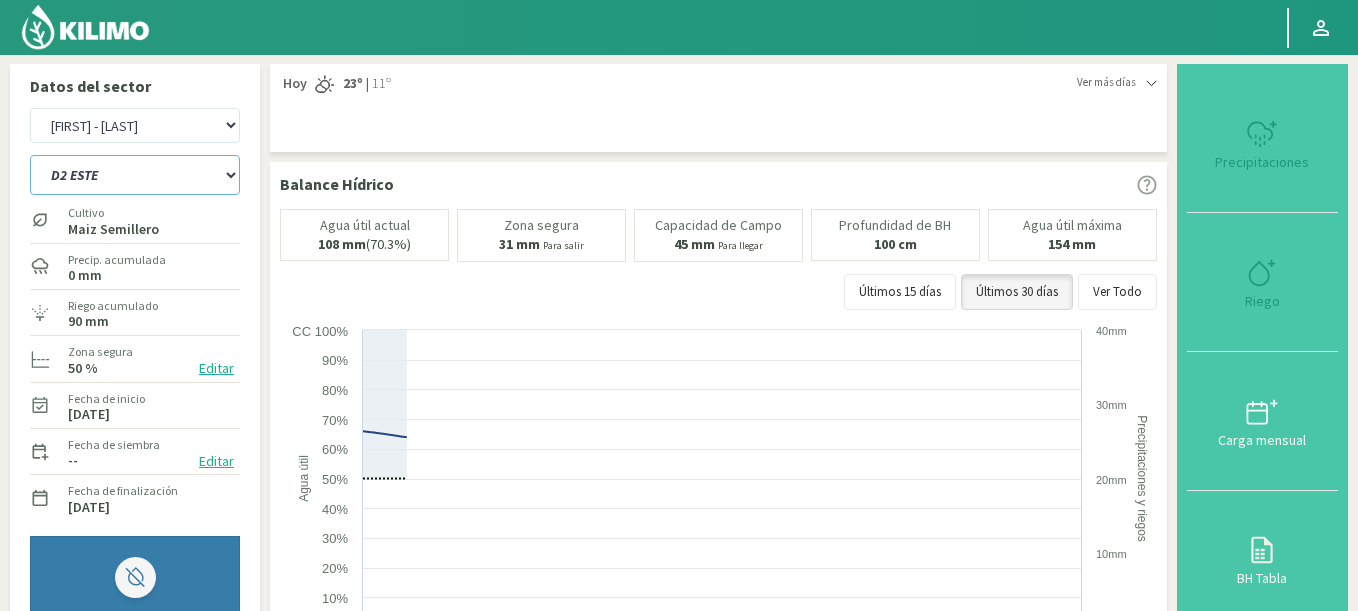 select on "18: Object" 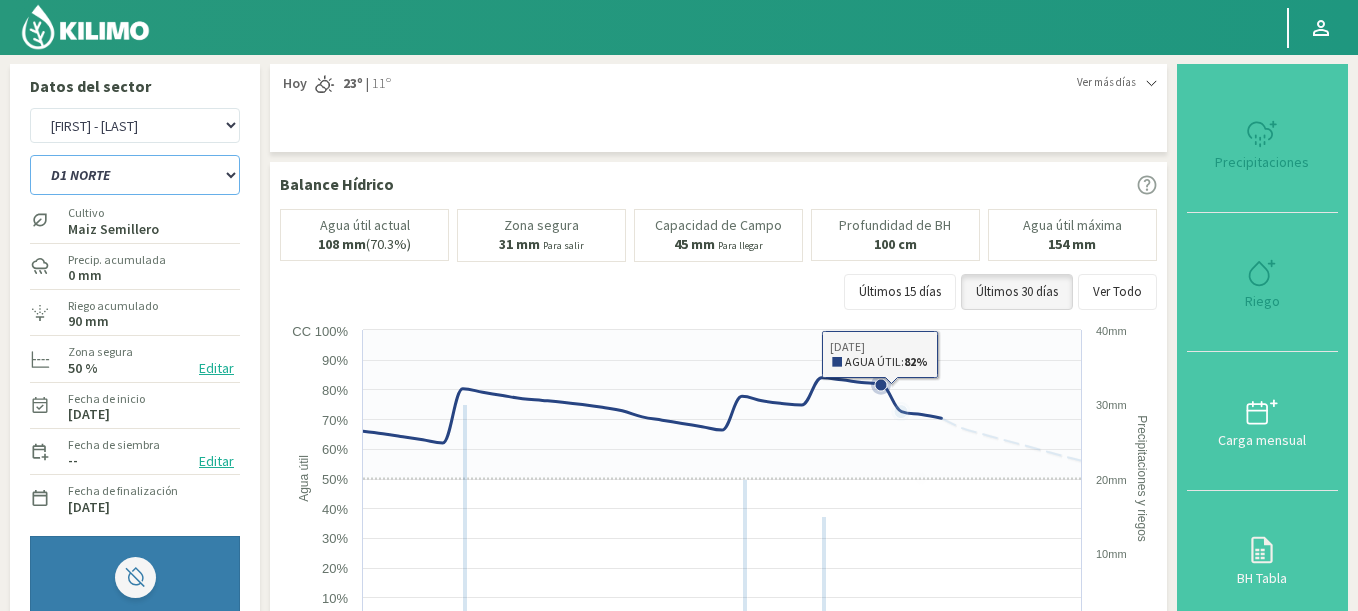 select on "1310: Object" 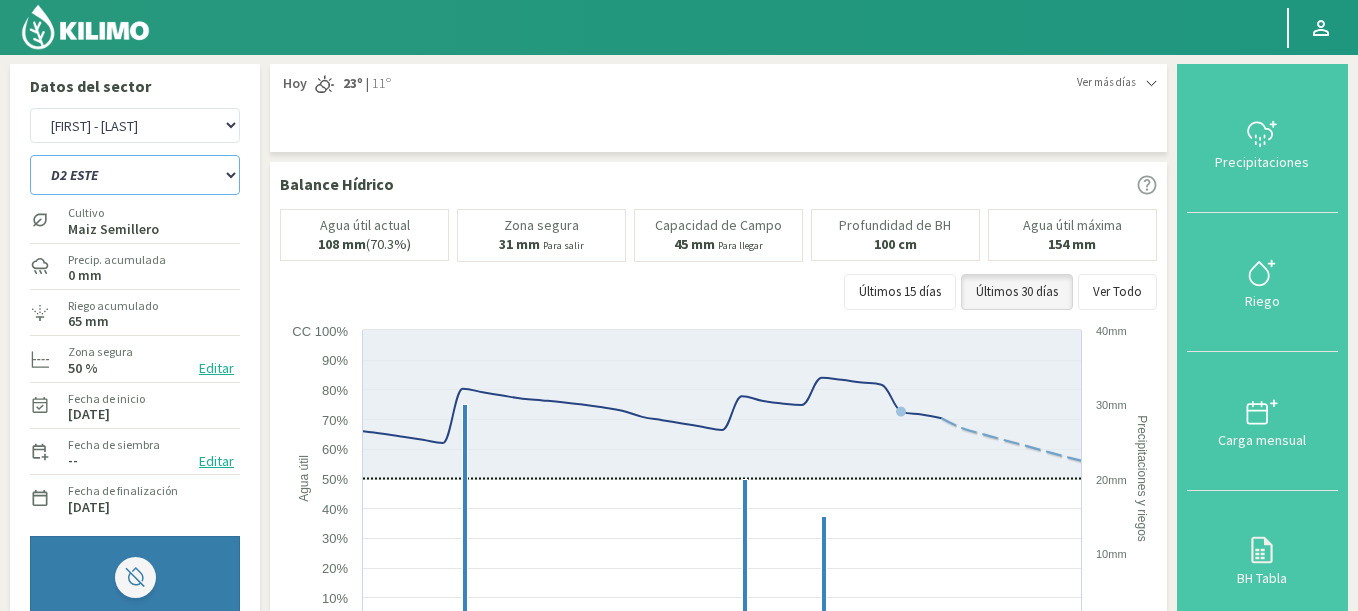 click on "A1 B2 C2 D1 NORTE D2 ESTE" 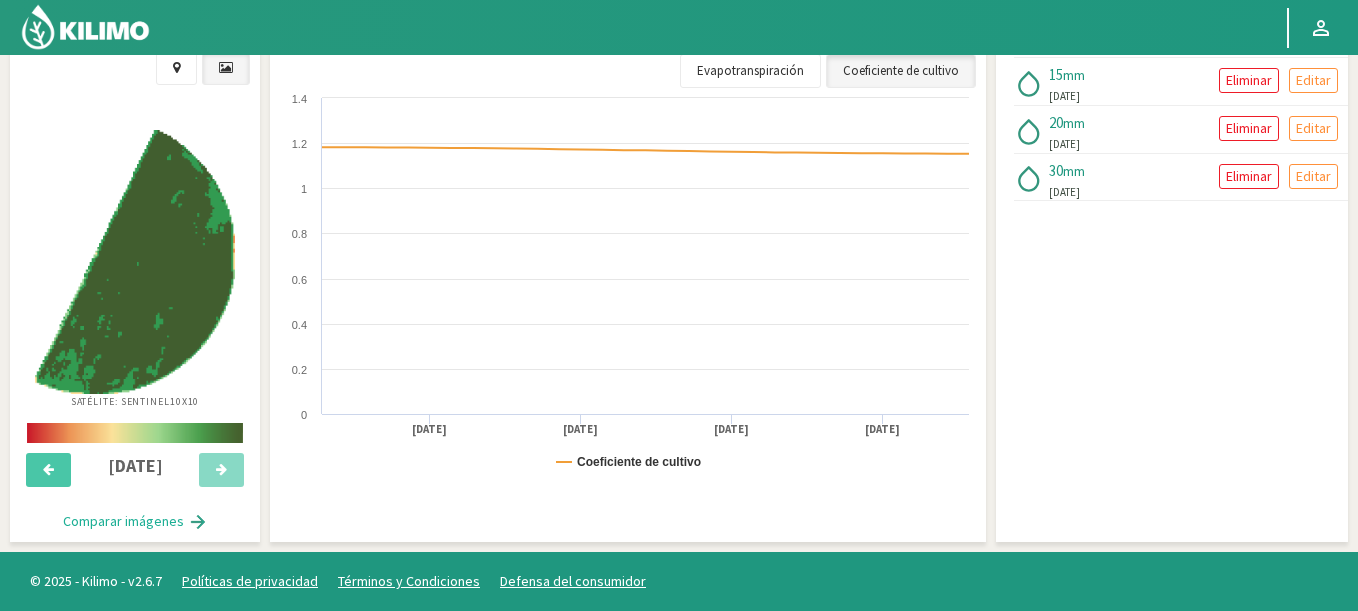scroll, scrollTop: 792, scrollLeft: 0, axis: vertical 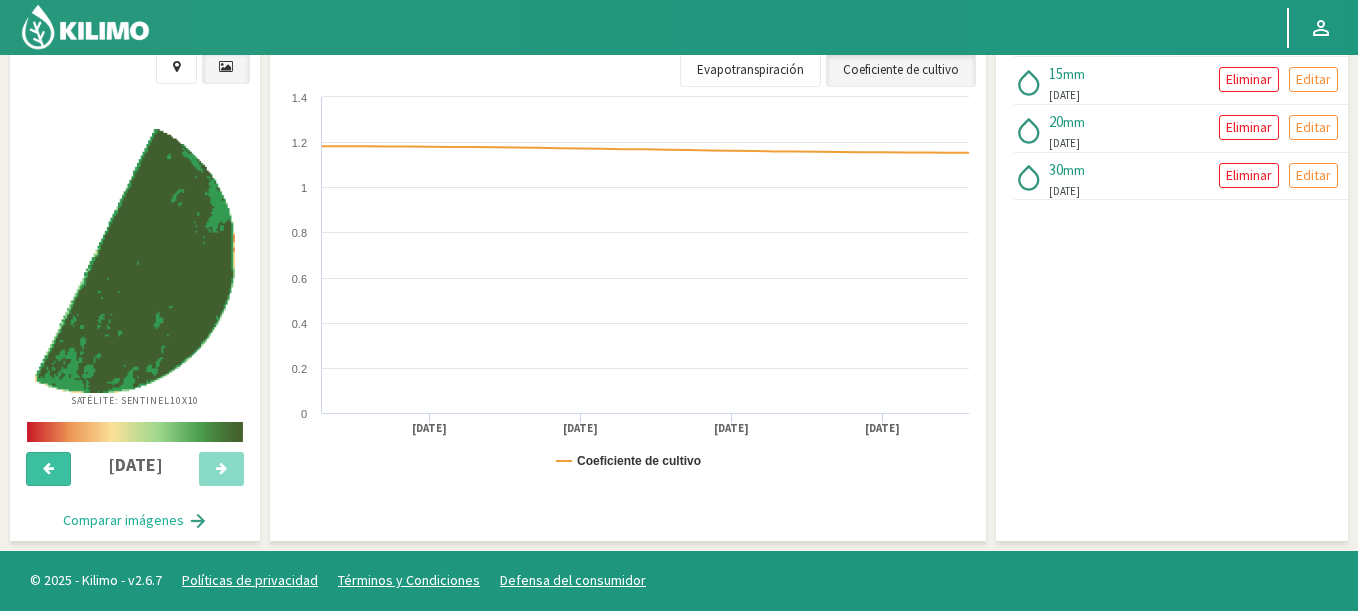 click 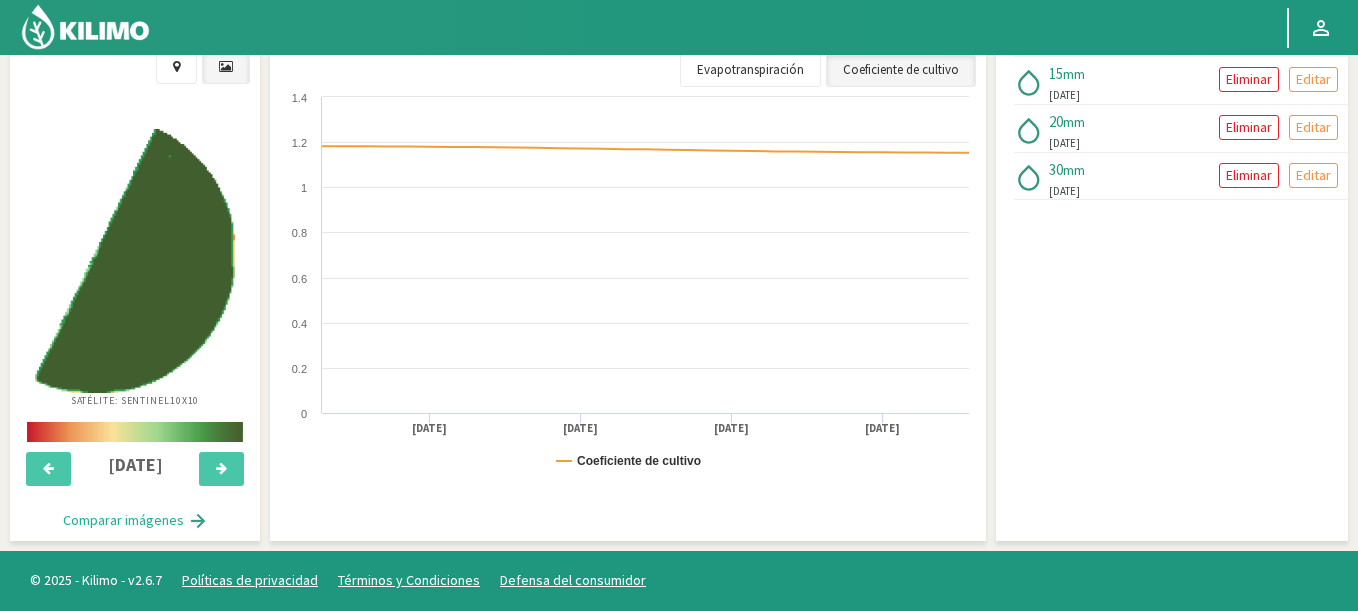 click 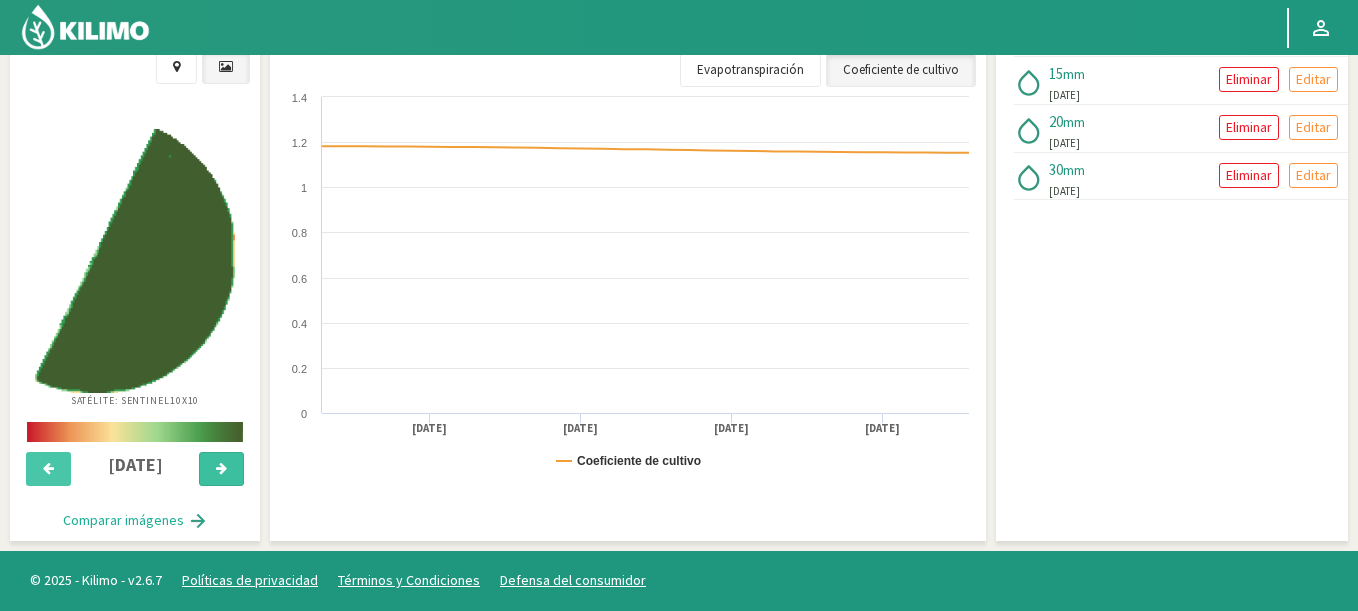 click 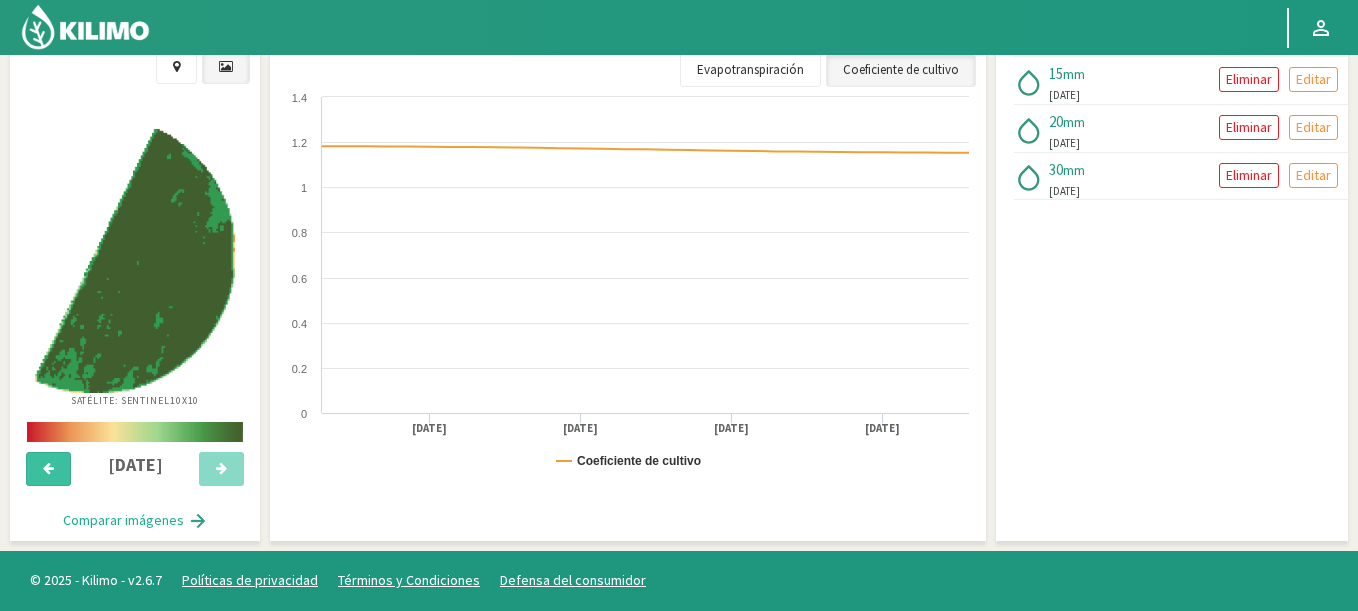 click 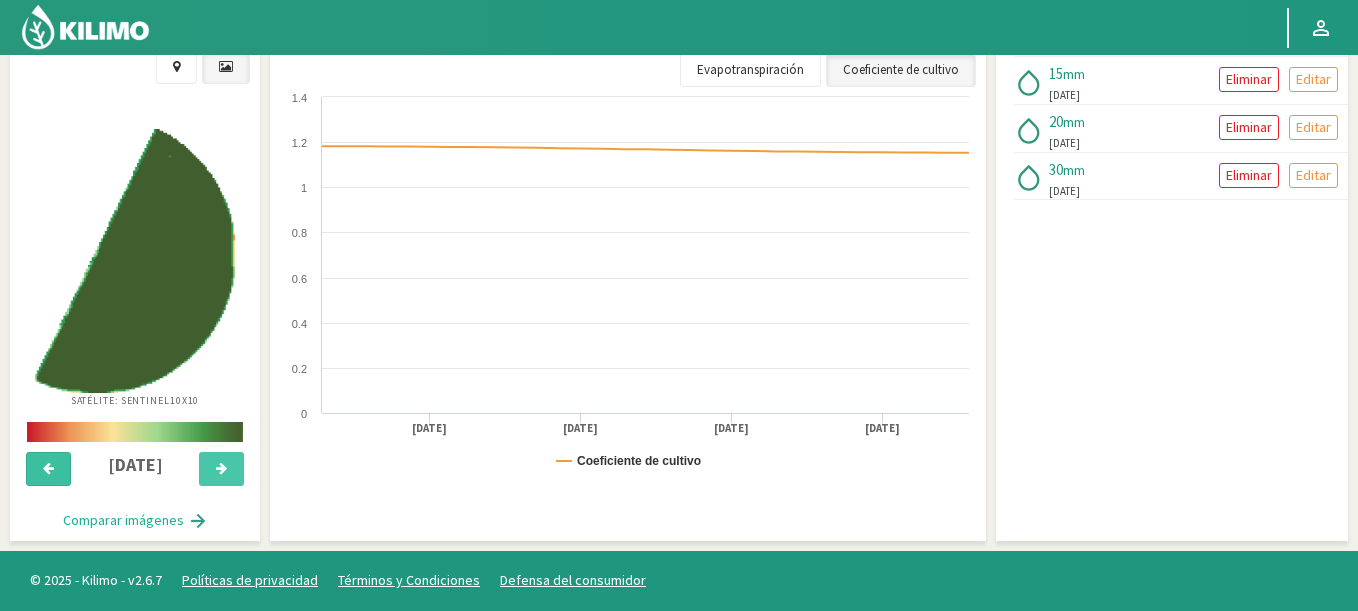 click 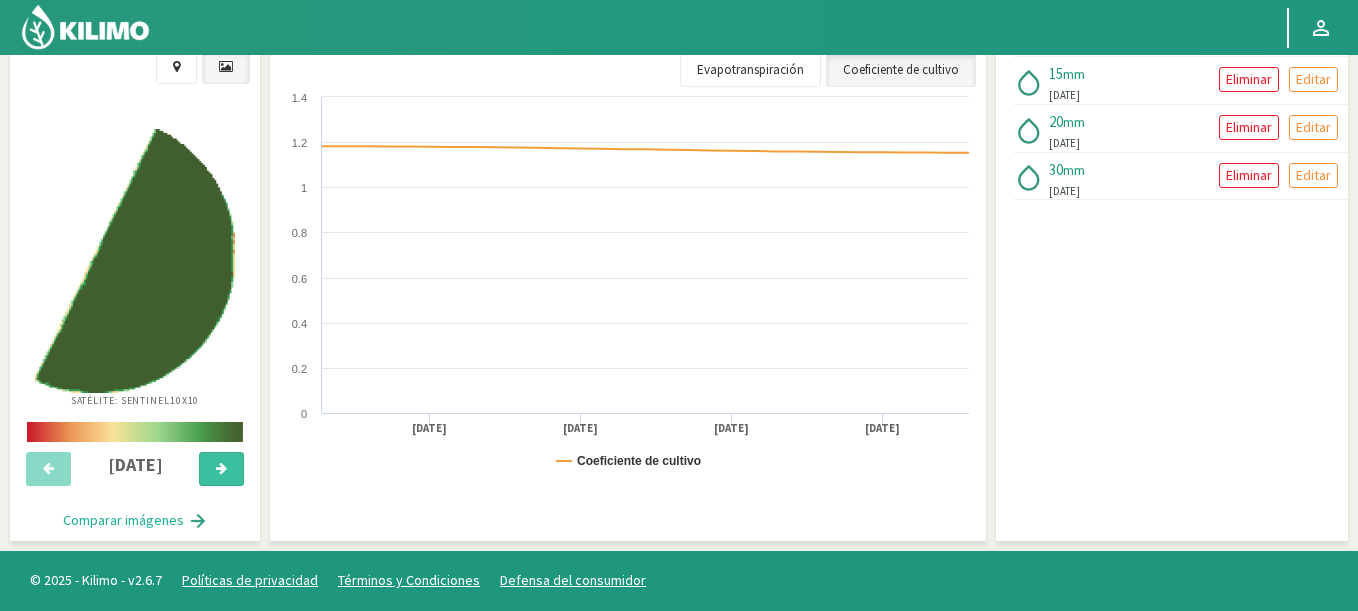 click 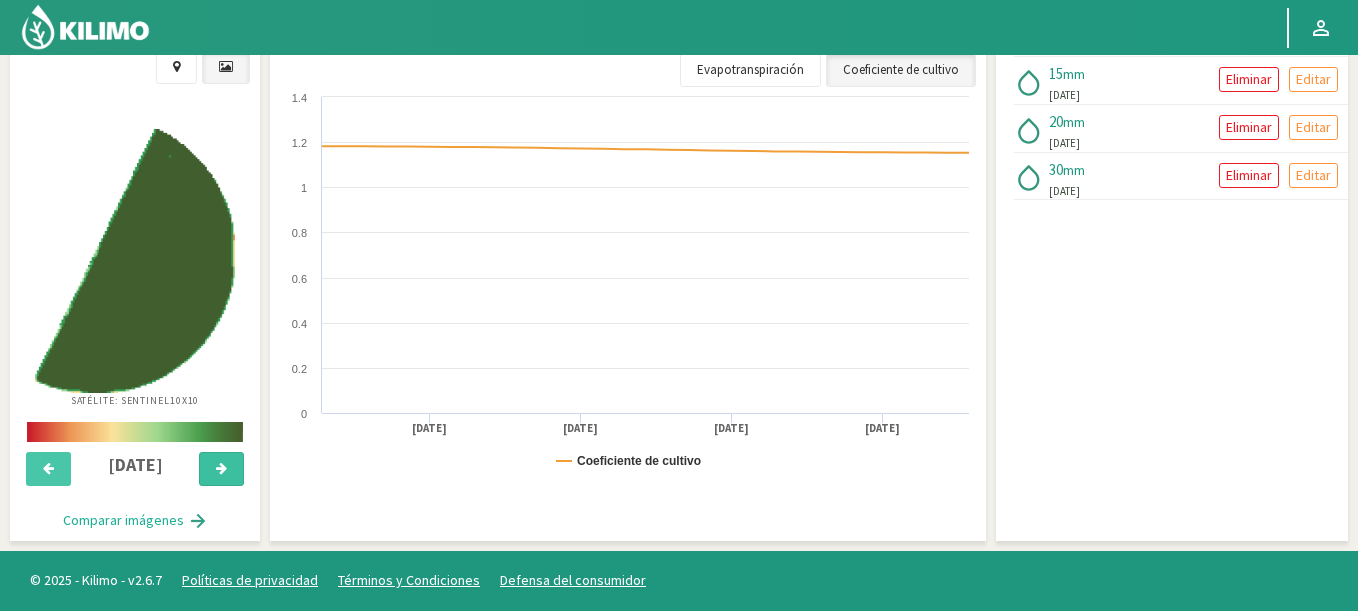 click 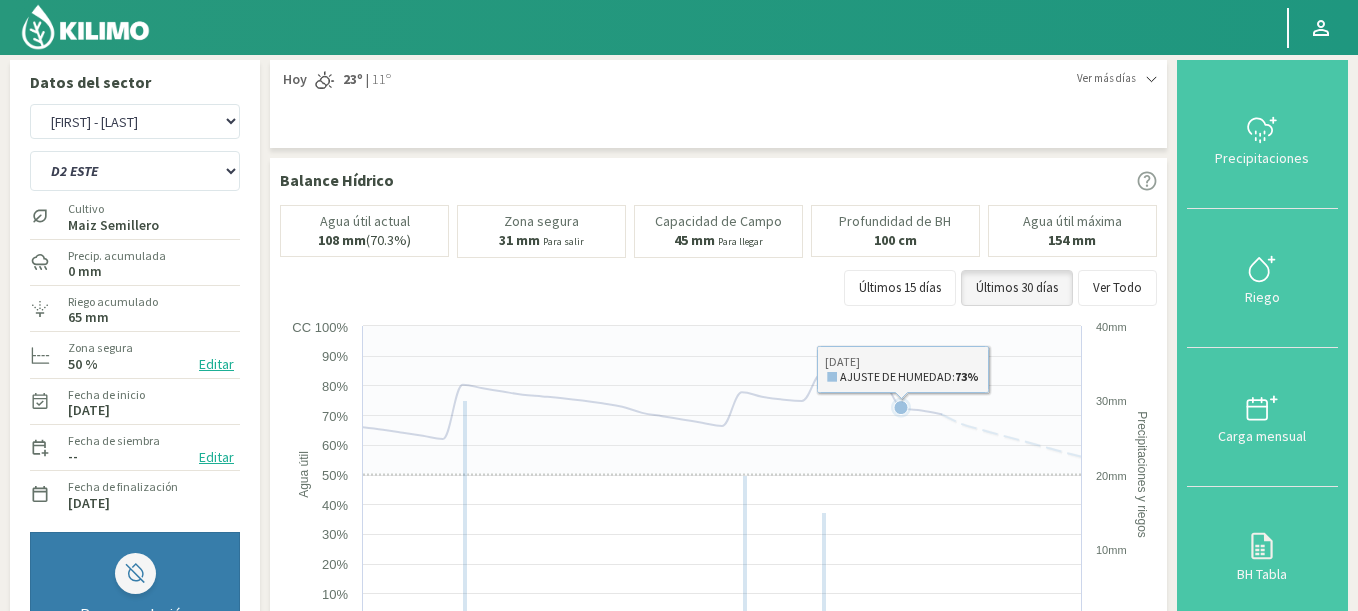 scroll, scrollTop: 0, scrollLeft: 0, axis: both 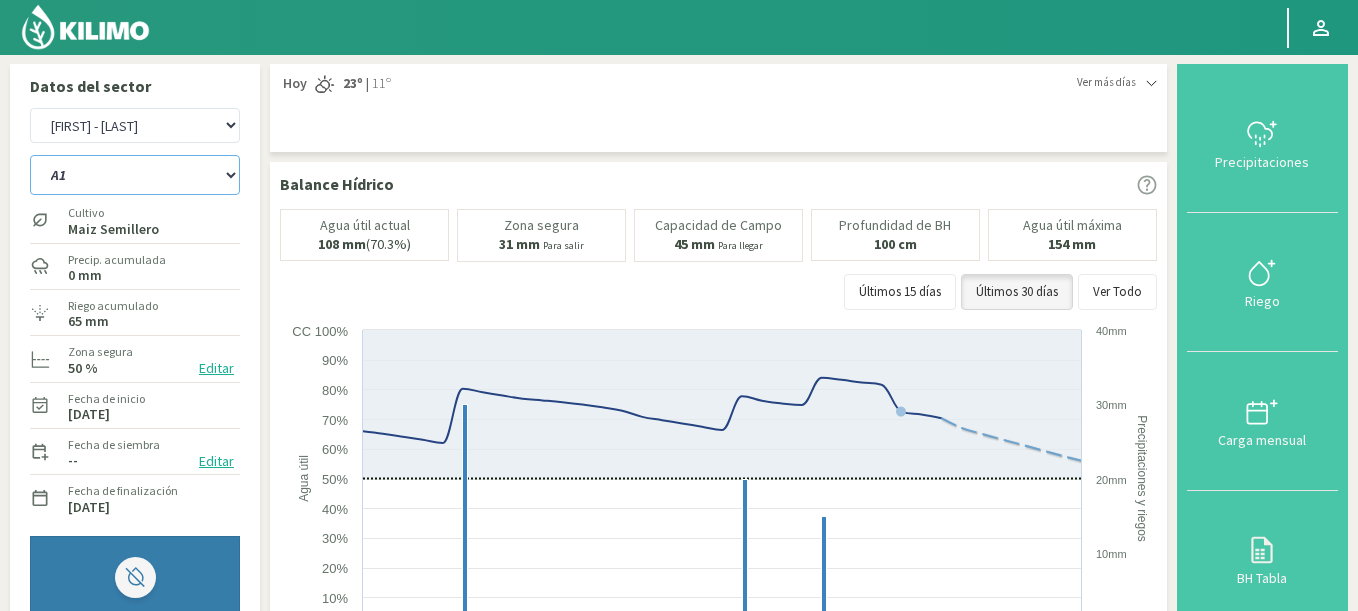 click on "A1 B2 C2 D1 NORTE D2 ESTE" 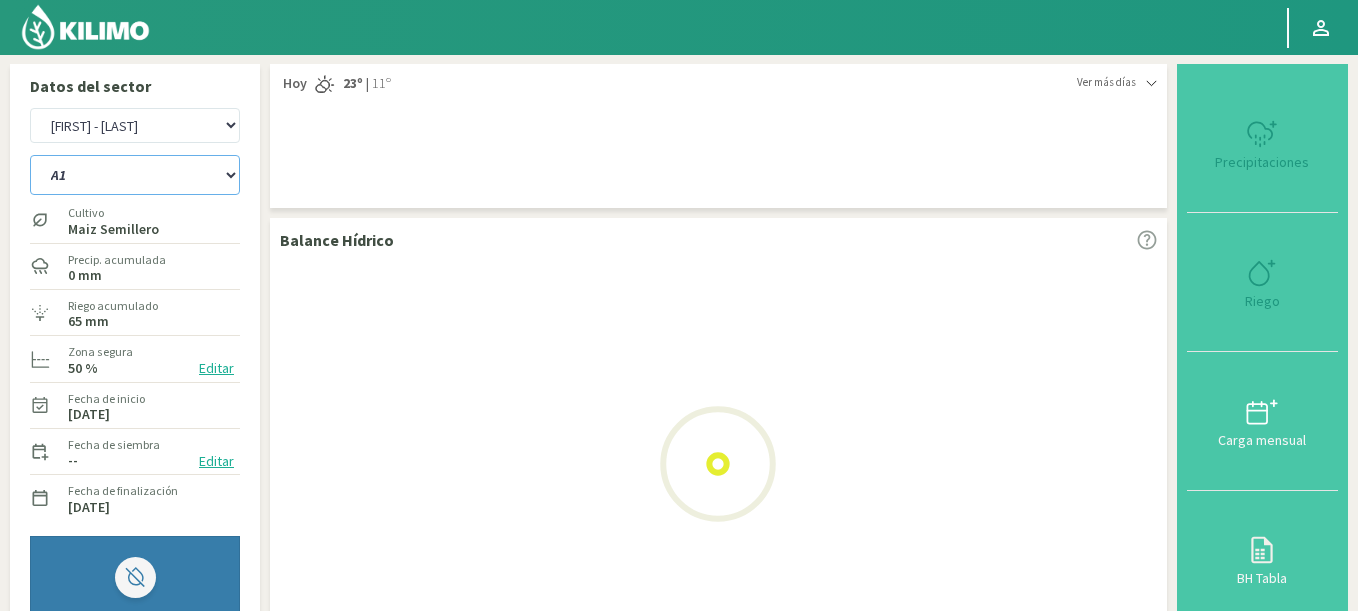 select on "24: Object" 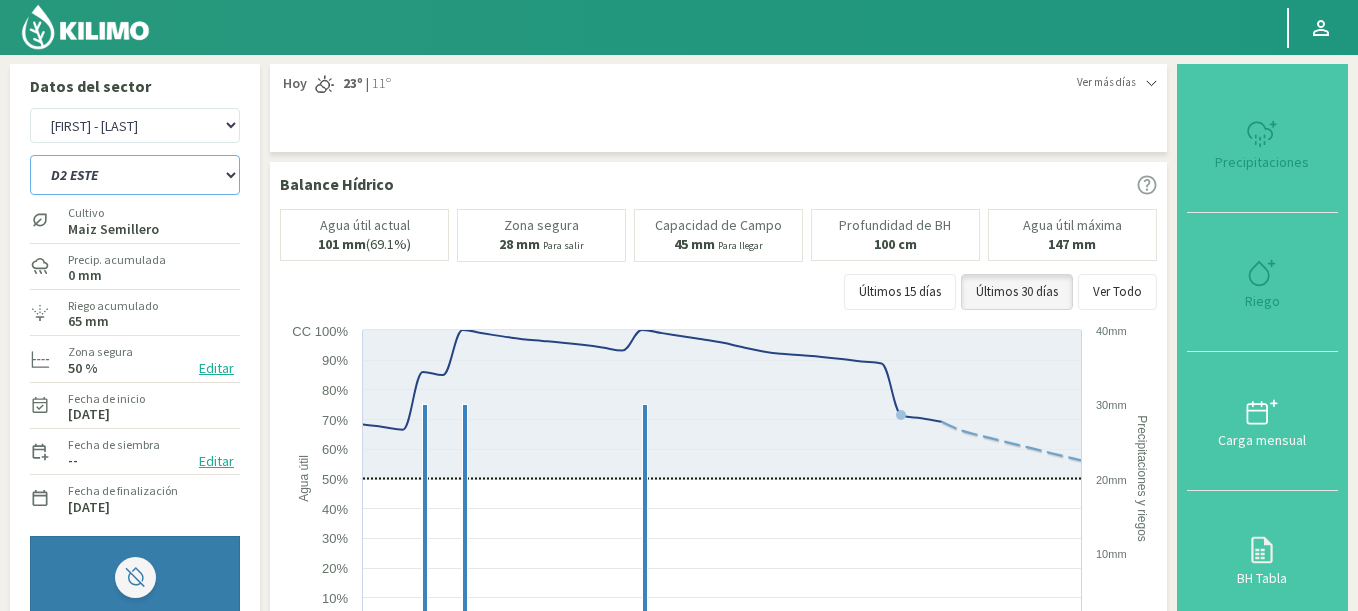 select on "1588: Object" 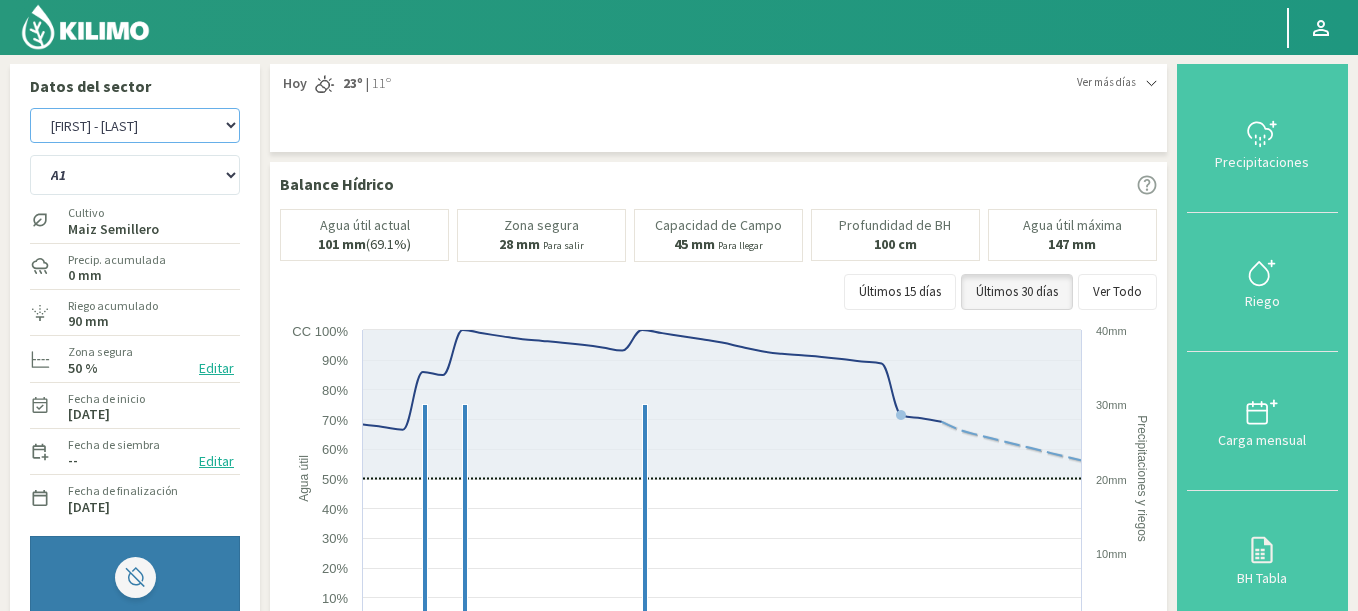 drag, startPoint x: 221, startPoint y: 143, endPoint x: 225, endPoint y: 56, distance: 87.0919 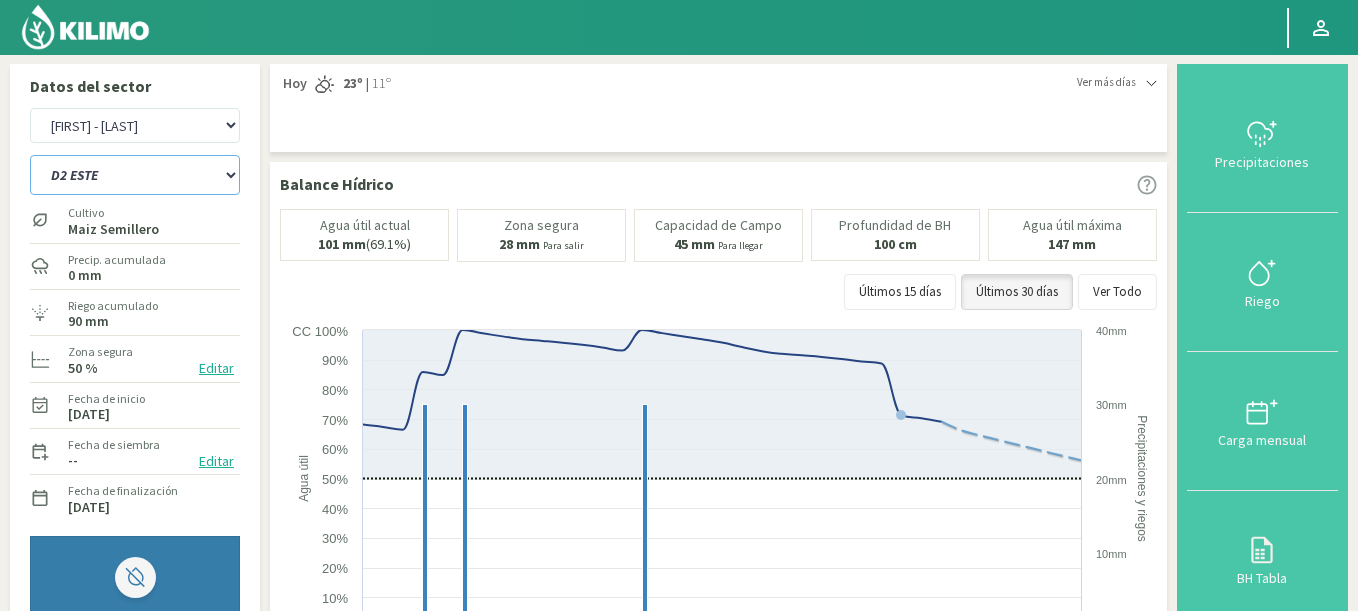 click on "A1 B2 C2 D1 NORTE D2 ESTE" 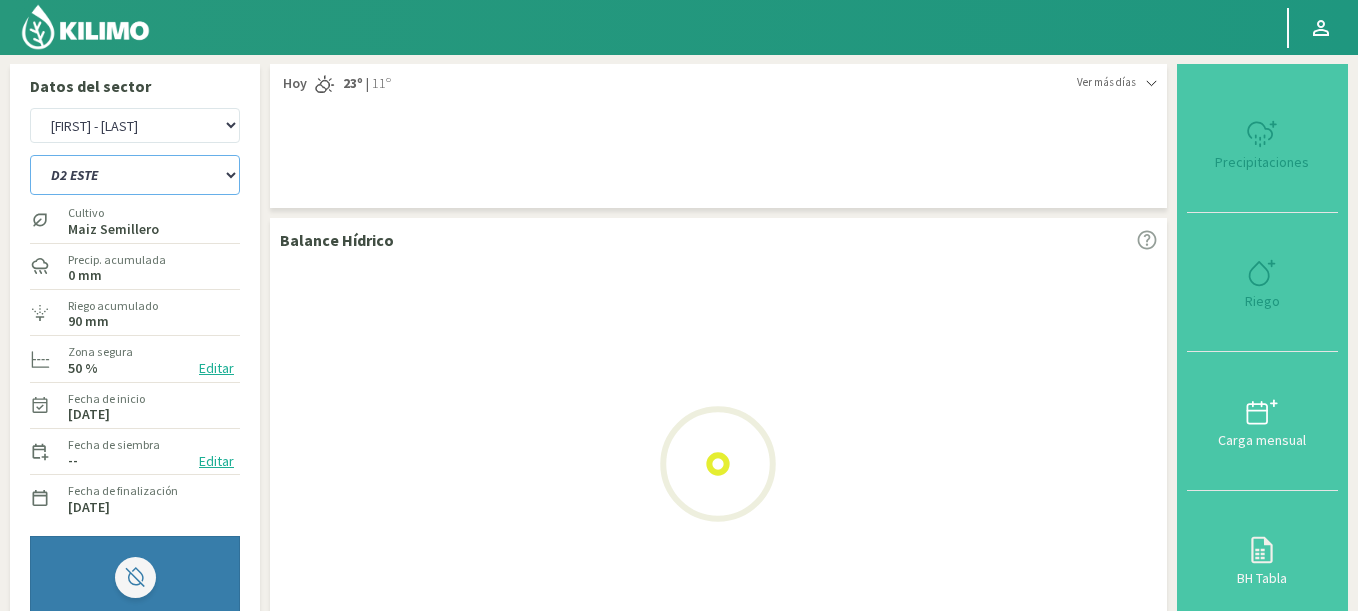select on "25: Object" 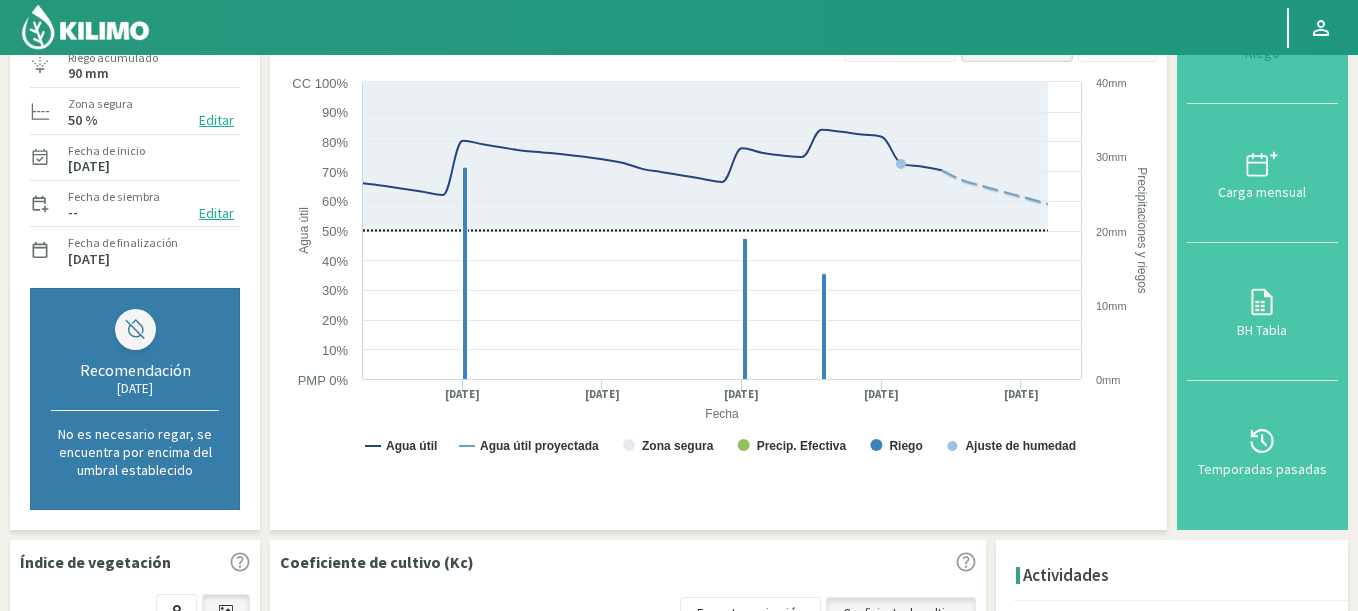 scroll, scrollTop: 720, scrollLeft: 0, axis: vertical 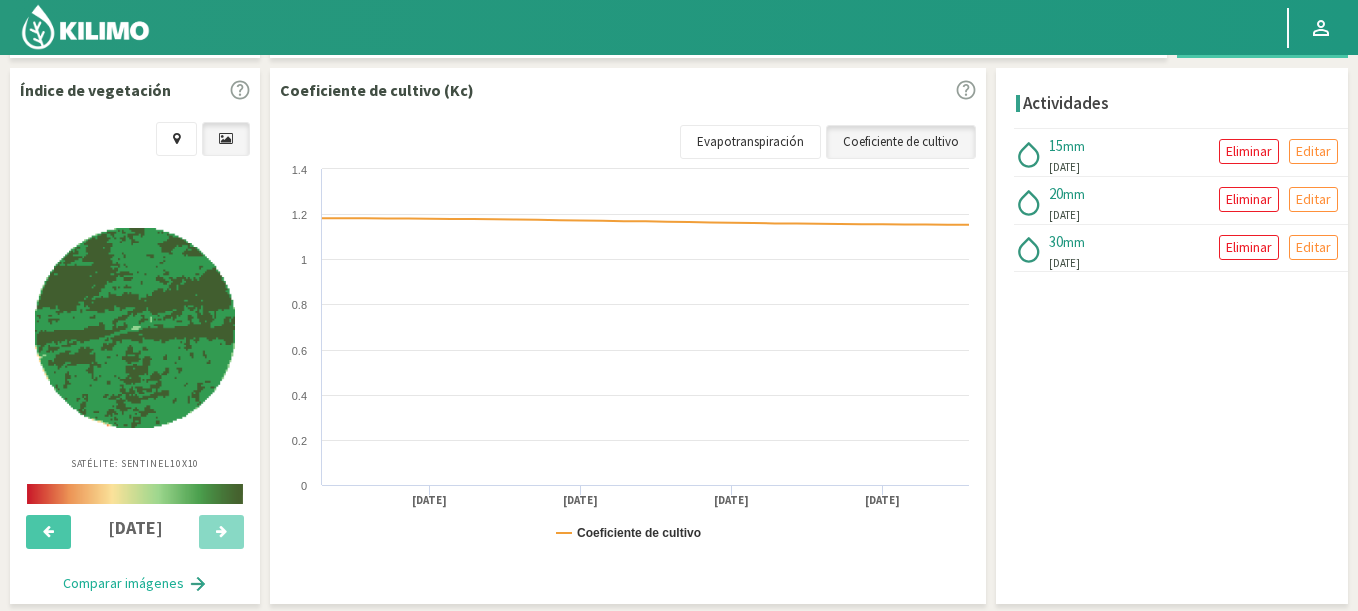 select on "1866: Object" 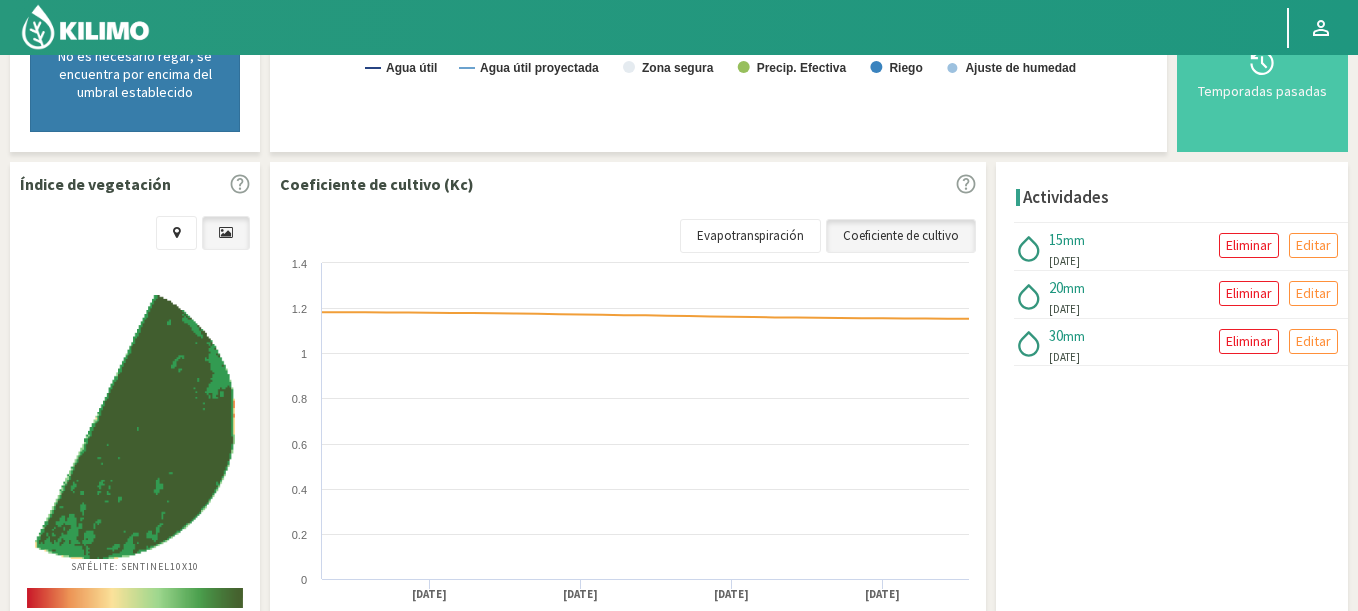scroll, scrollTop: 792, scrollLeft: 0, axis: vertical 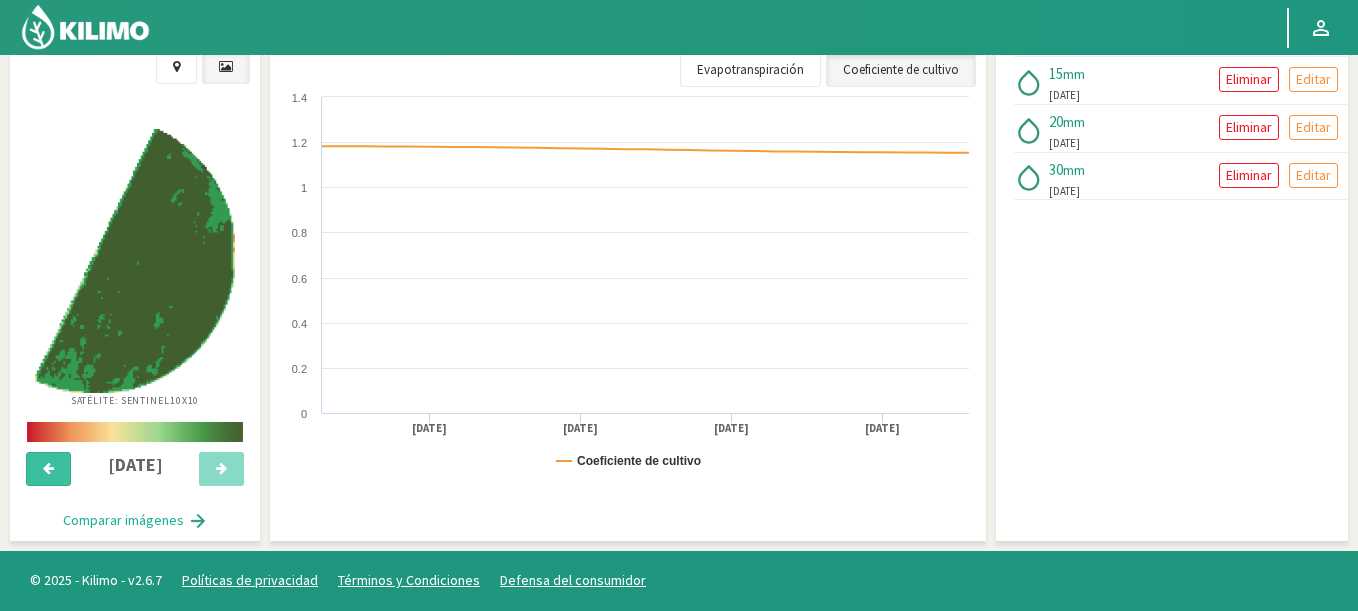 click 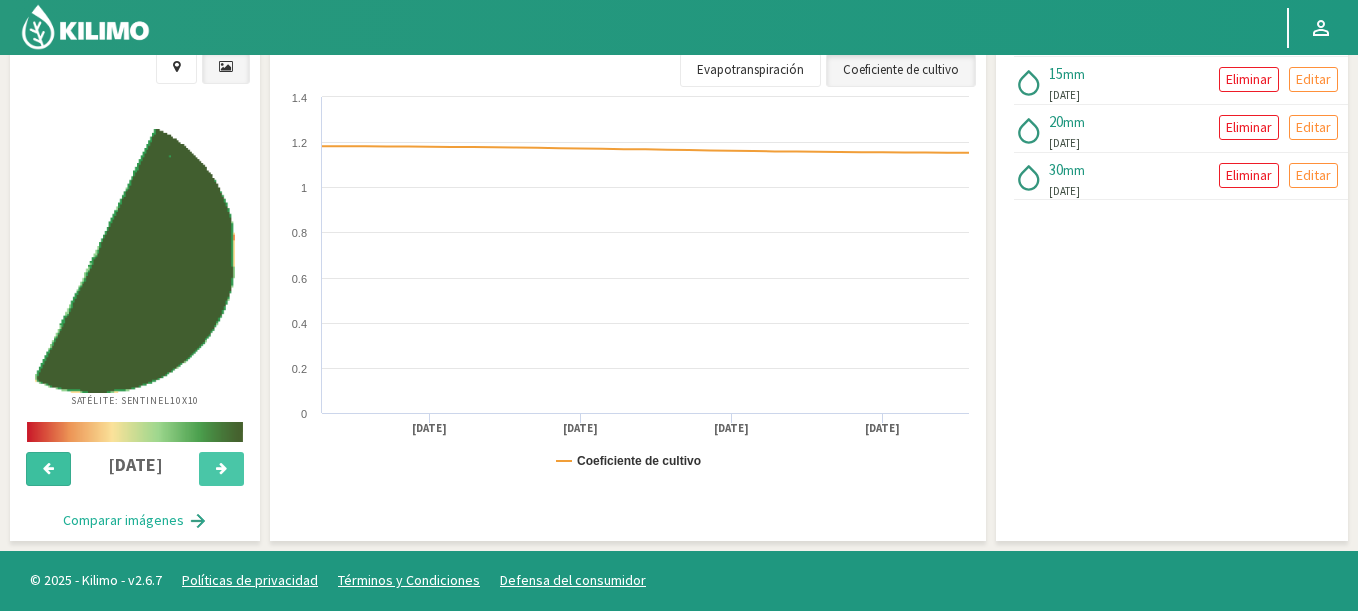 click 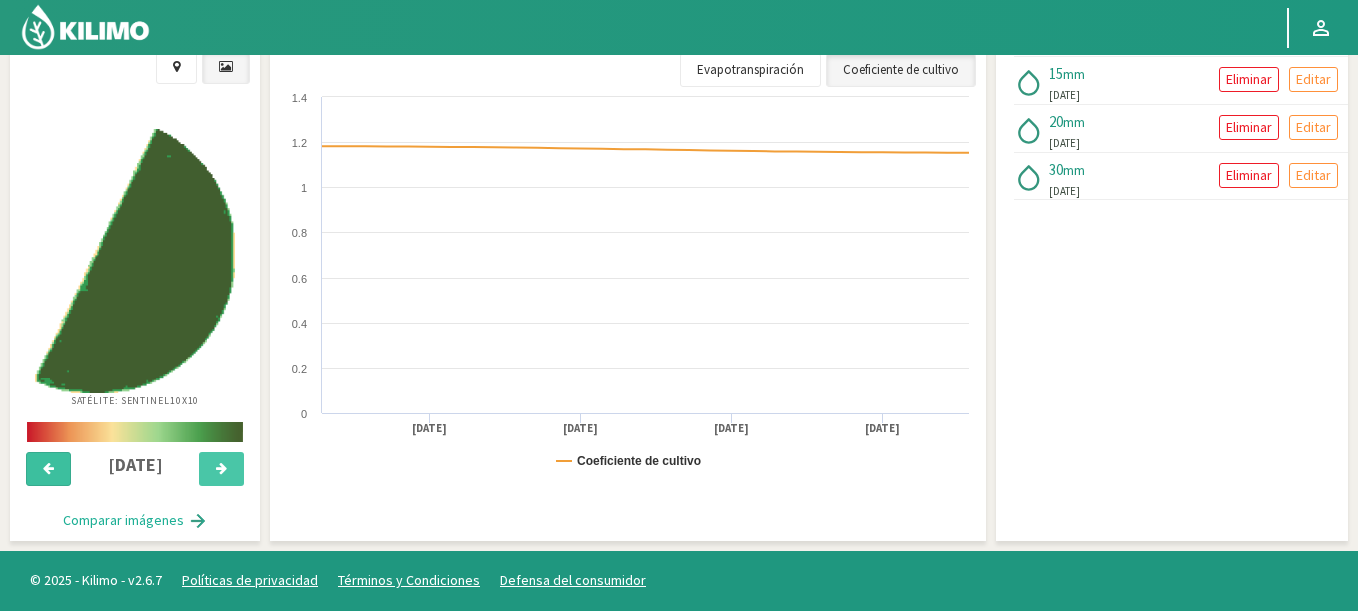 click 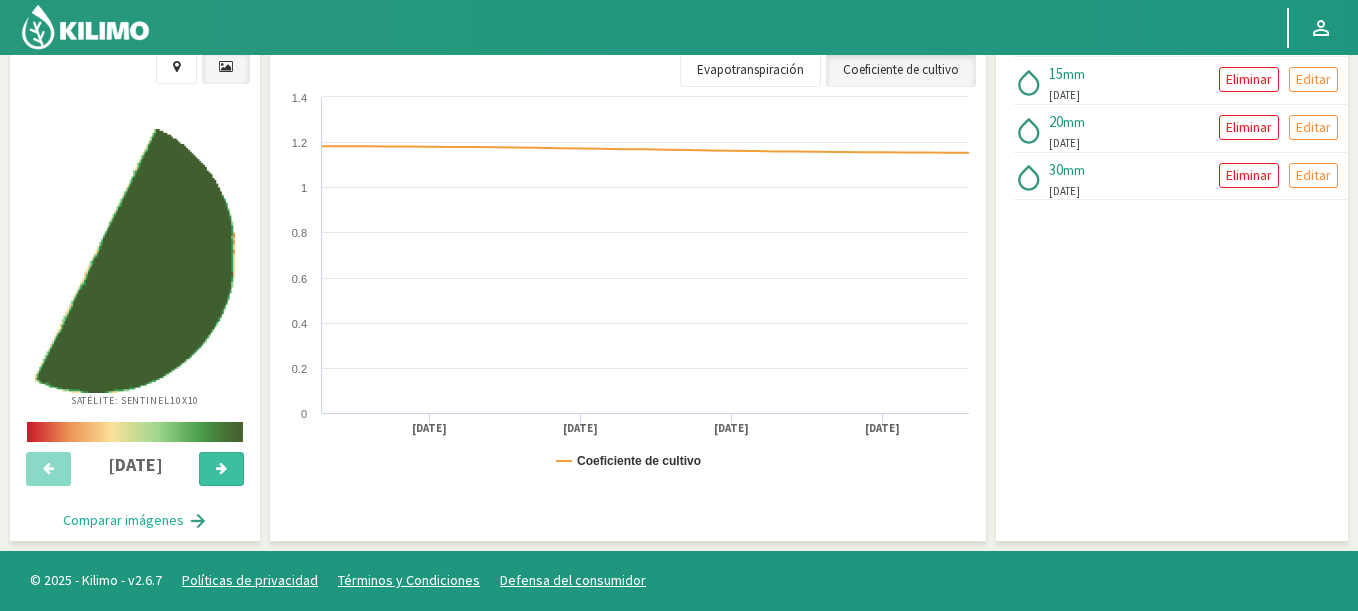 click 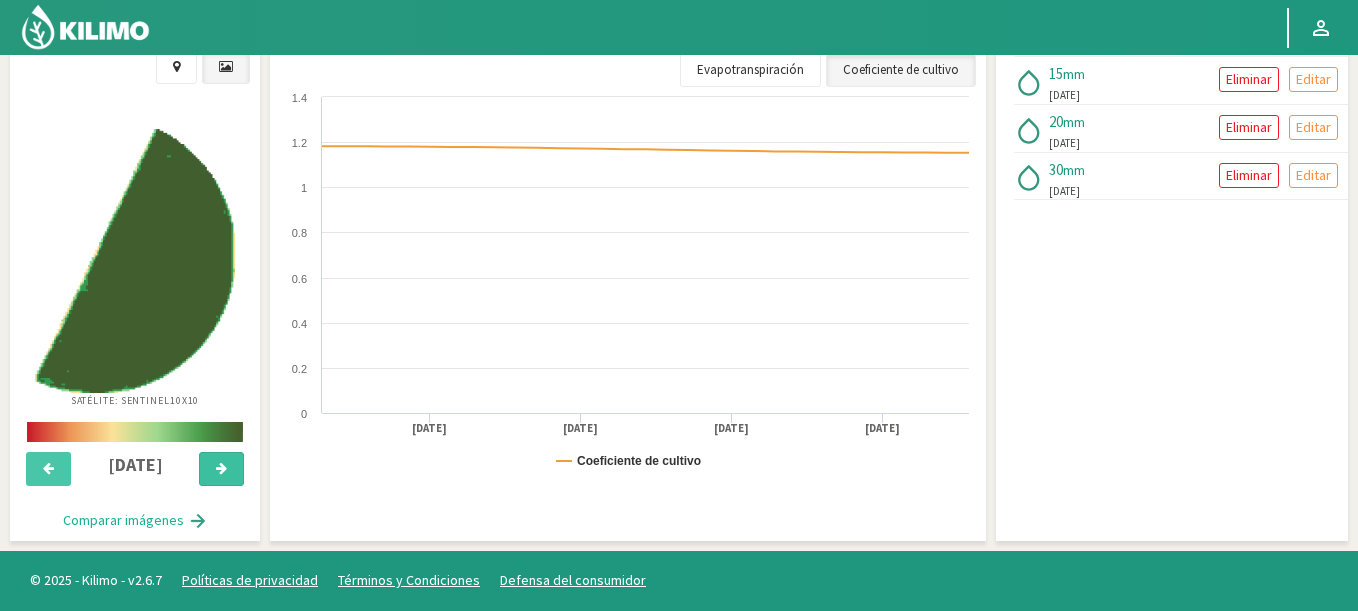 click 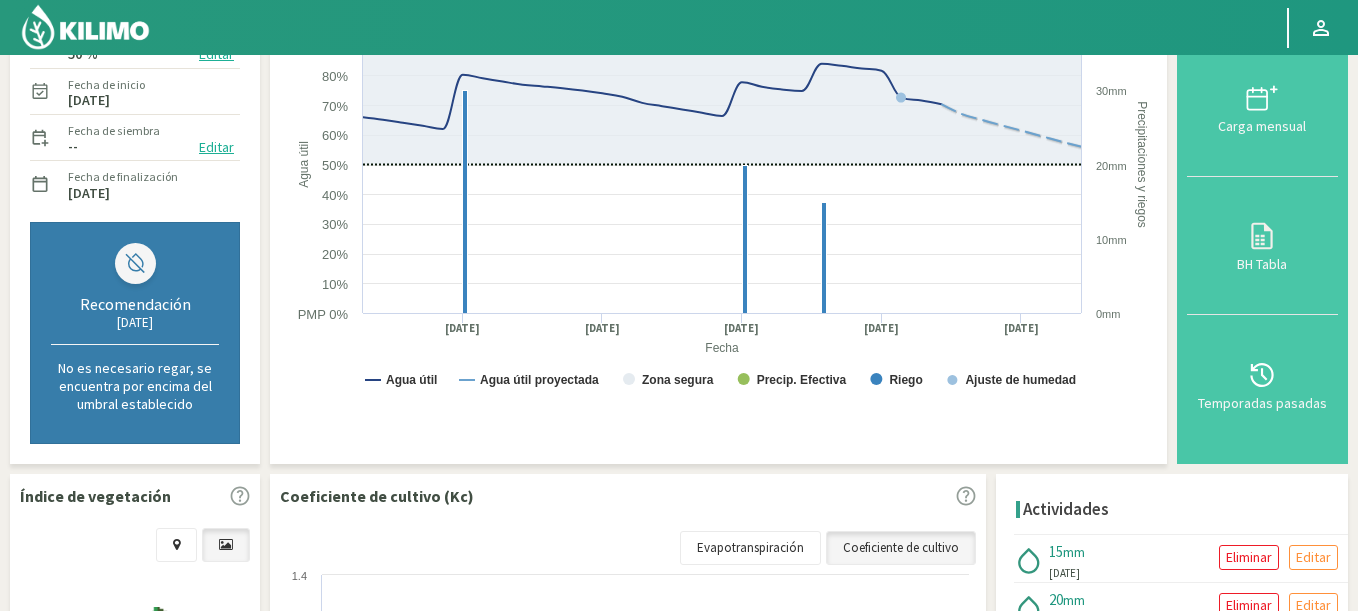 scroll, scrollTop: 72, scrollLeft: 0, axis: vertical 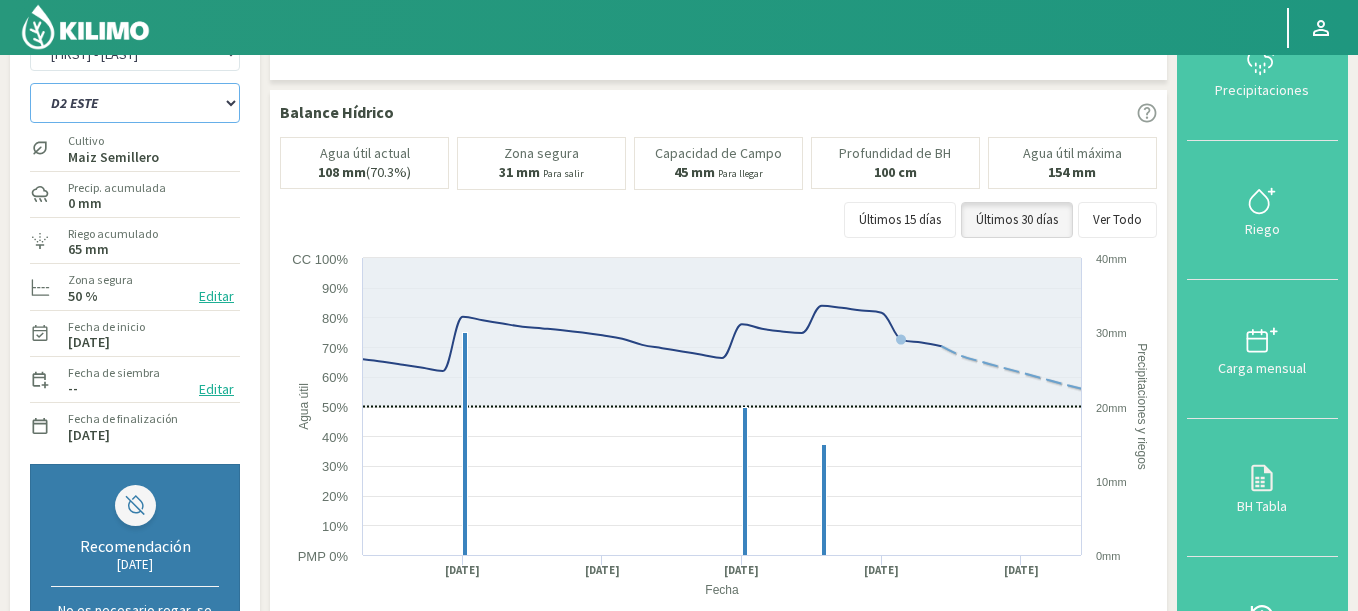 drag, startPoint x: 144, startPoint y: 101, endPoint x: 149, endPoint y: 87, distance: 14.866069 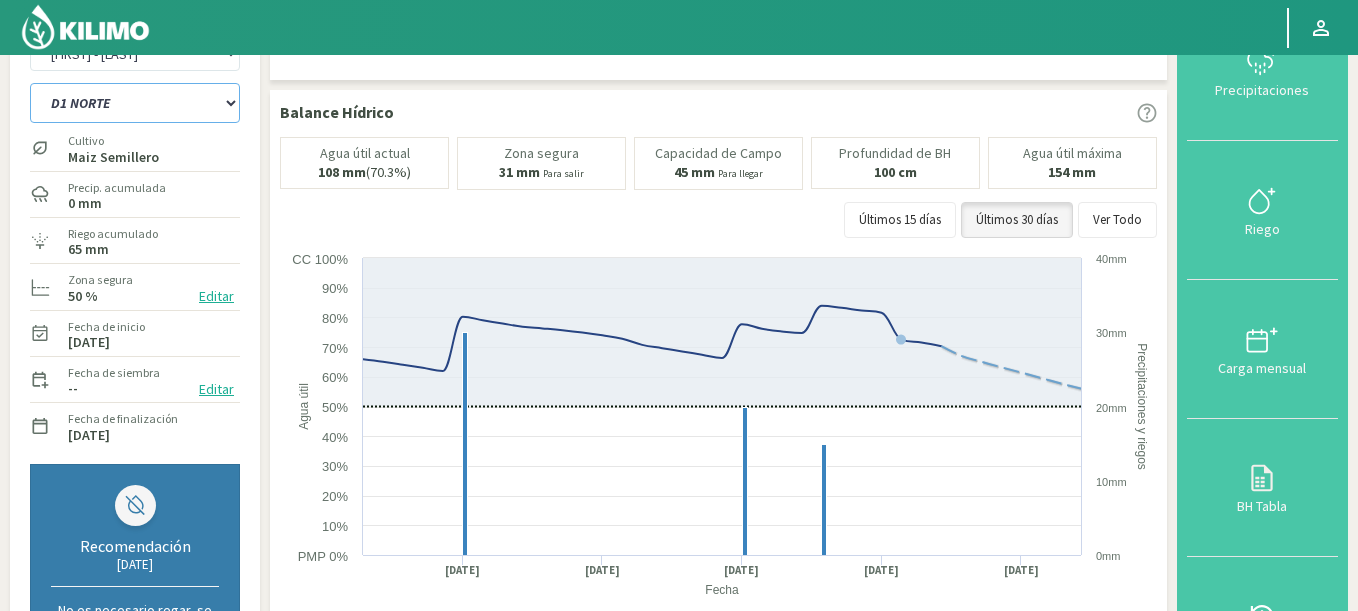 click on "A1 B2 C2 D1 NORTE D2 ESTE" 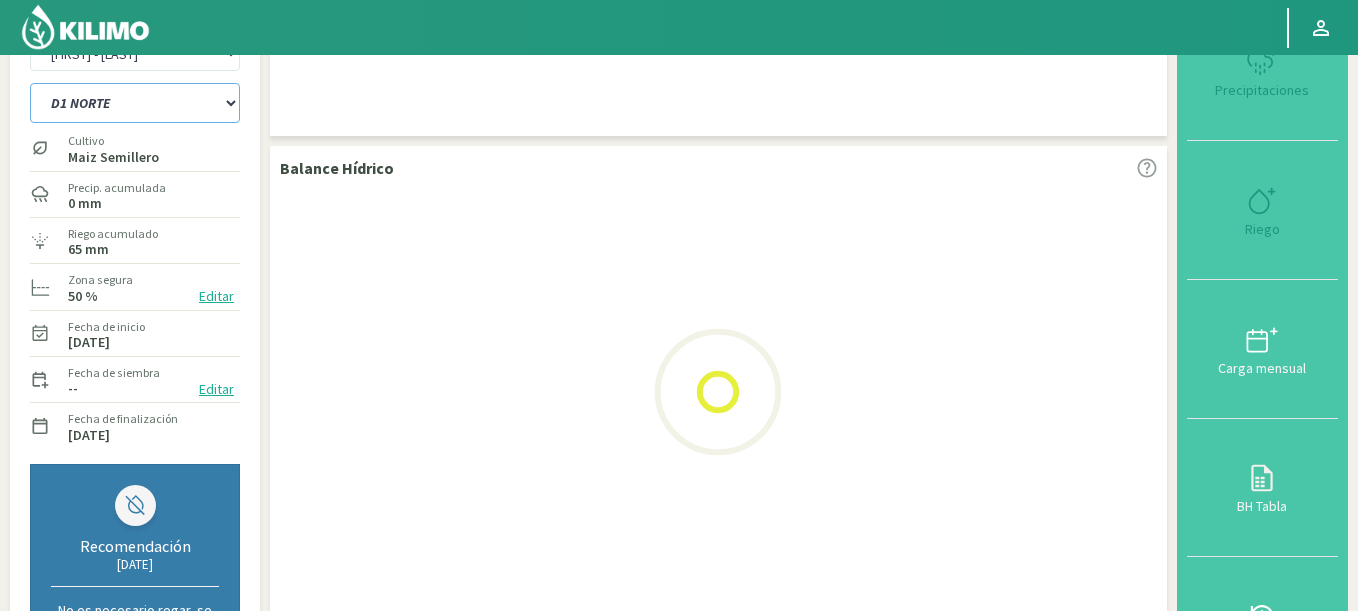 select on "34: Object" 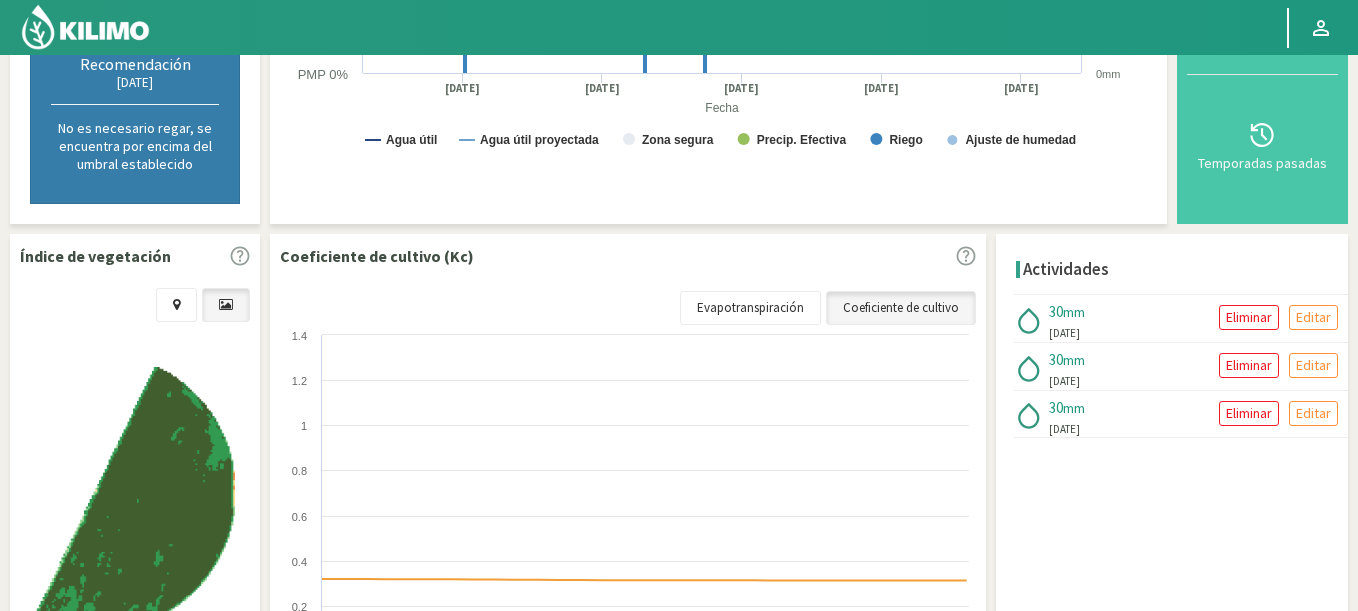 scroll, scrollTop: 672, scrollLeft: 0, axis: vertical 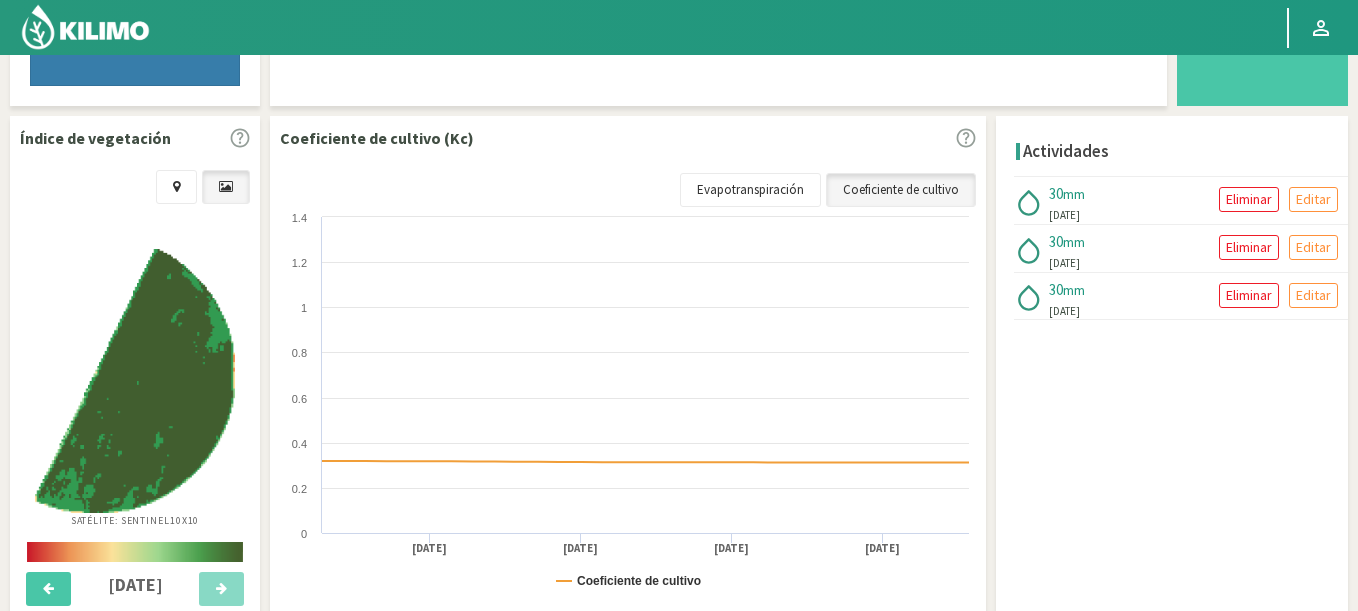 select on "2144: Object" 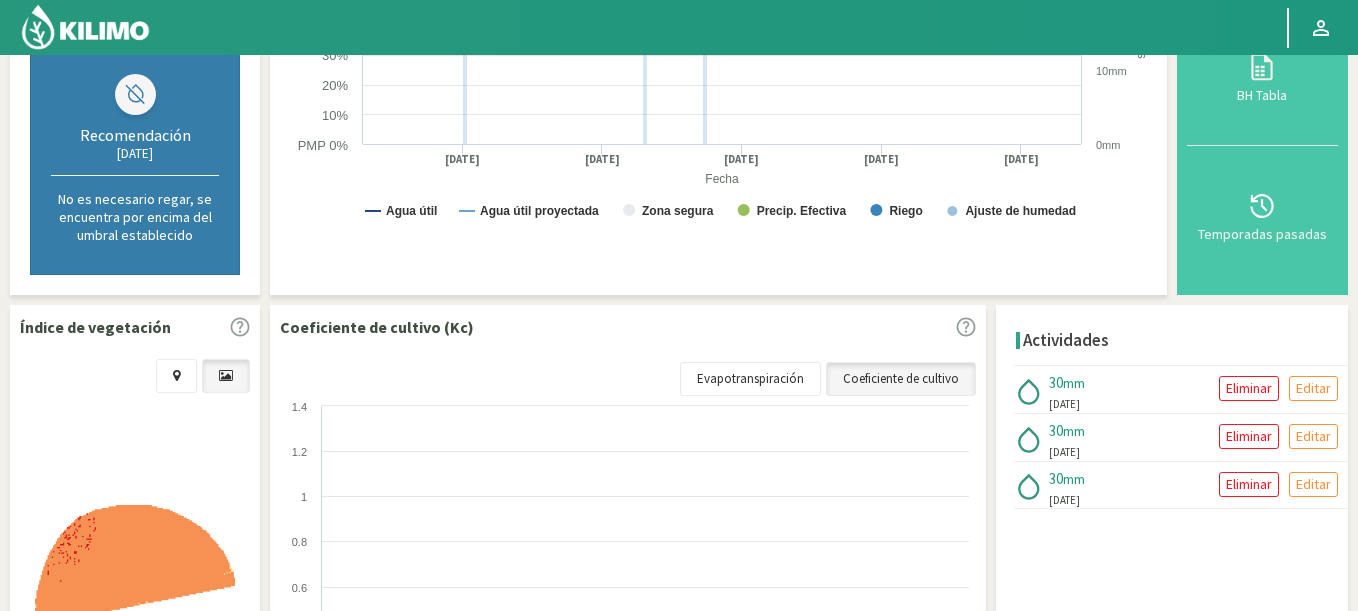 scroll, scrollTop: 783, scrollLeft: 0, axis: vertical 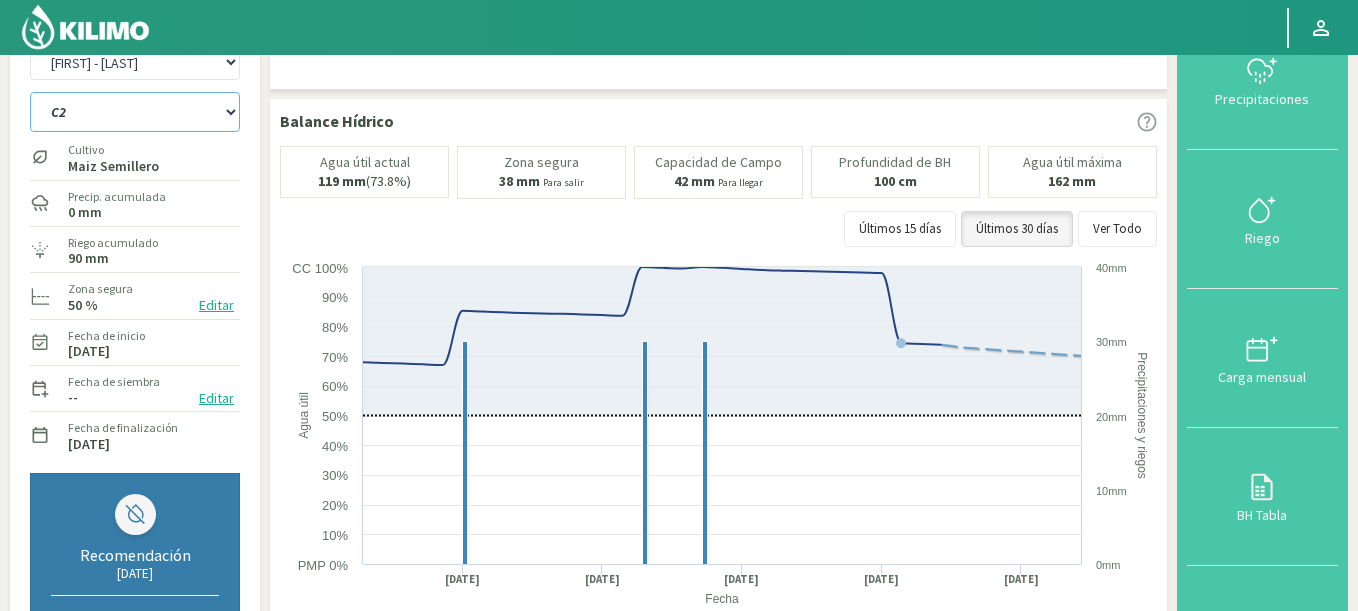 click on "A1 B2 C2 D1 NORTE D2 ESTE" 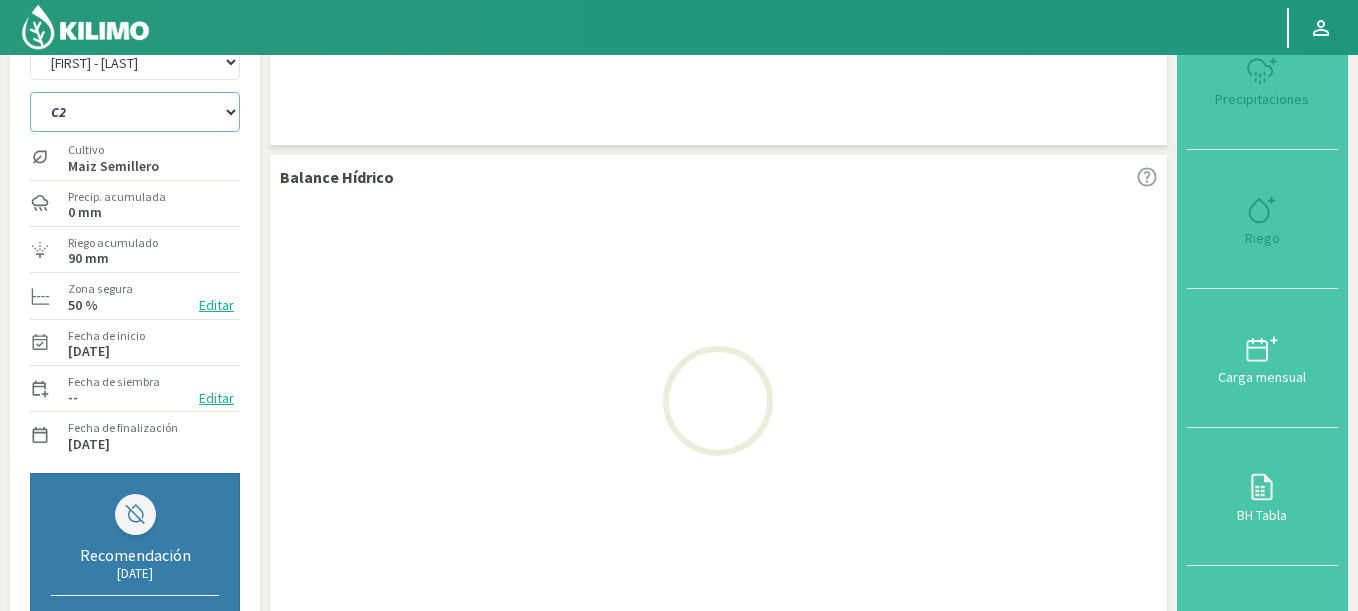 select on "38: Object" 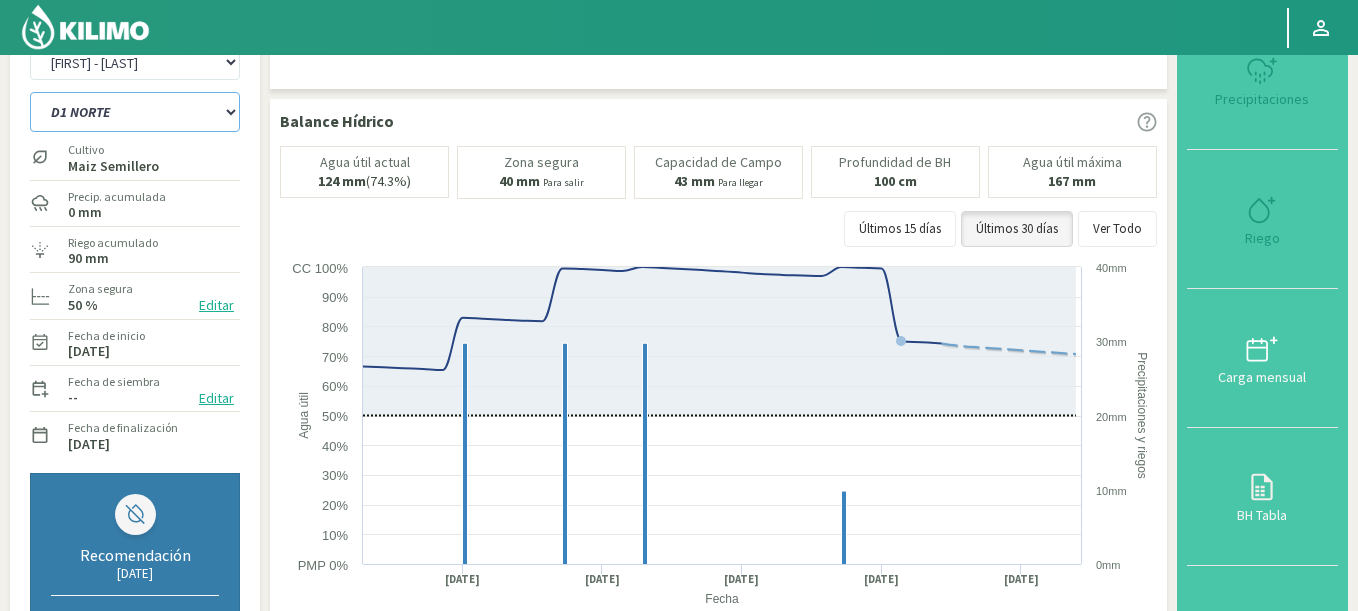 select on "2422: Object" 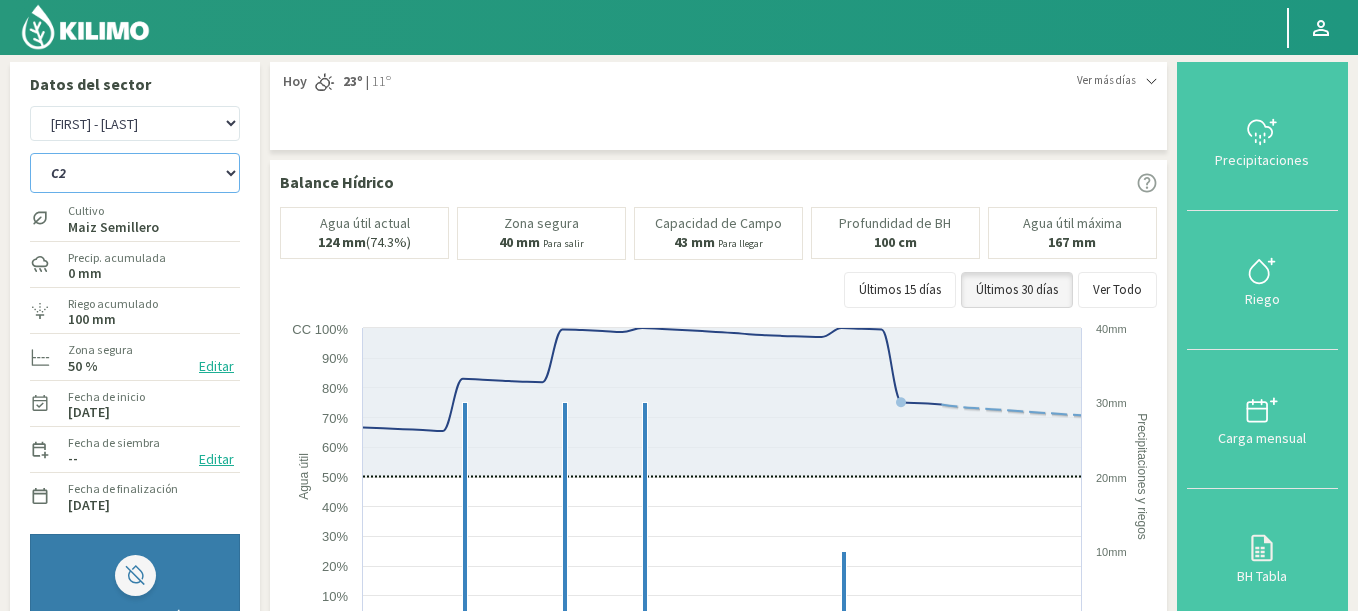 scroll, scrollTop: 0, scrollLeft: 0, axis: both 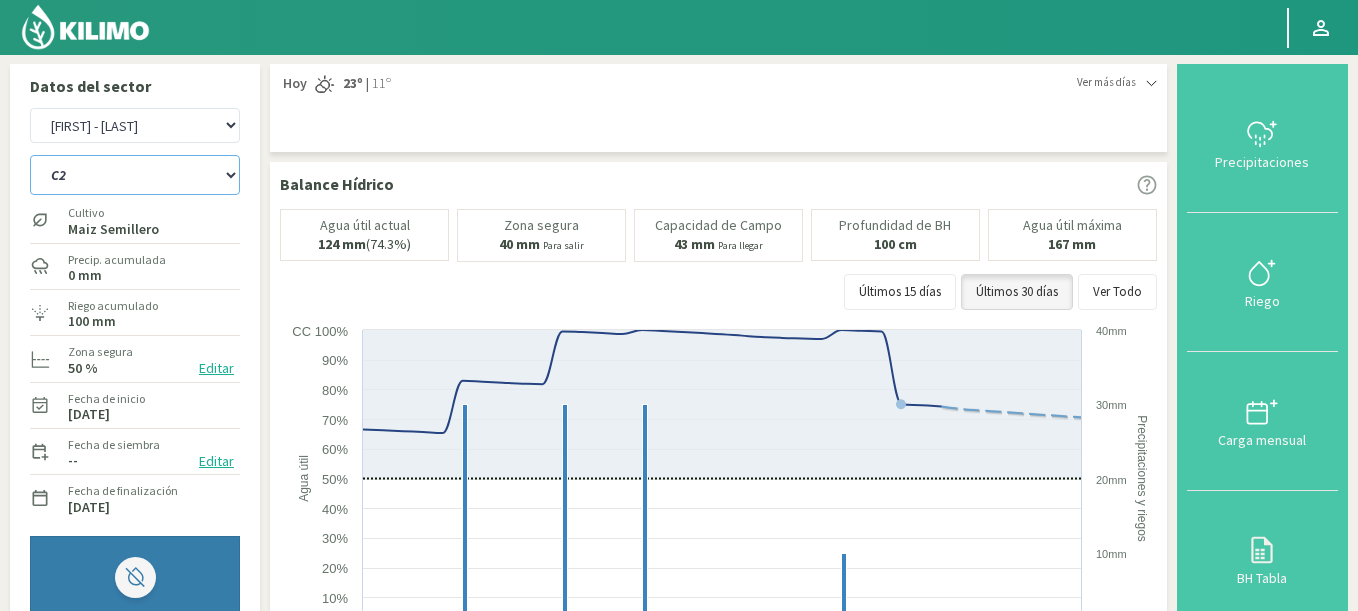 drag, startPoint x: 156, startPoint y: 175, endPoint x: 163, endPoint y: 102, distance: 73.33485 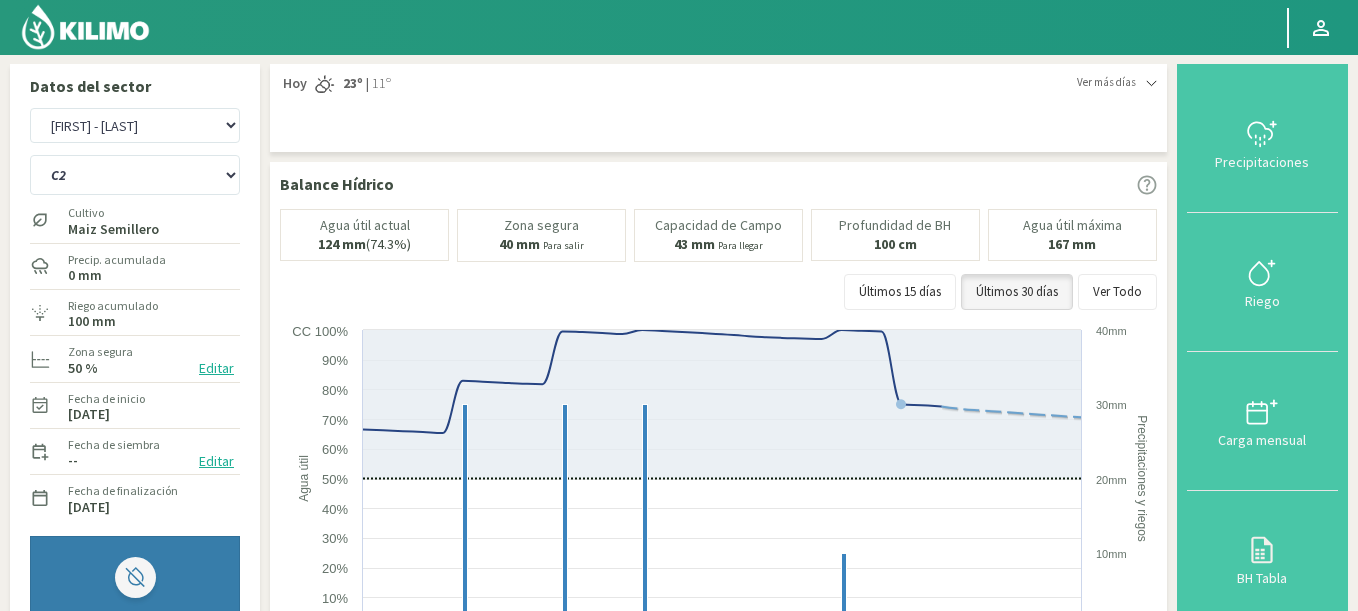 click on "A1 B2 C2 D1 NORTE D2 ESTE" 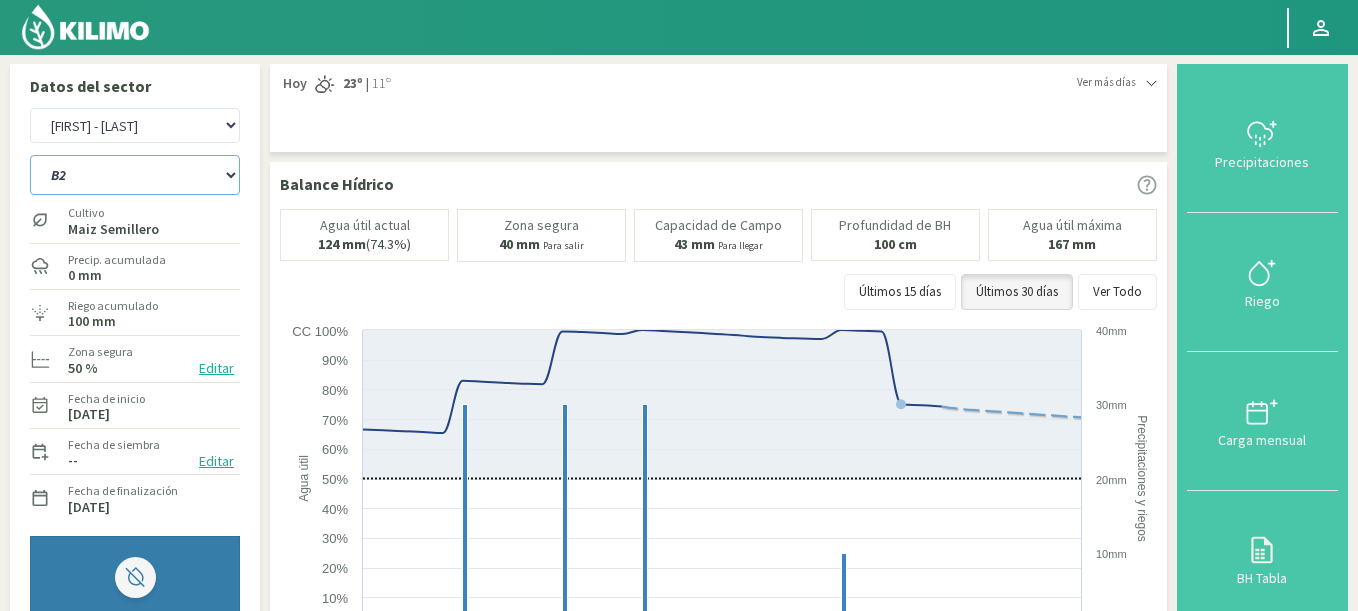 click on "A1 B2 C2 D1 NORTE D2 ESTE" 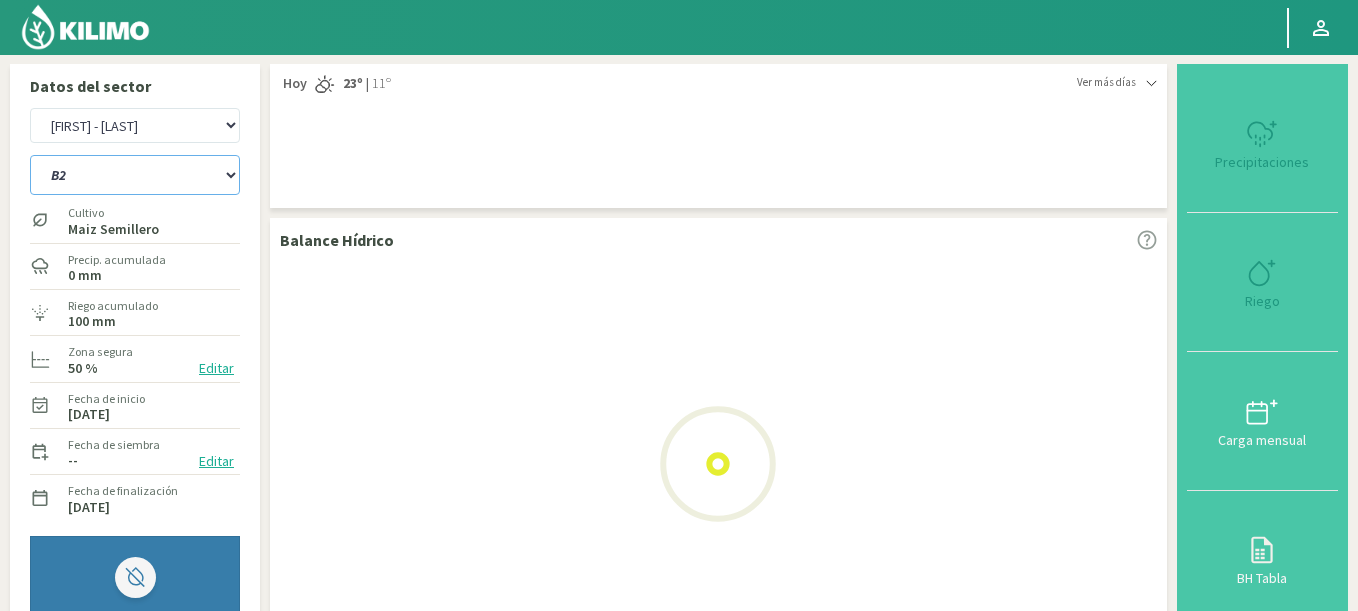 select on "42: Object" 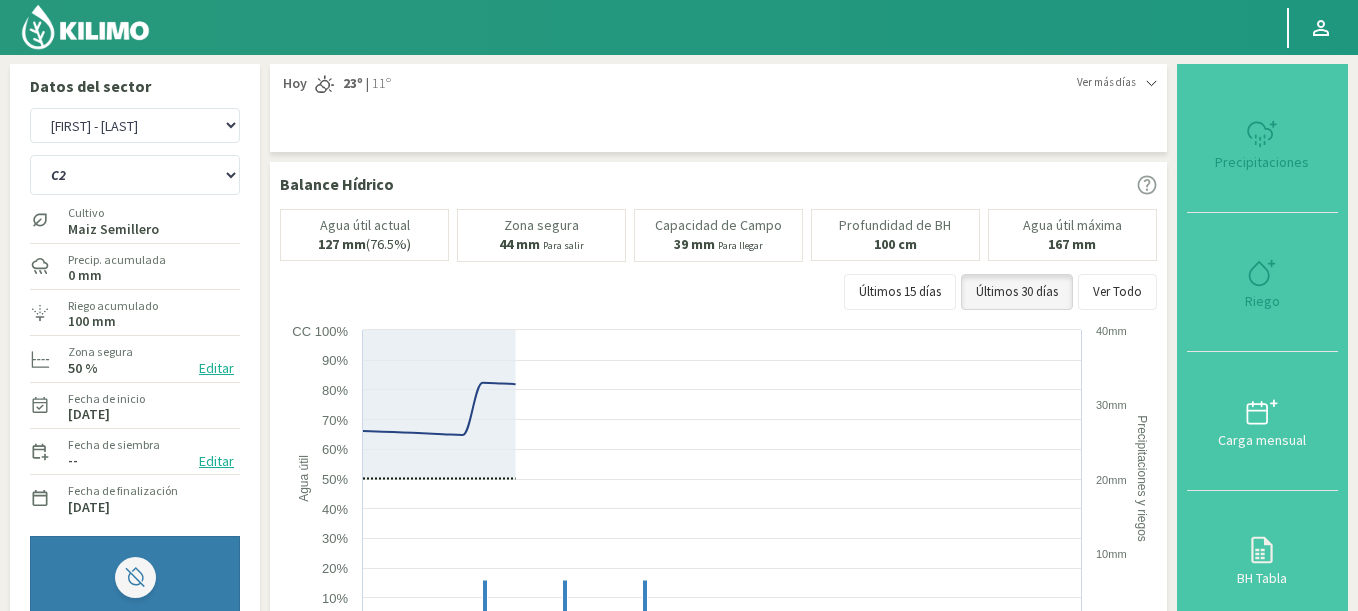 select on "2700: Object" 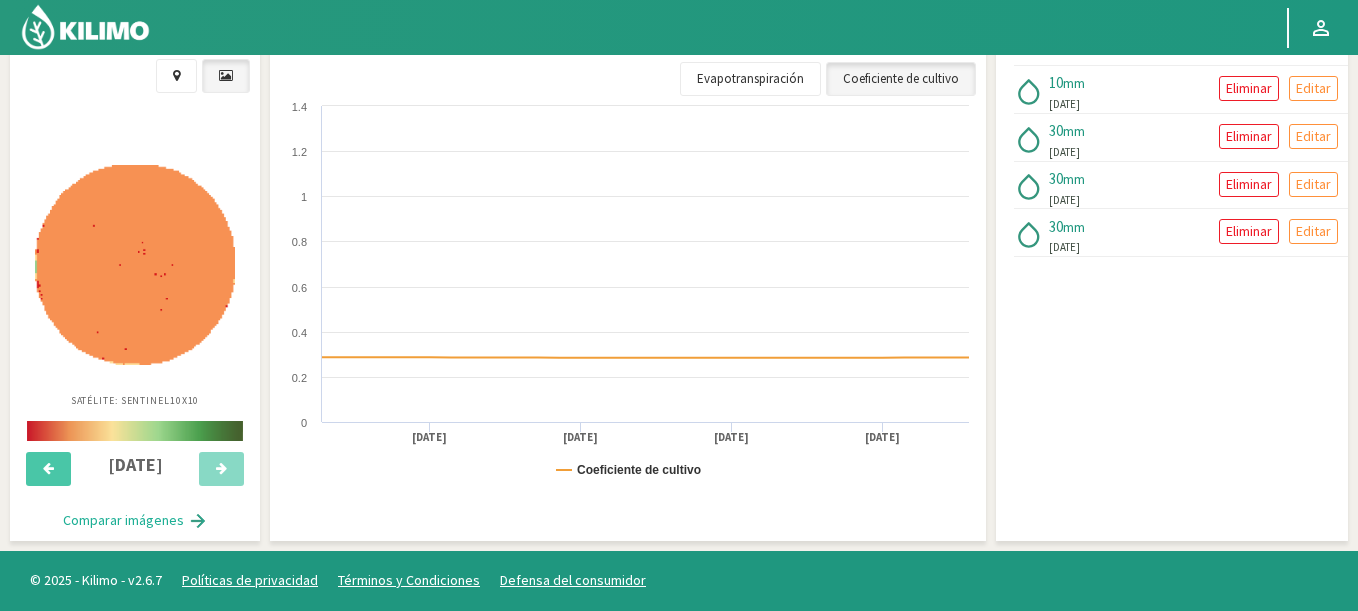 scroll, scrollTop: 183, scrollLeft: 0, axis: vertical 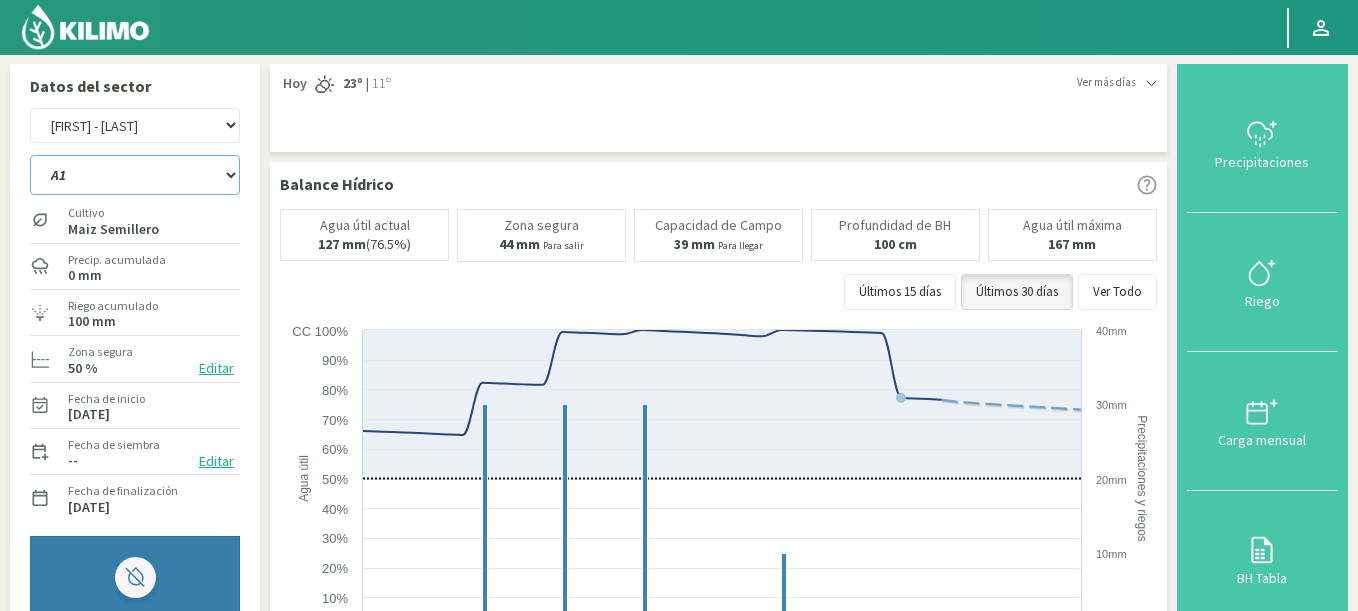 click on "A1 B2 C2 D1 NORTE D2 ESTE" 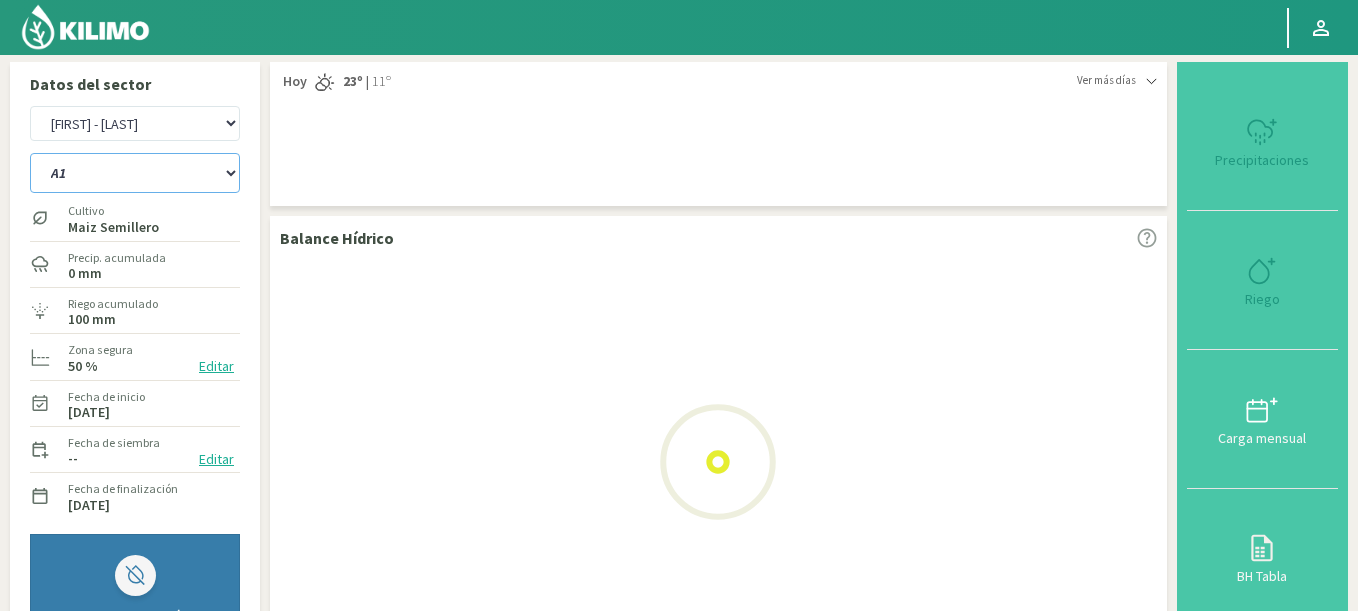 select on "46: Object" 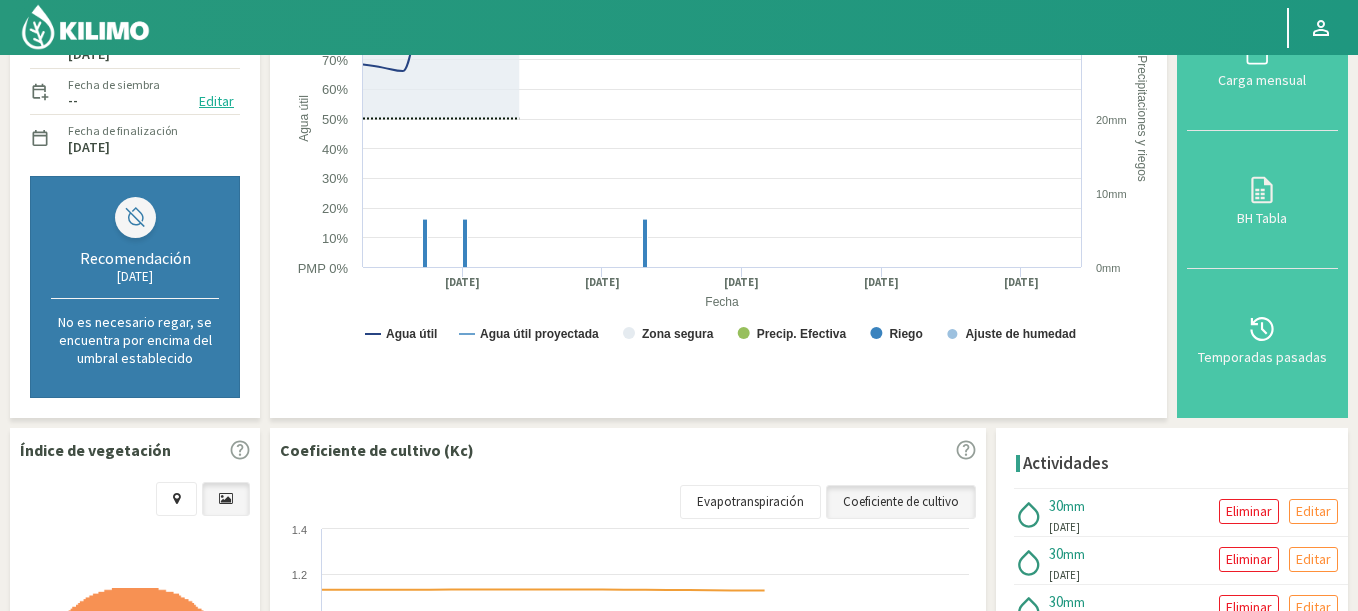 scroll, scrollTop: 720, scrollLeft: 0, axis: vertical 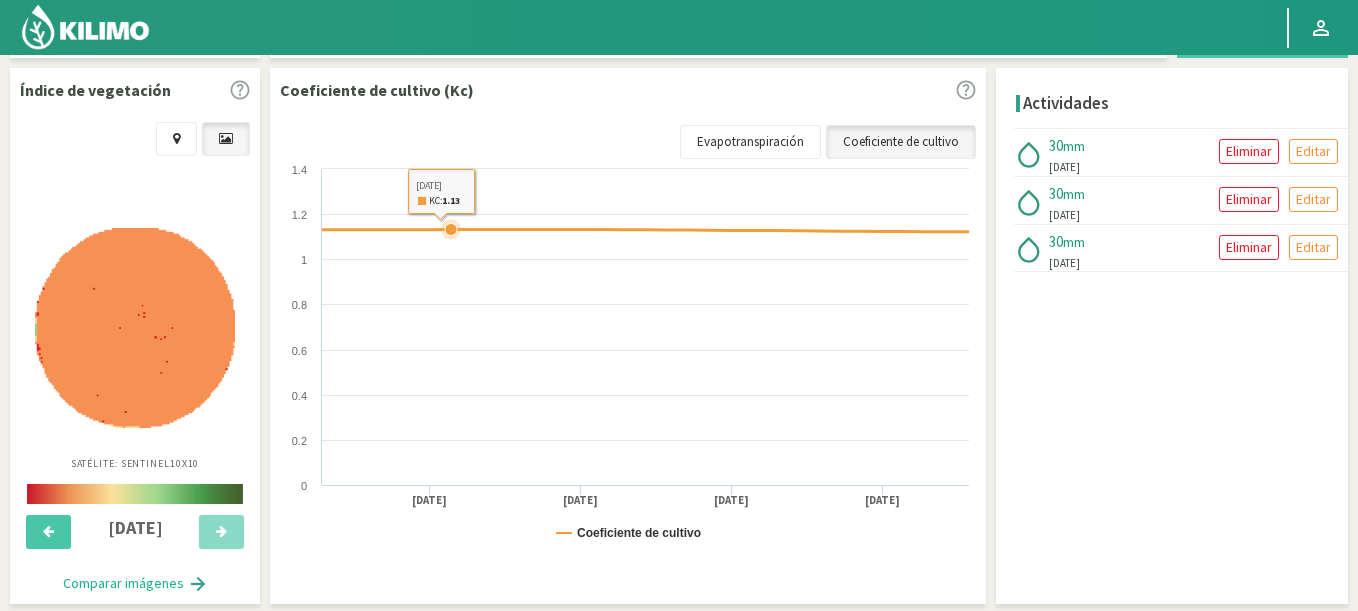 select on "2978: Object" 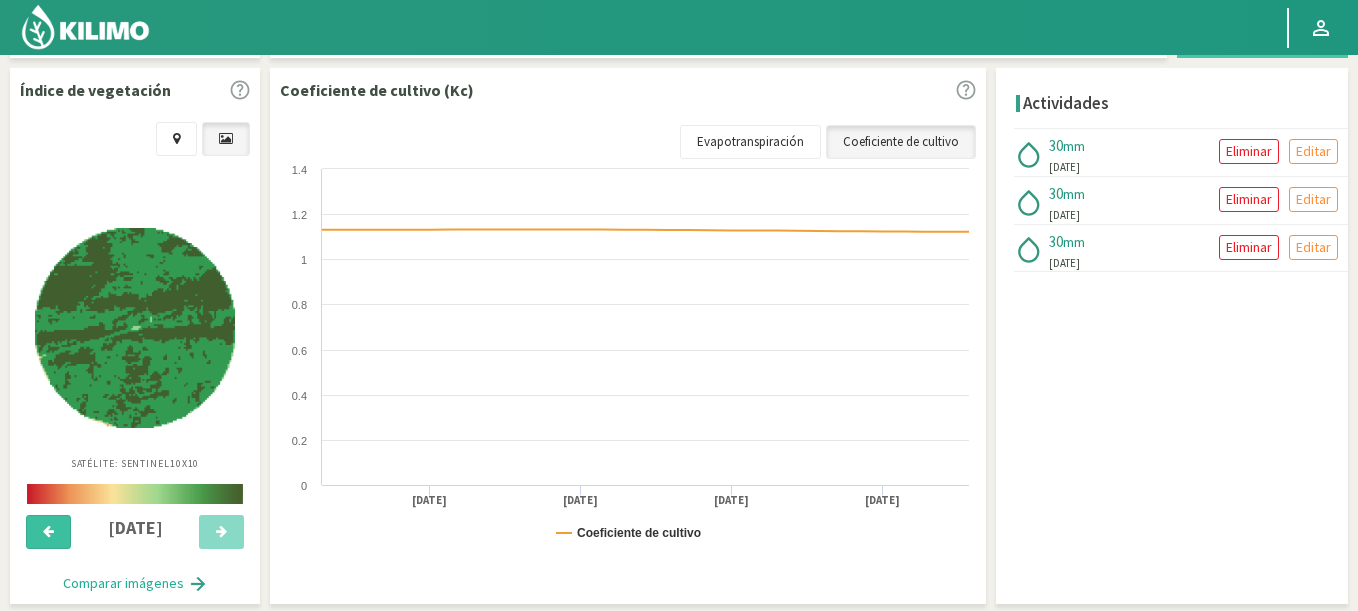 click 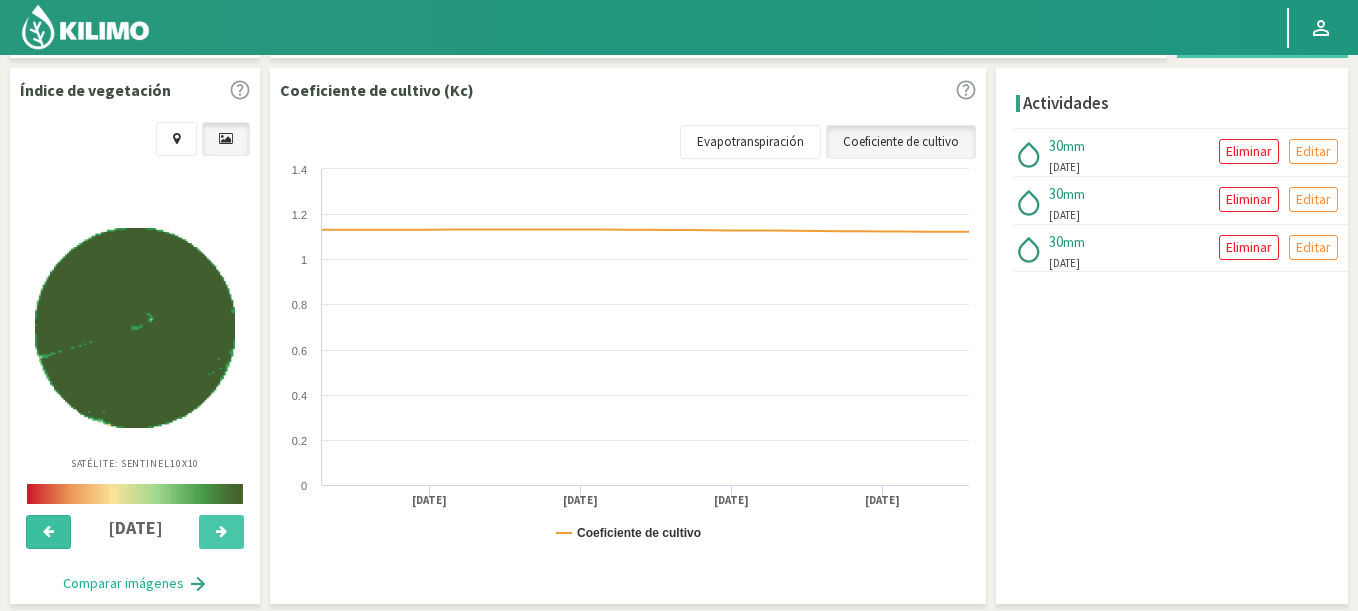 click 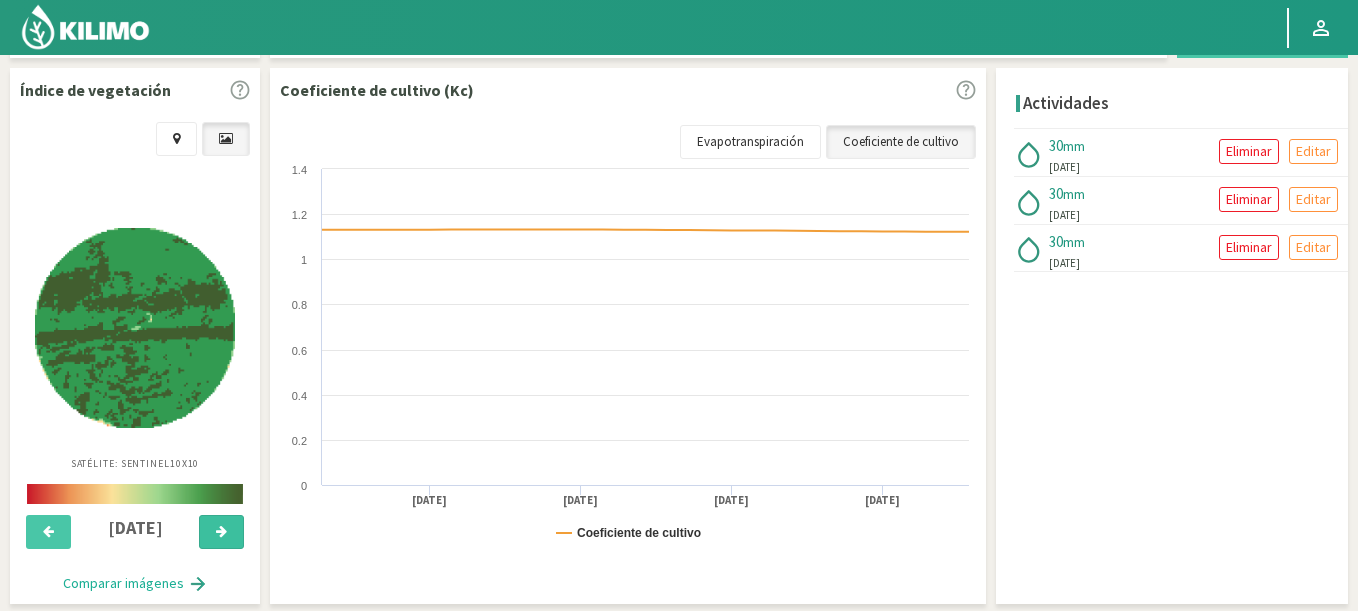 click 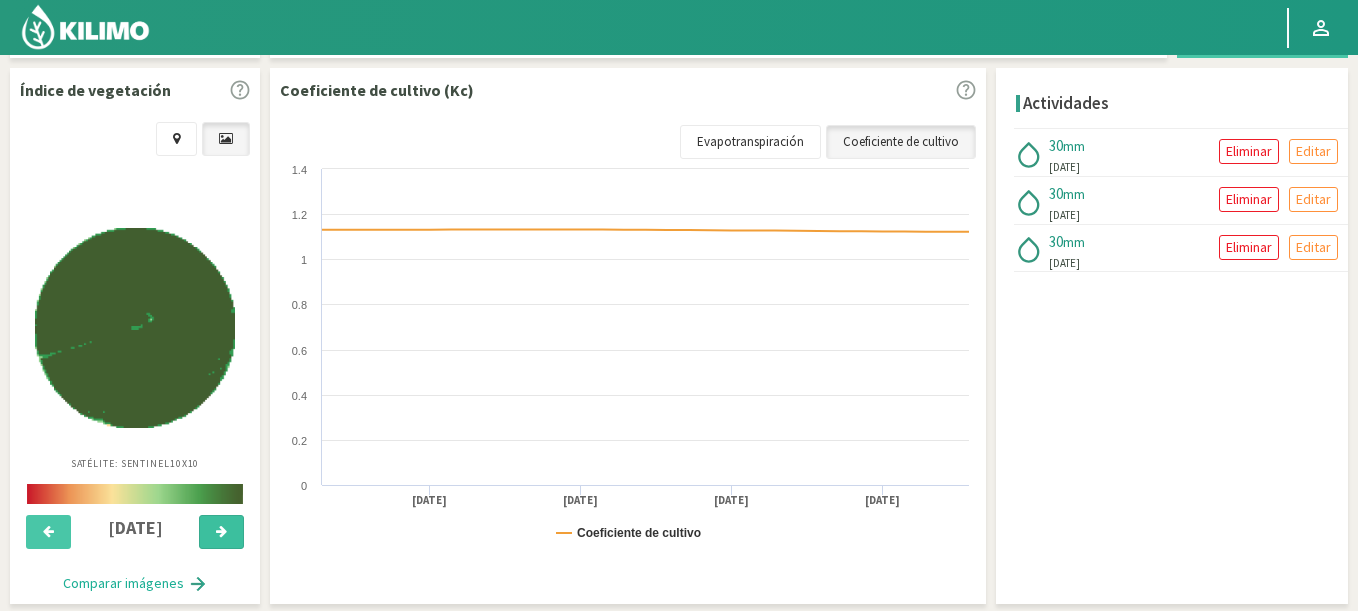 click 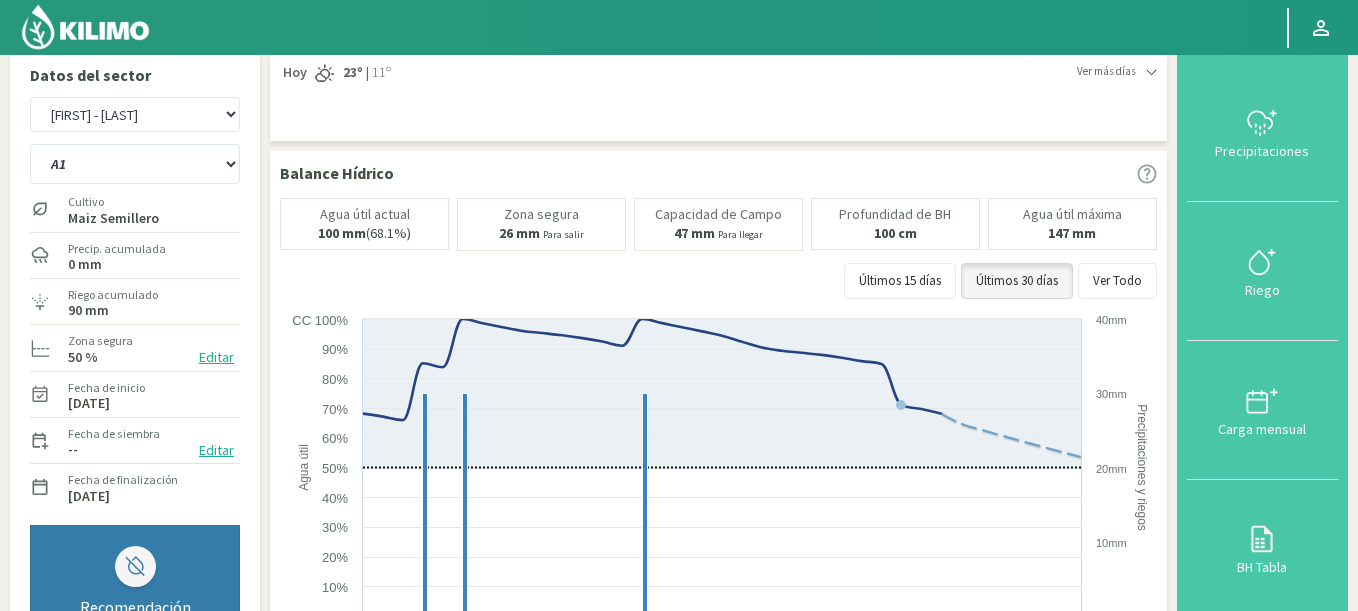 scroll, scrollTop: 0, scrollLeft: 0, axis: both 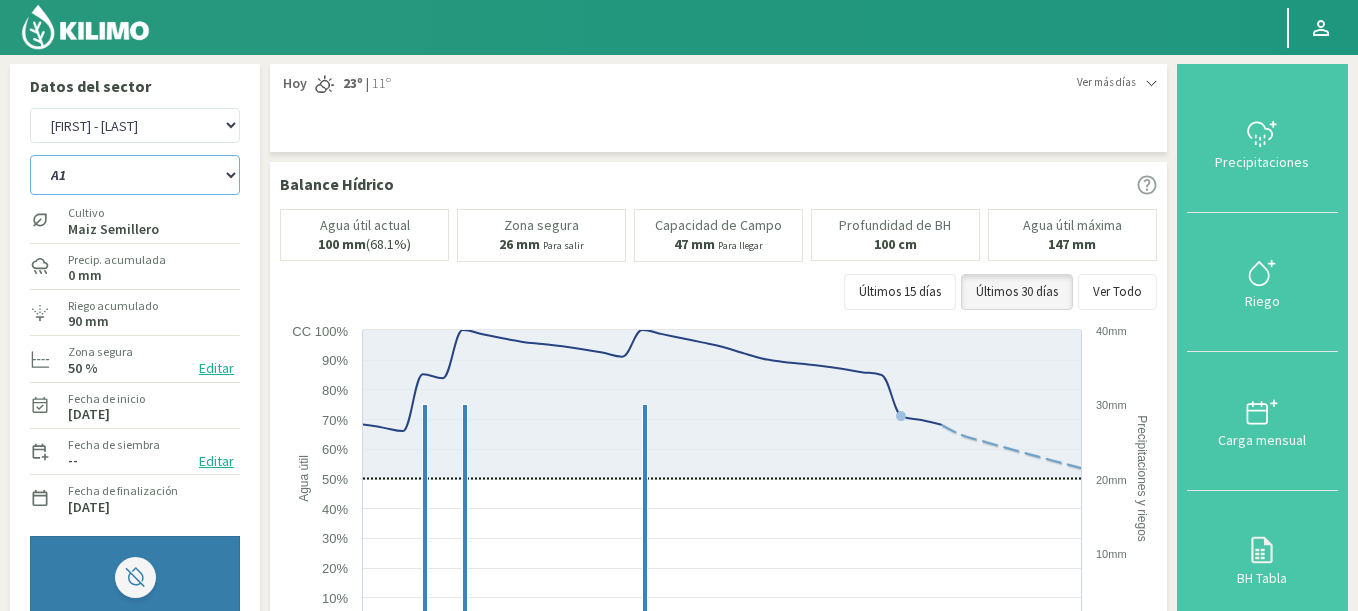 click on "A1 B2 C2 D1 NORTE D2 ESTE" 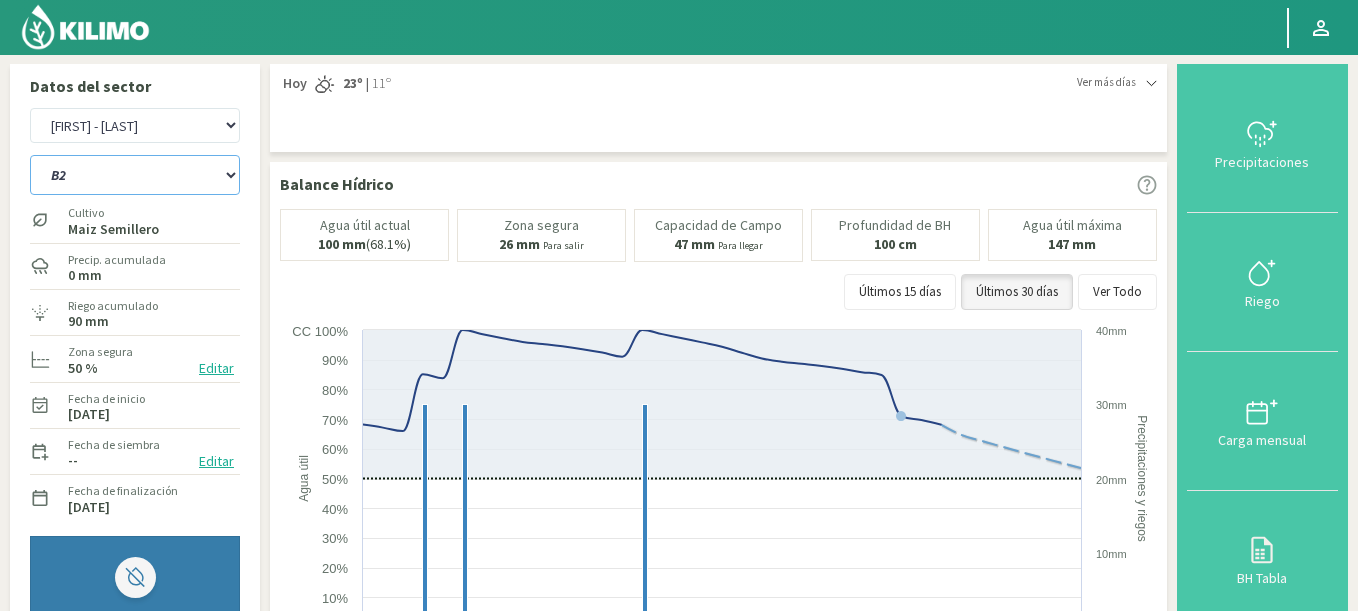 click on "A1 B2 C2 D1 NORTE D2 ESTE" 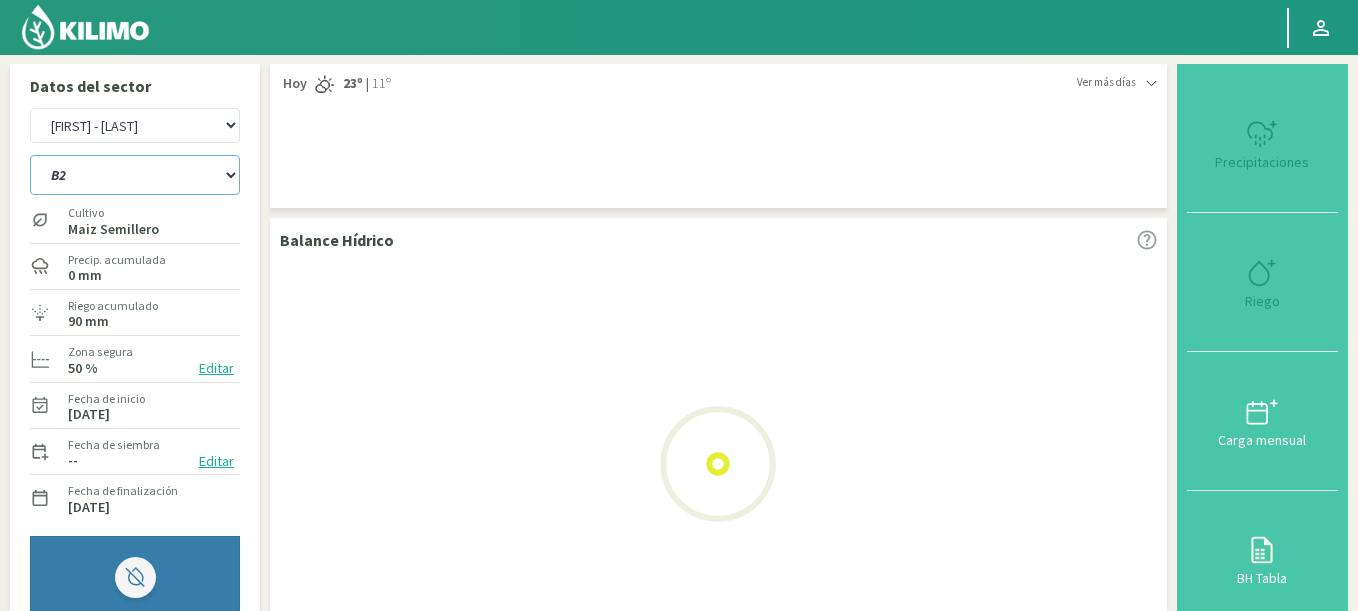 select on "50: Object" 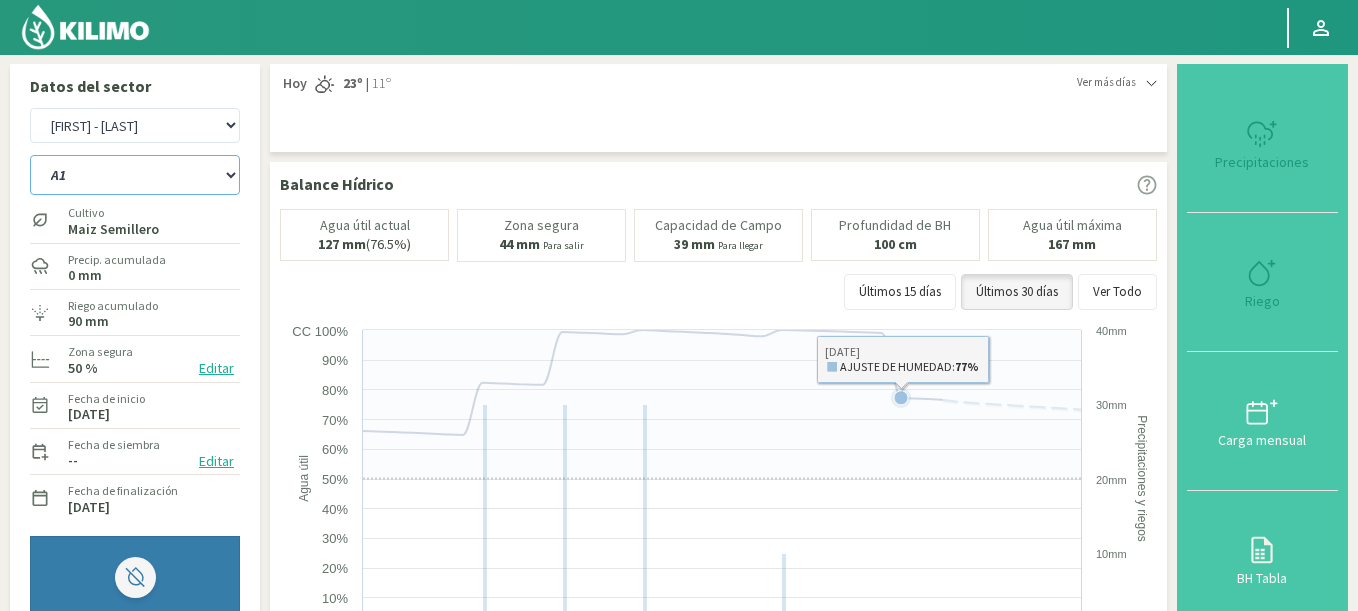 select on "3256: Object" 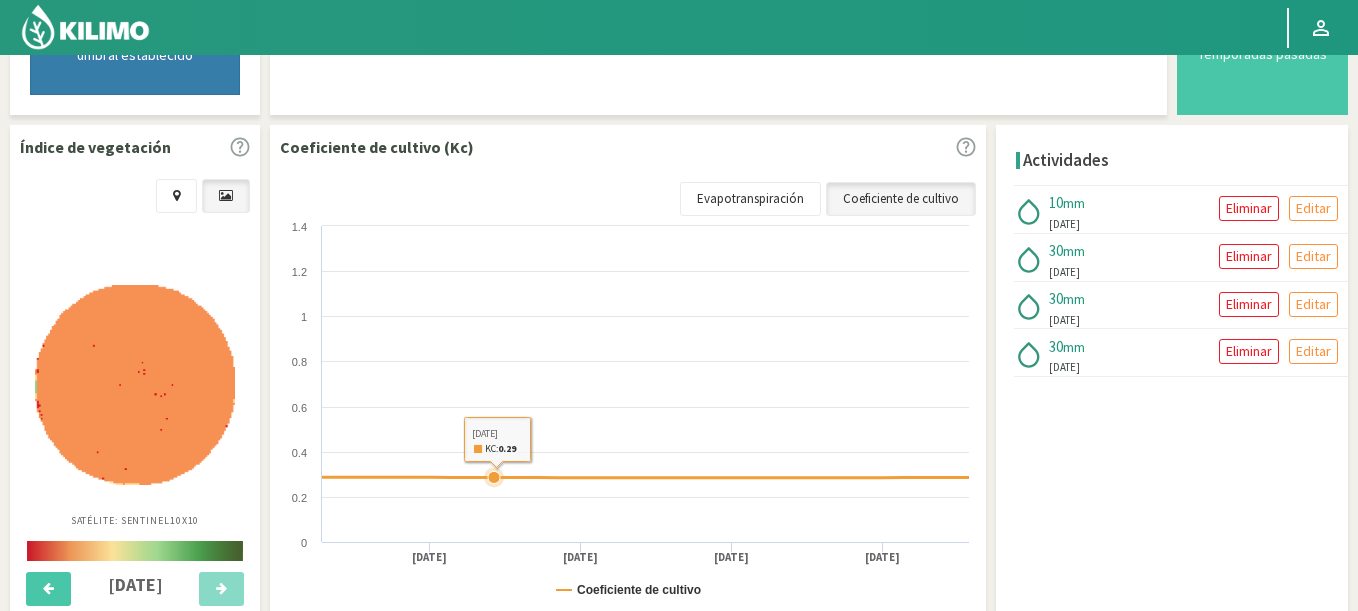 scroll, scrollTop: 0, scrollLeft: 0, axis: both 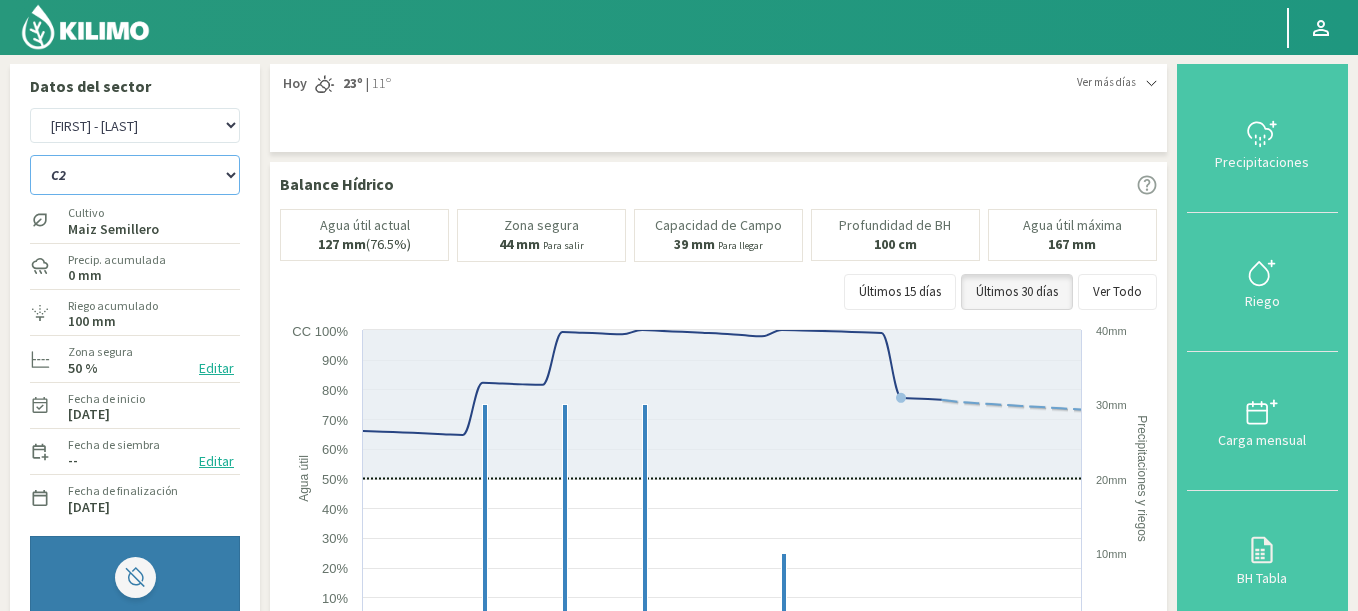 click on "A1 B2 C2 D1 NORTE D2 ESTE" 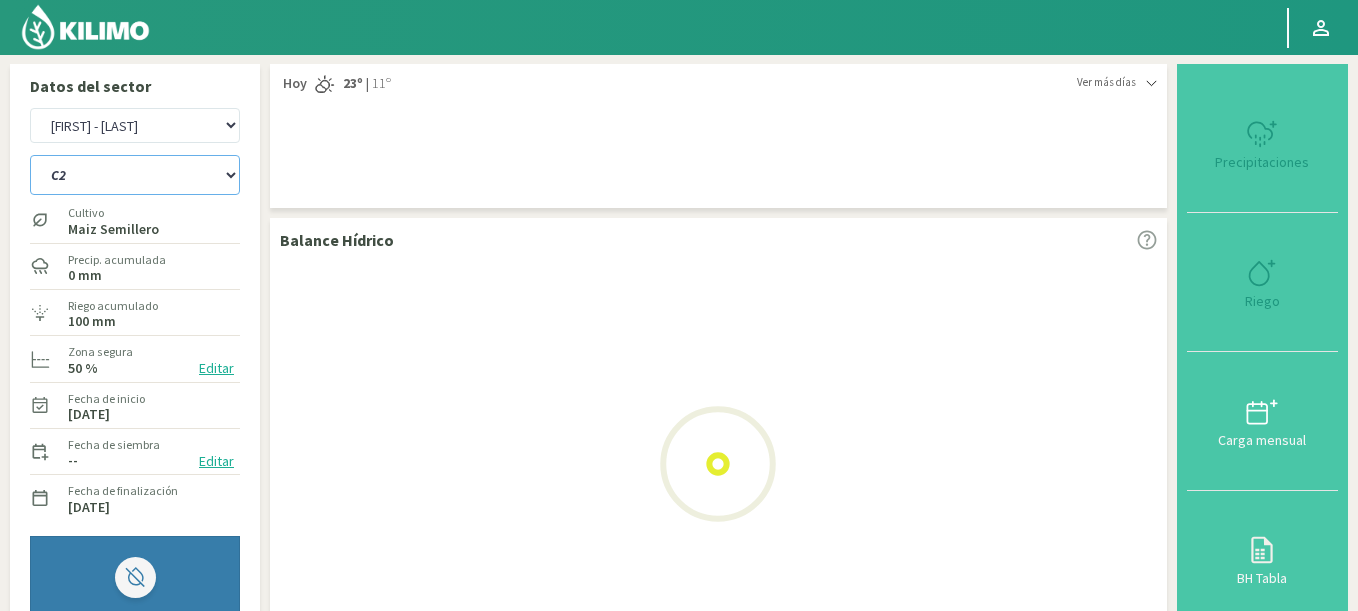 select on "56: Object" 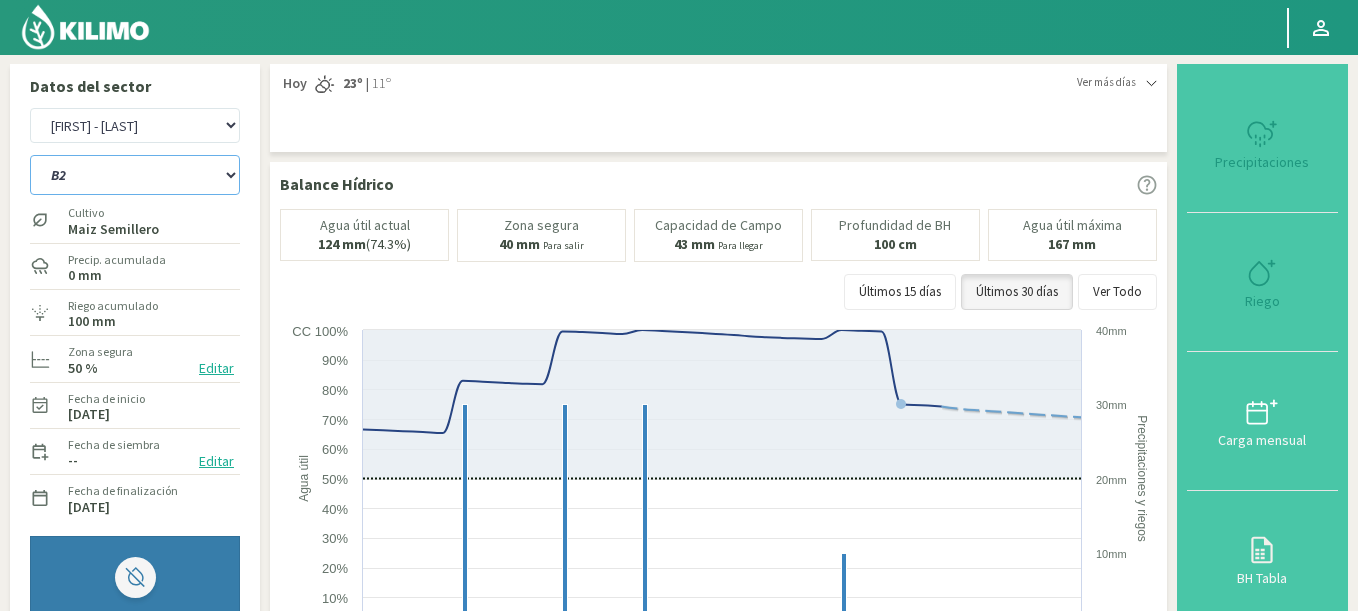 select on "3534: Object" 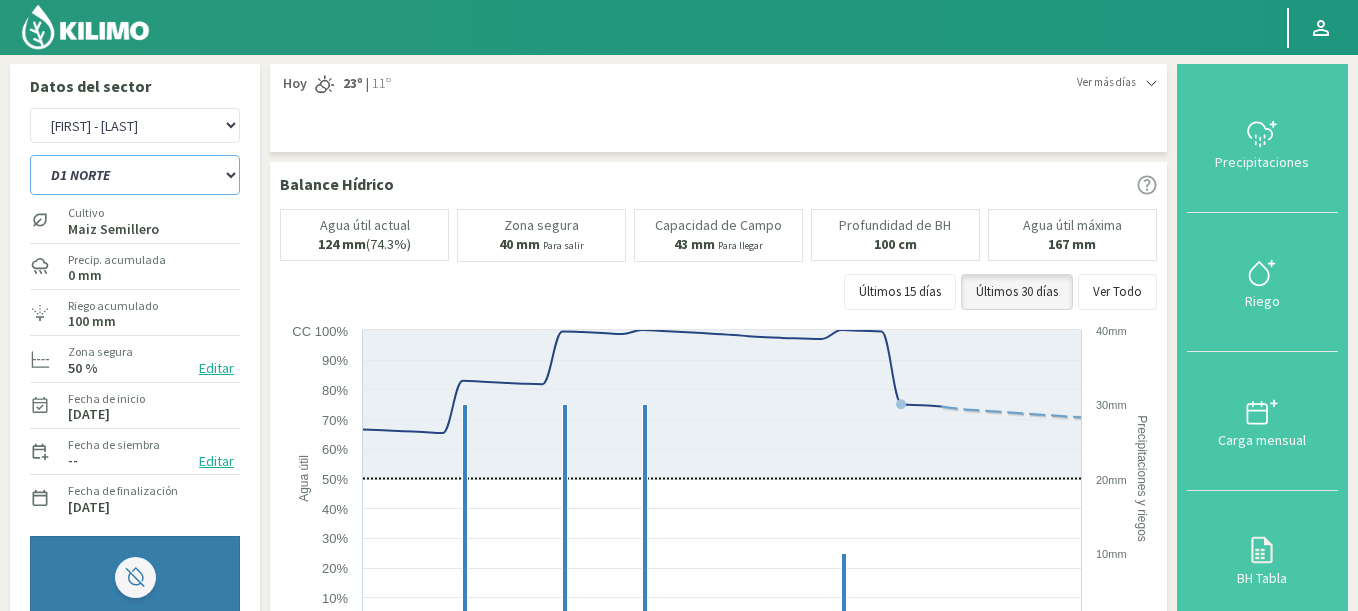 click on "A1 B2 C2 D1 NORTE D2 ESTE" 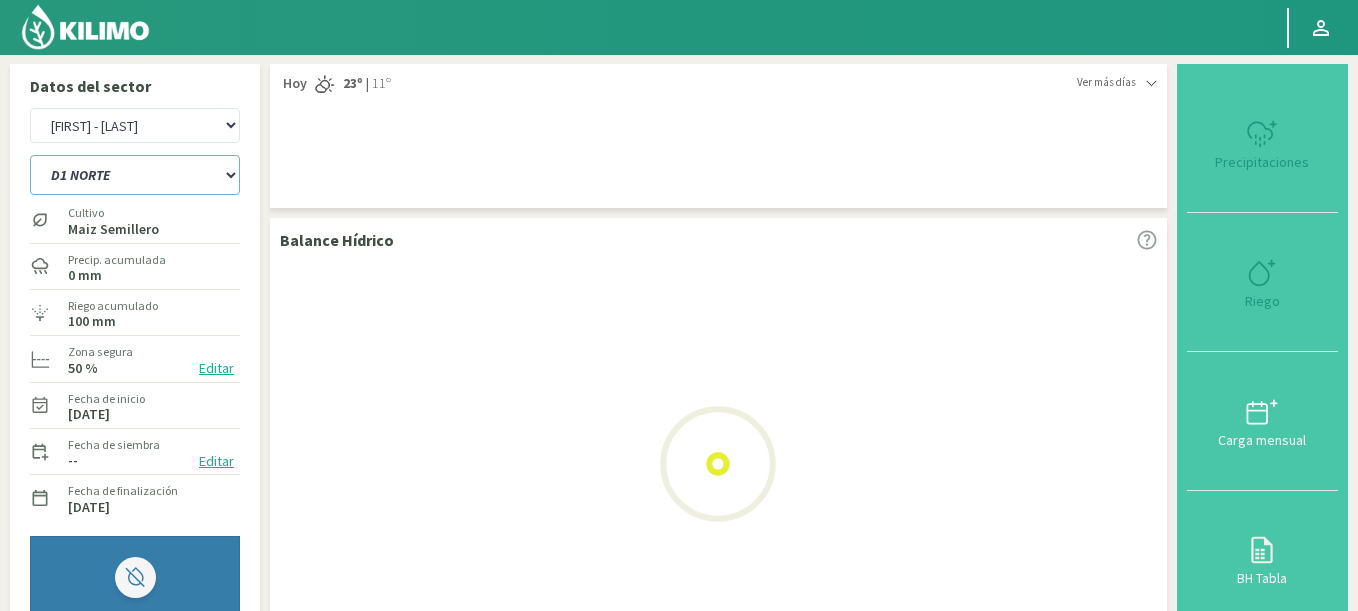 select on "62: Object" 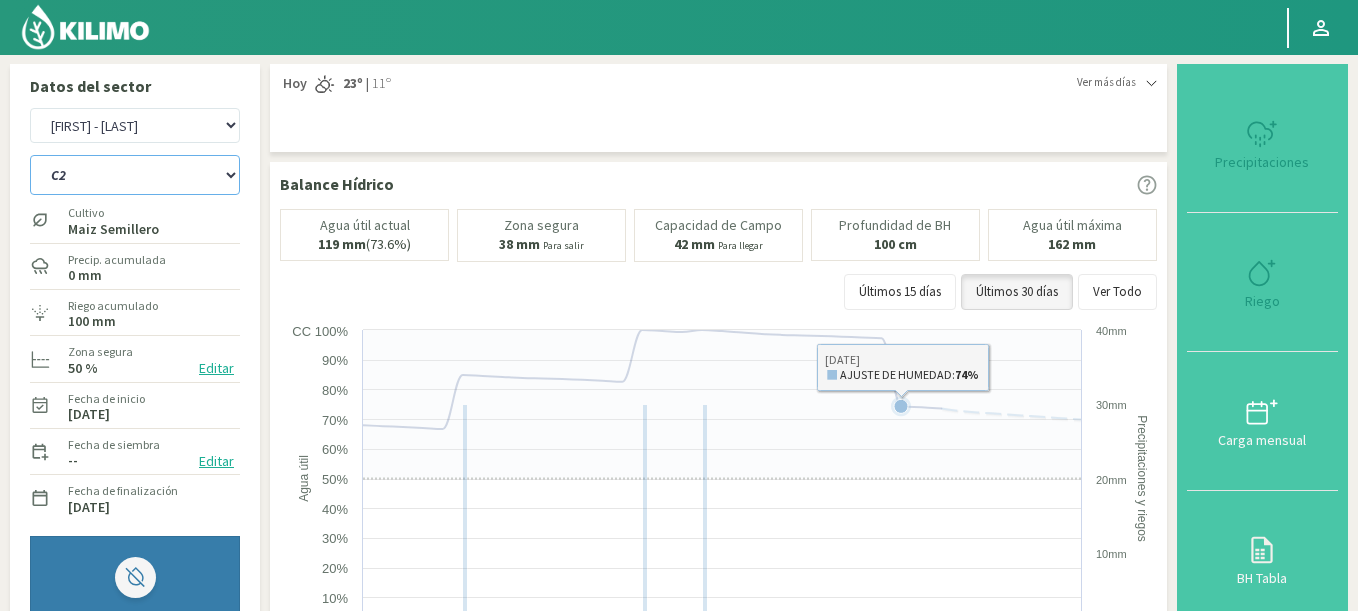 select on "3812: Object" 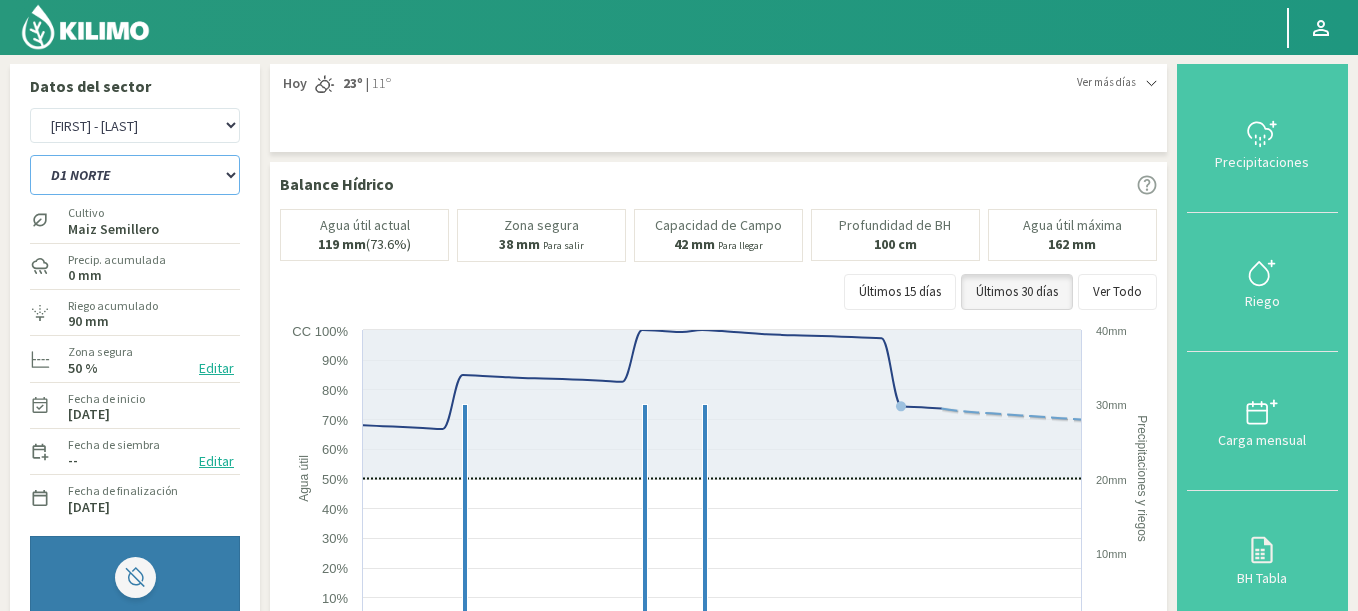 drag, startPoint x: 102, startPoint y: 185, endPoint x: 82, endPoint y: 328, distance: 144.39183 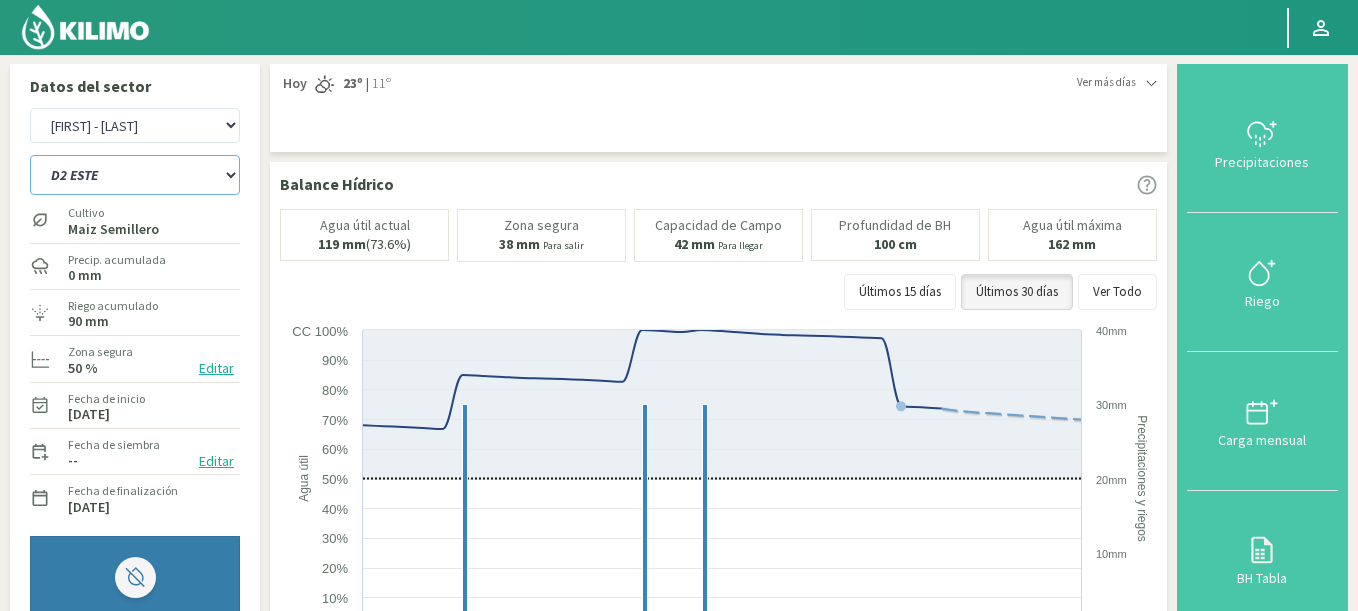 click on "A1 B2 C2 D1 NORTE D2 ESTE" 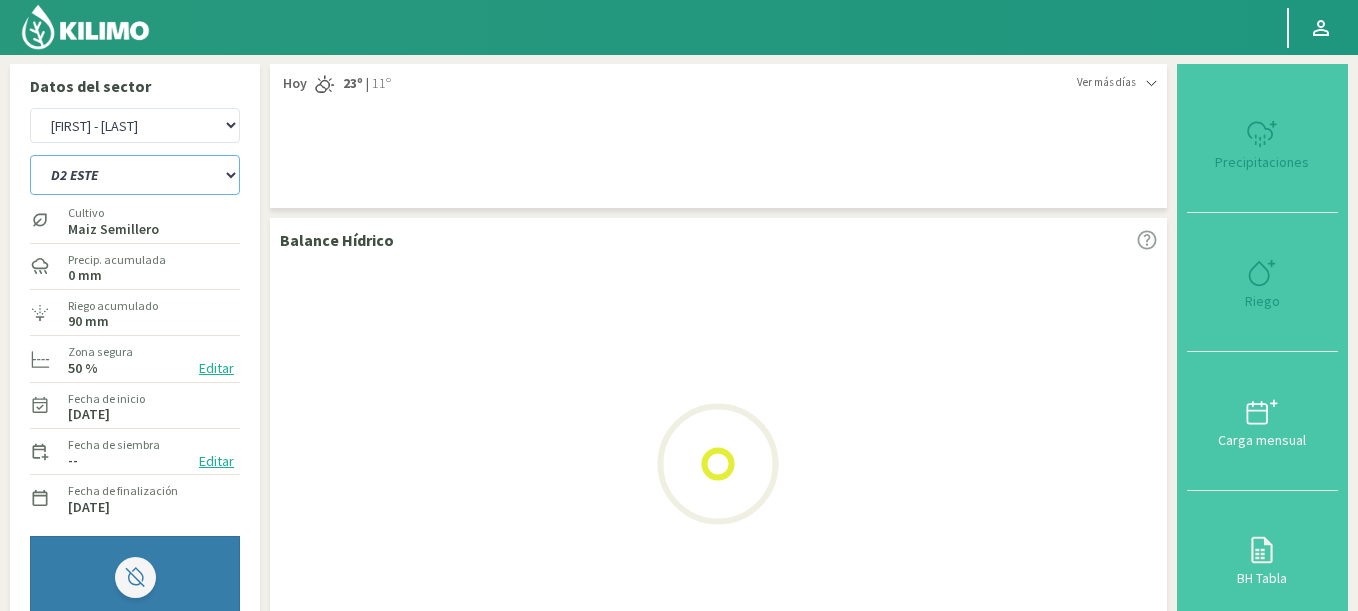 select on "68: Object" 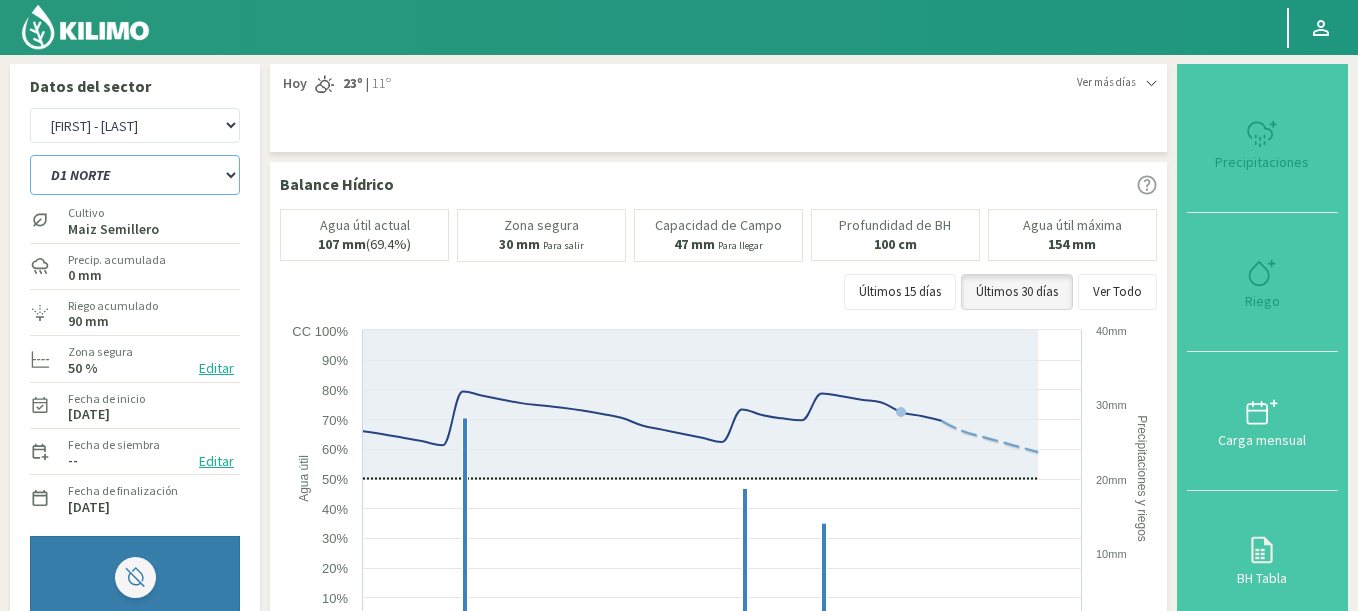 select on "4090: Object" 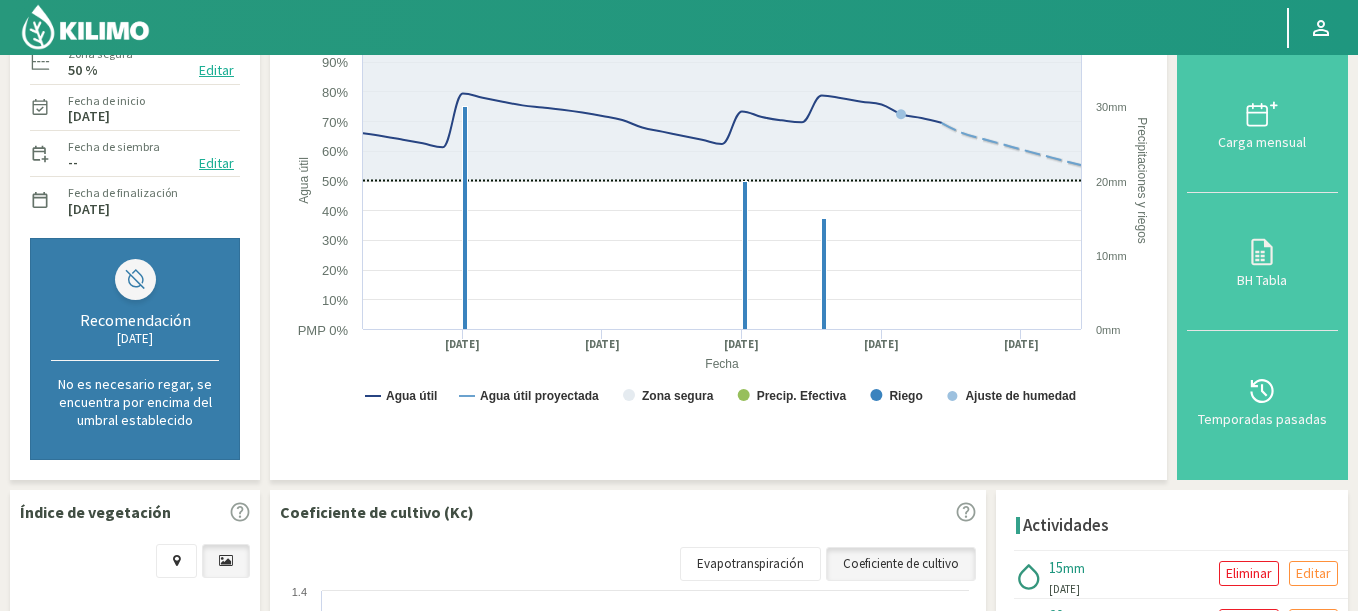 scroll, scrollTop: 72, scrollLeft: 0, axis: vertical 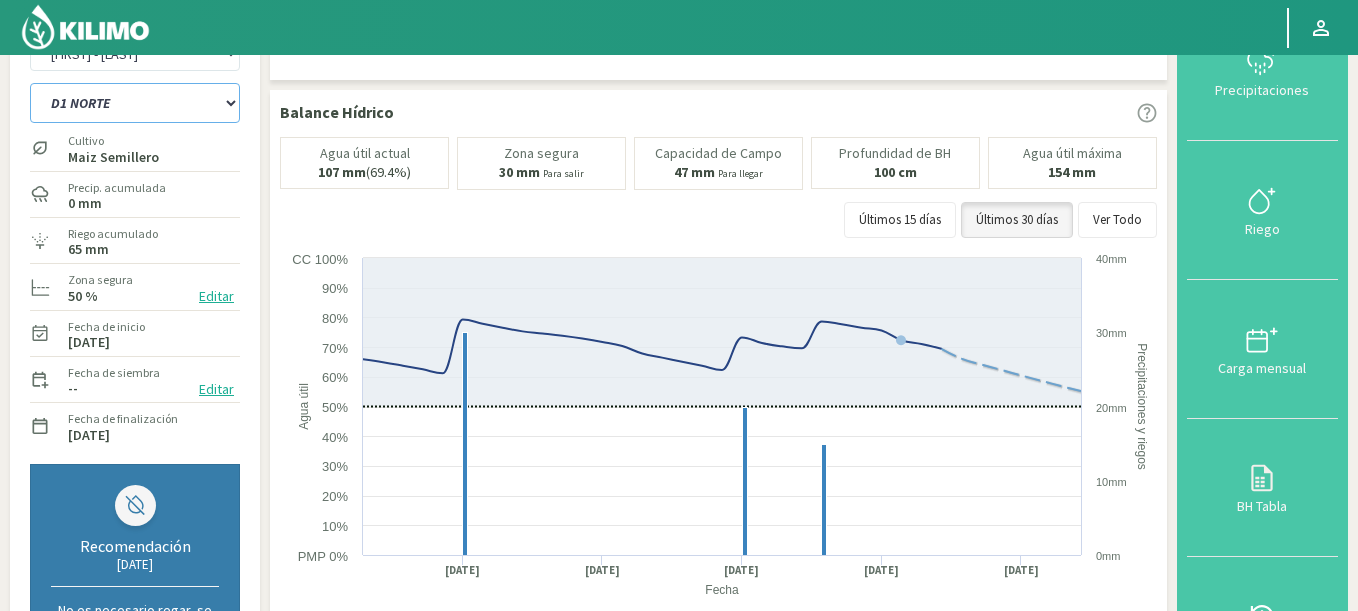 click on "A1 B2 C2 D1 NORTE D2 ESTE" 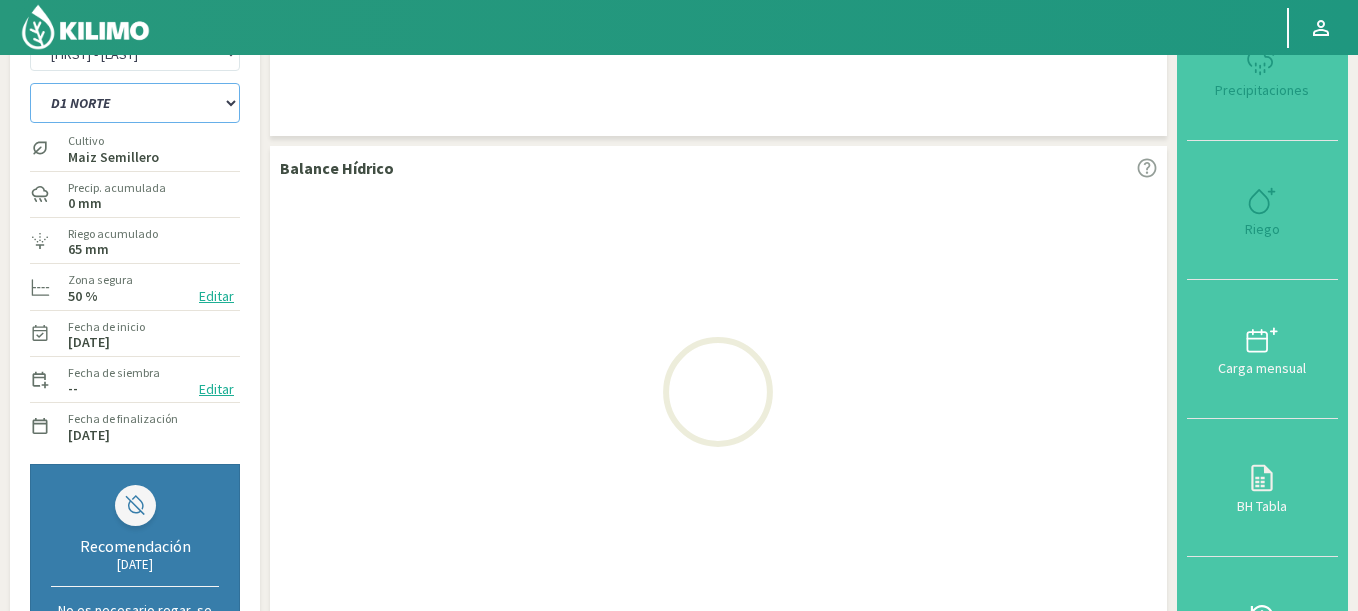 select on "74: Object" 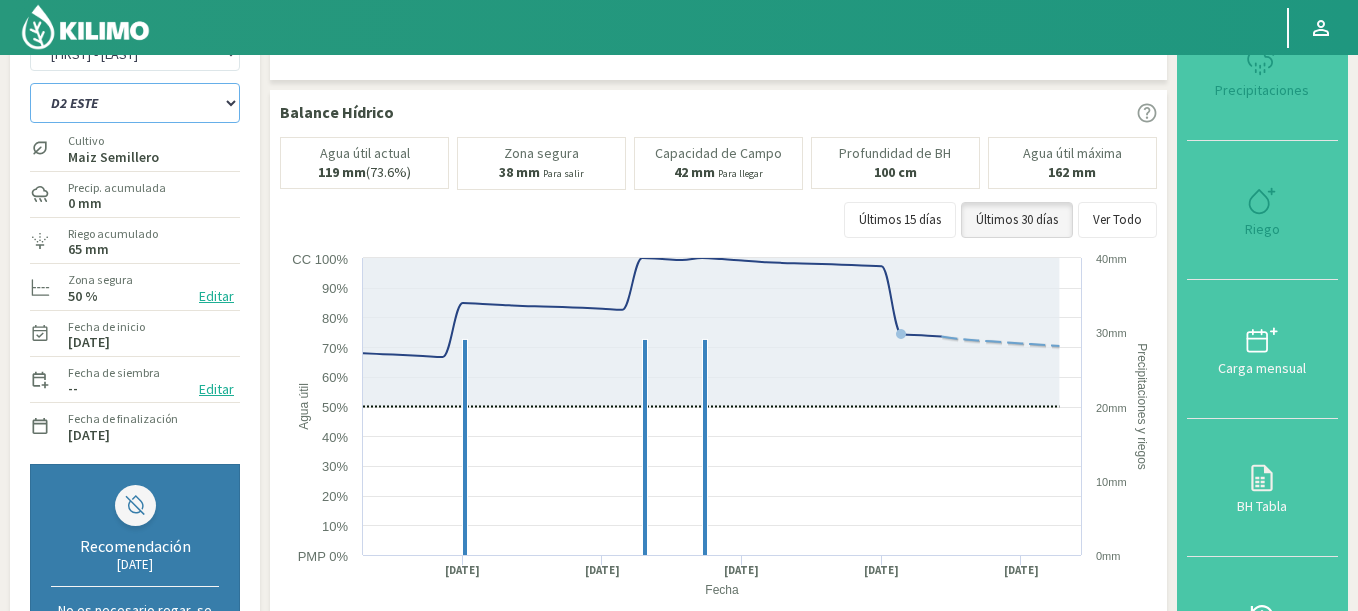 select on "4368: Object" 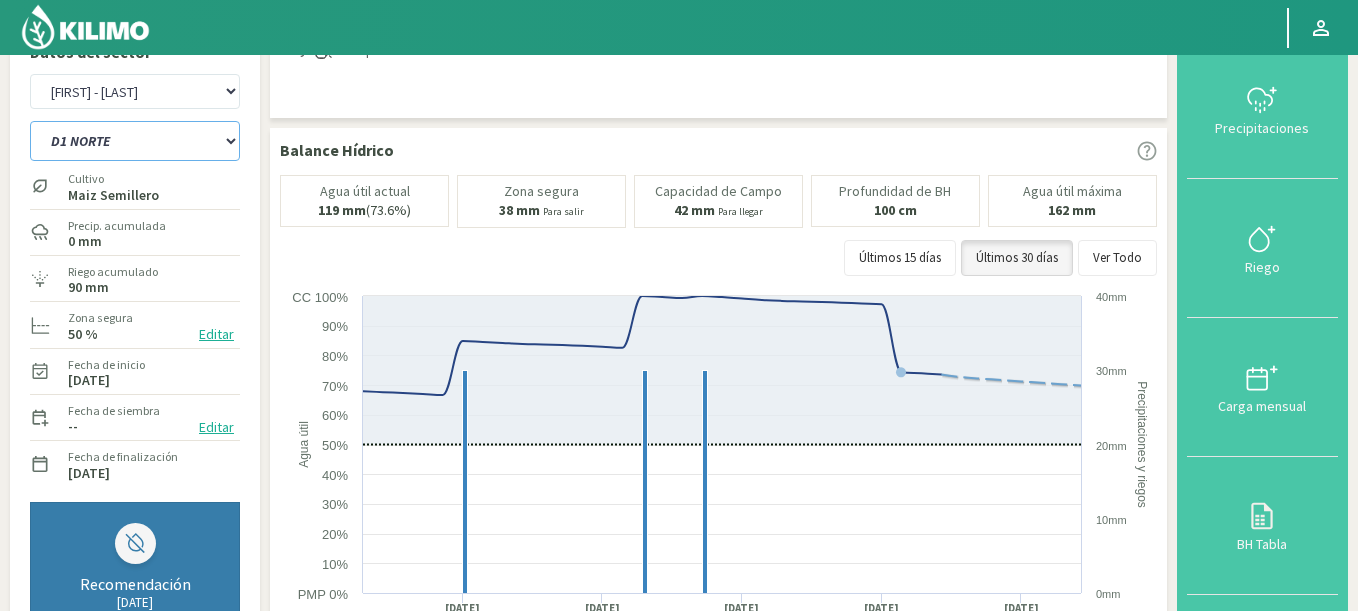 scroll, scrollTop: 0, scrollLeft: 0, axis: both 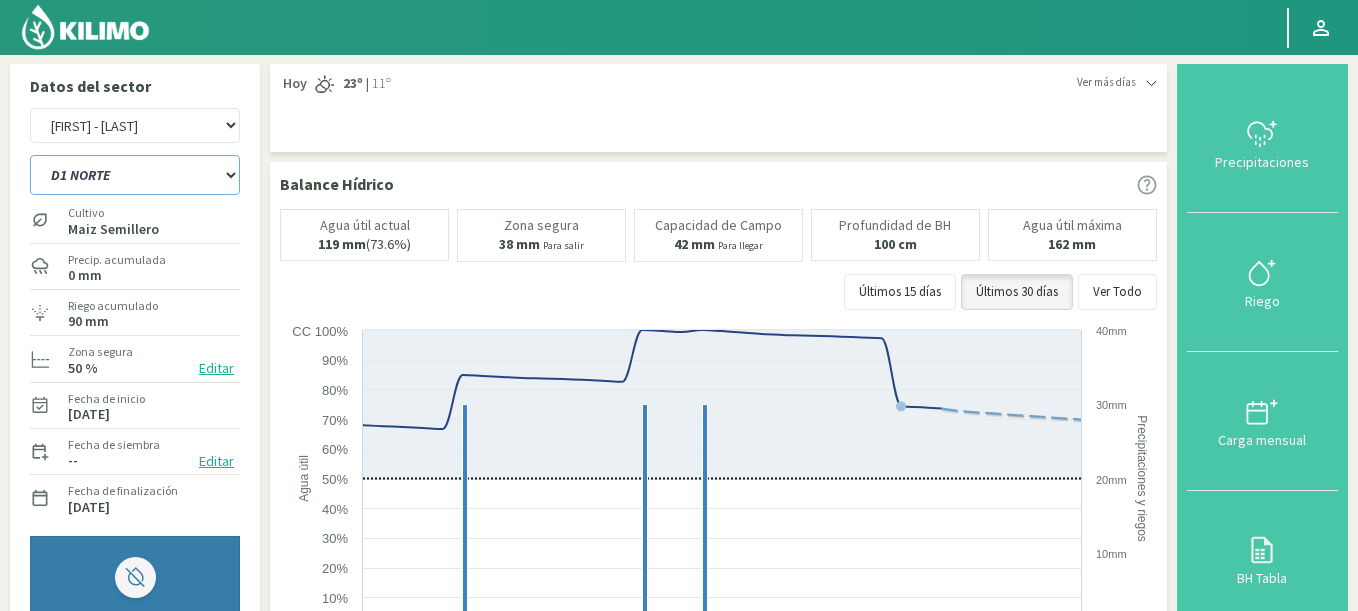 click on "A1 B2 C2 D1 NORTE D2 ESTE" 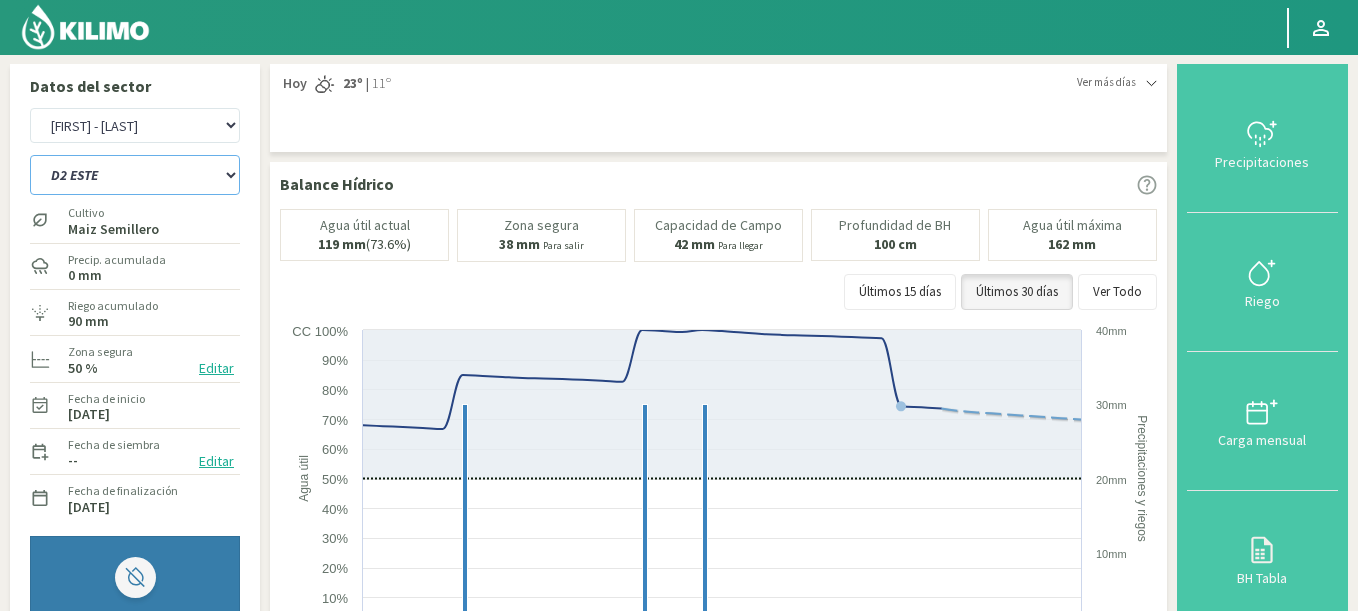 click on "A1 B2 C2 D1 NORTE D2 ESTE" 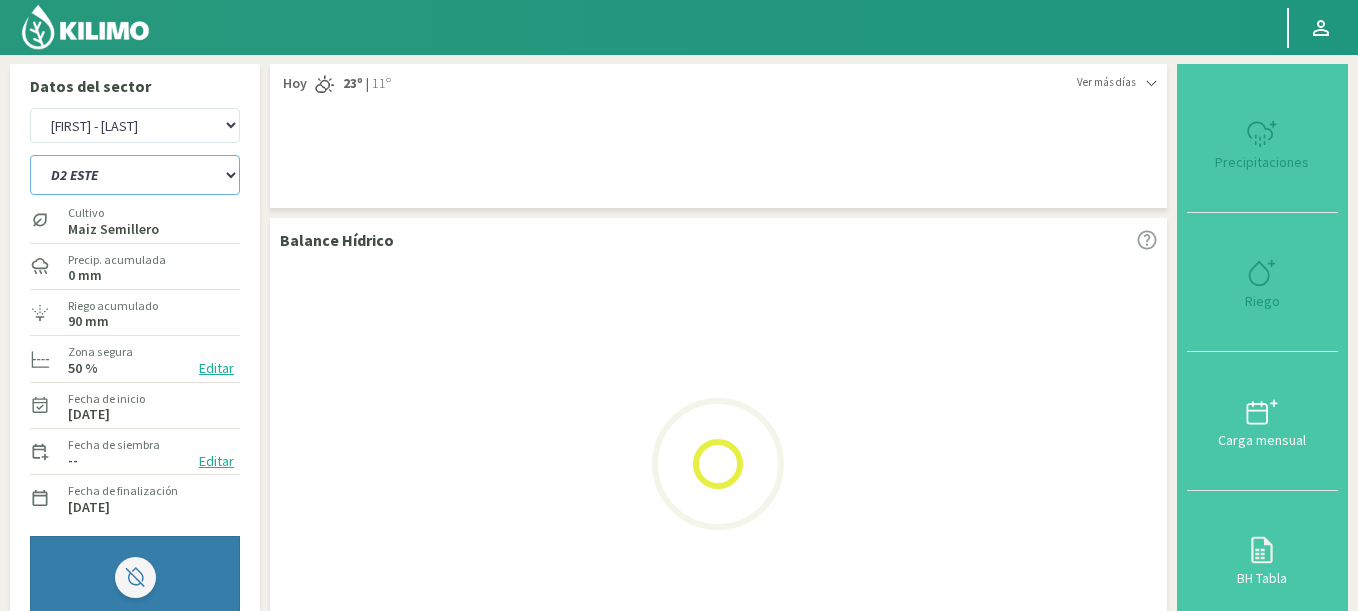 select on "78: Object" 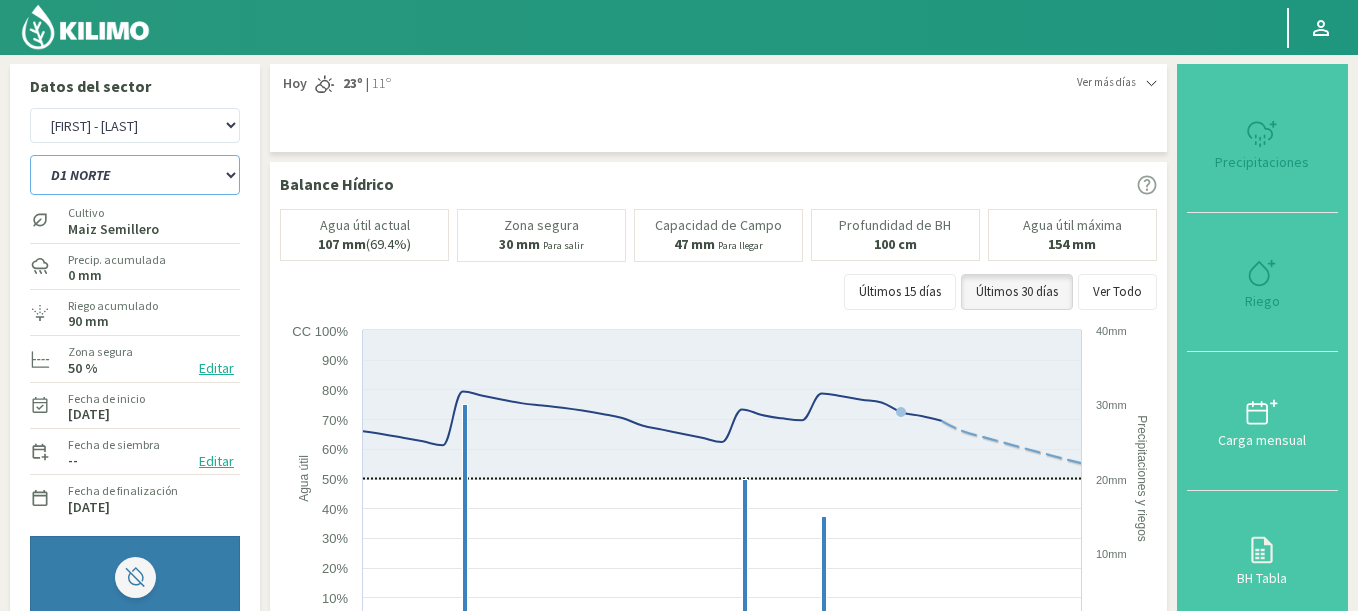 select on "4646: Object" 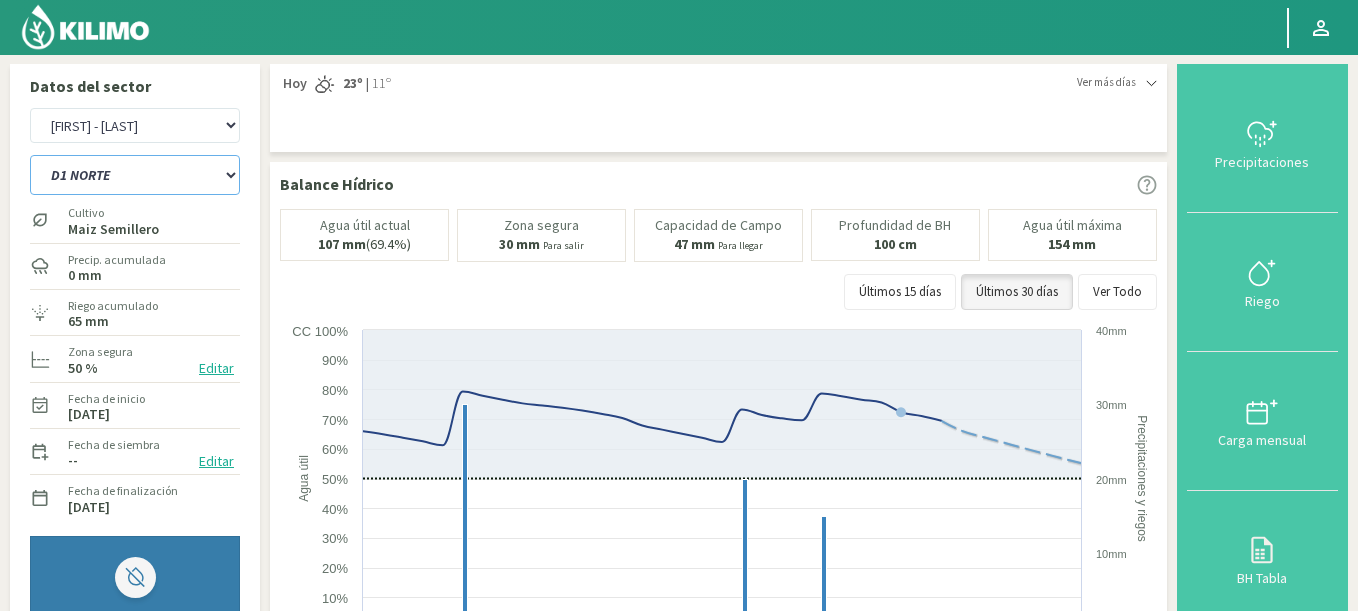 click on "A1 B2 C2 D1 NORTE D2 ESTE" 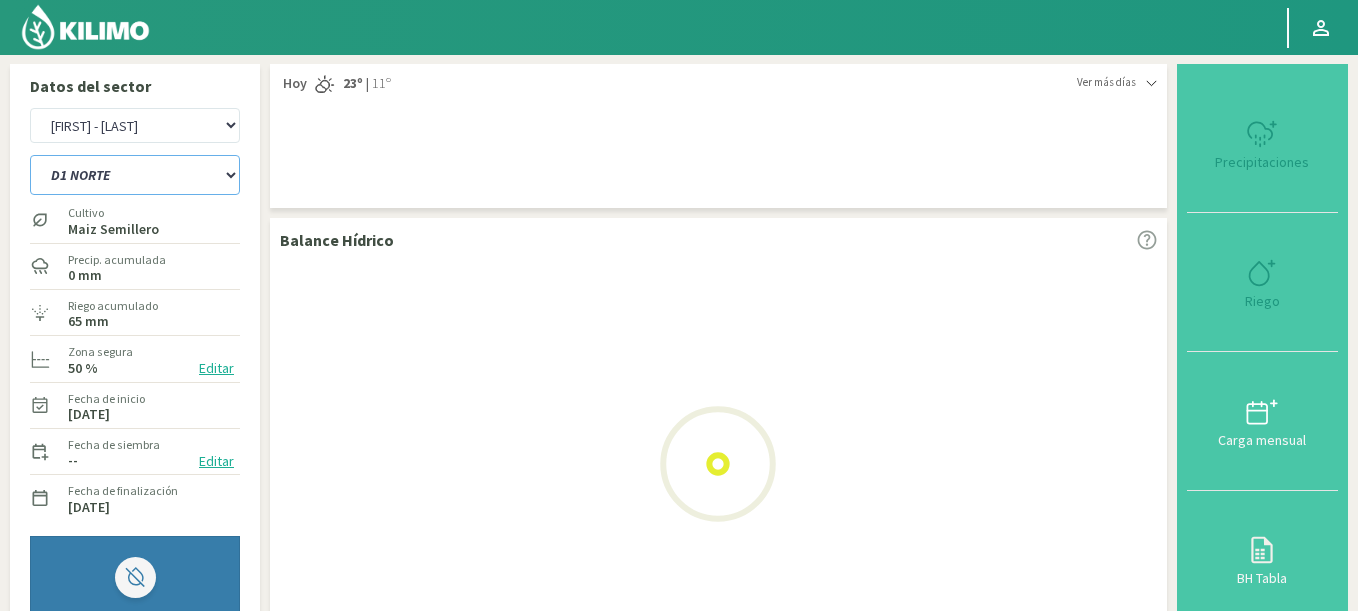 select on "84: Object" 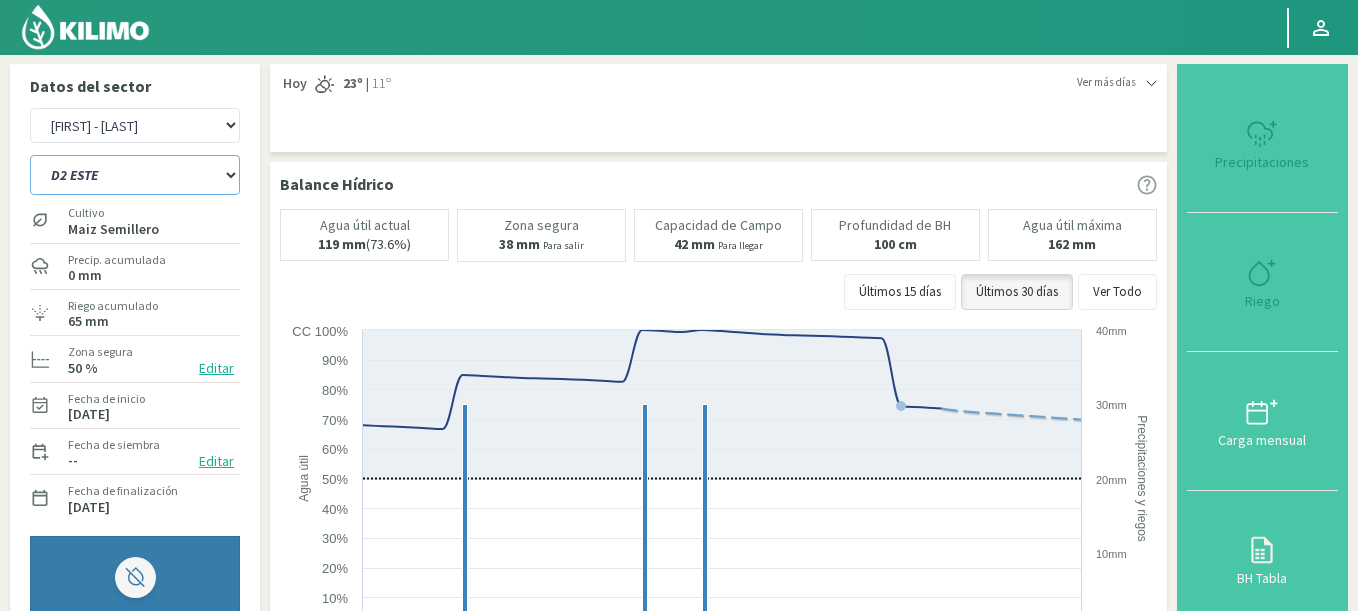 select on "4924: Object" 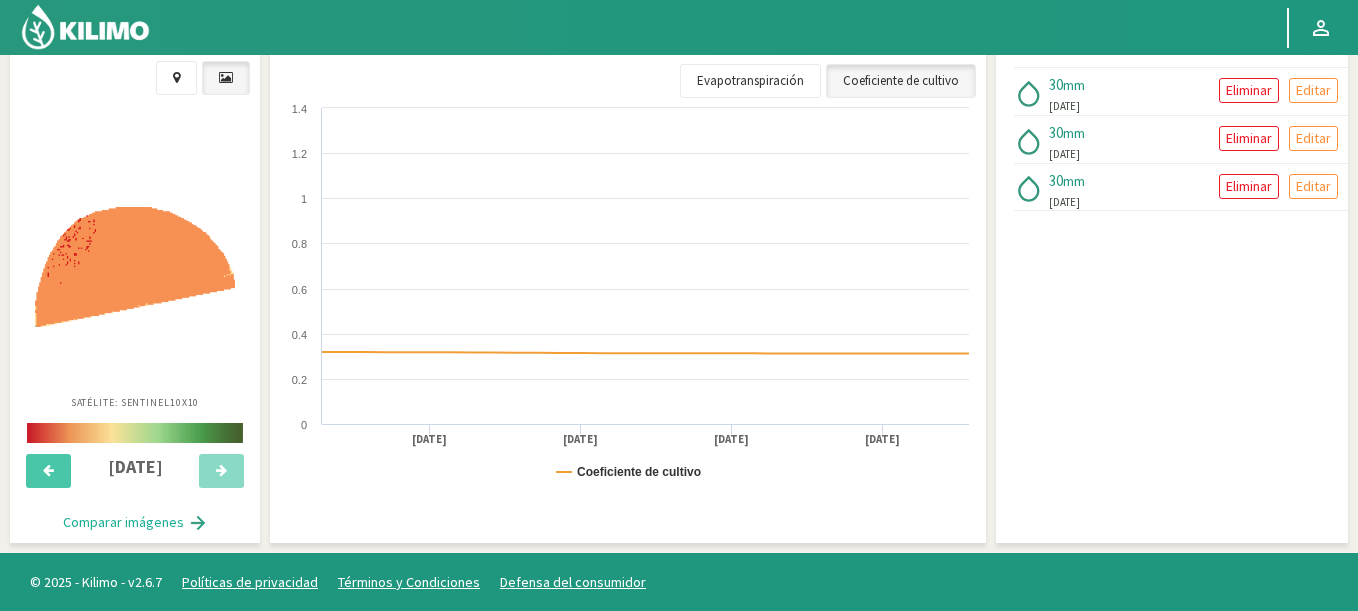 scroll, scrollTop: 783, scrollLeft: 0, axis: vertical 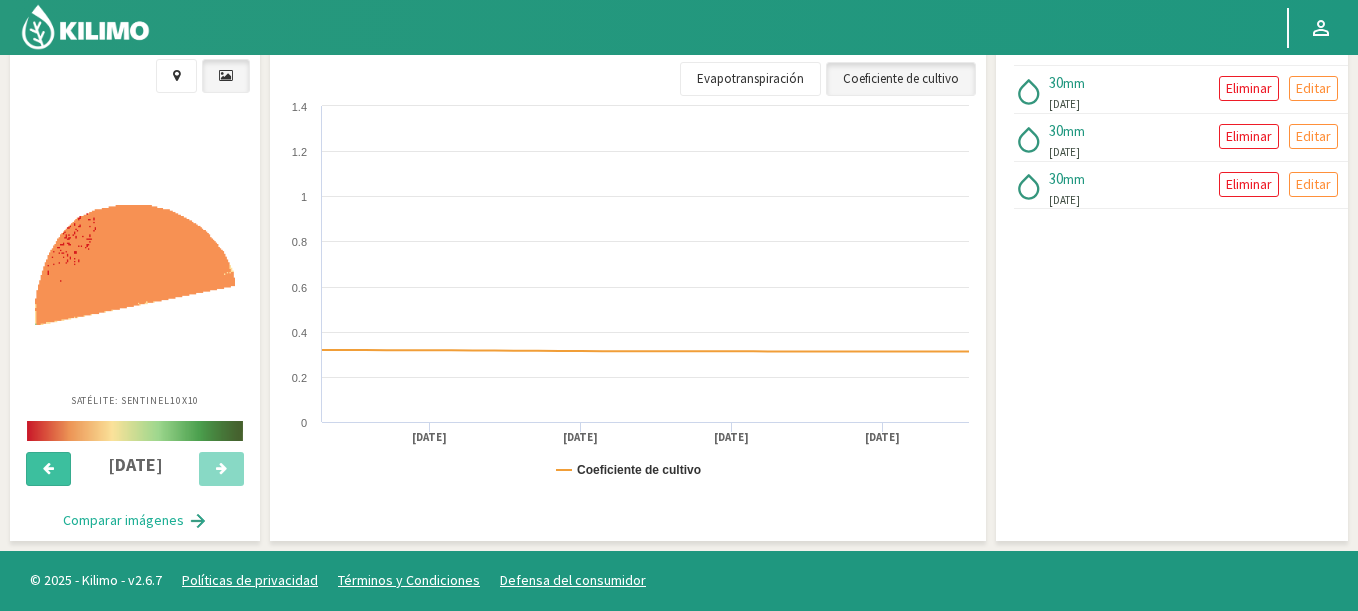 click 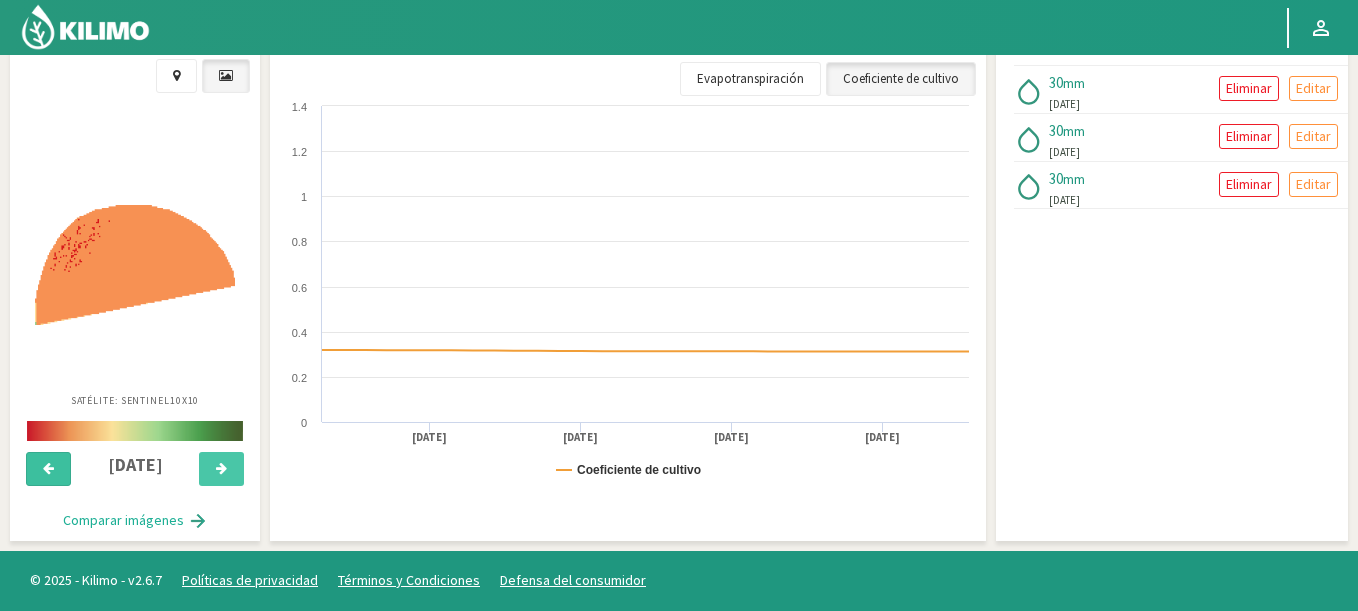 click 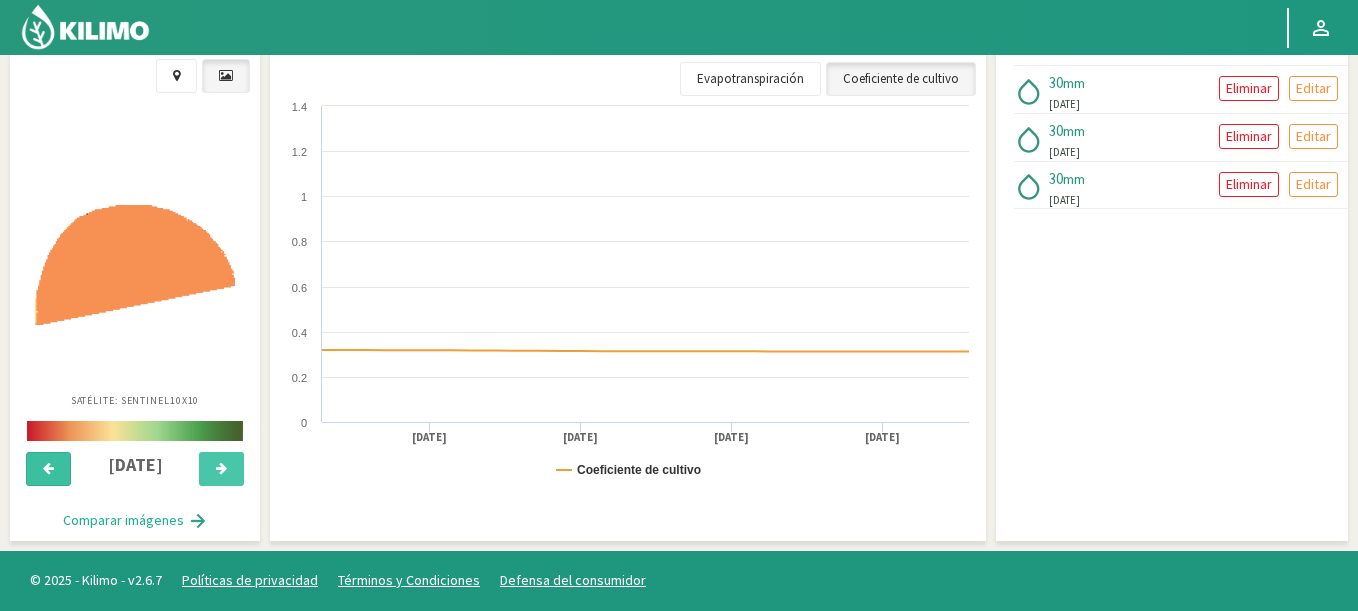 click 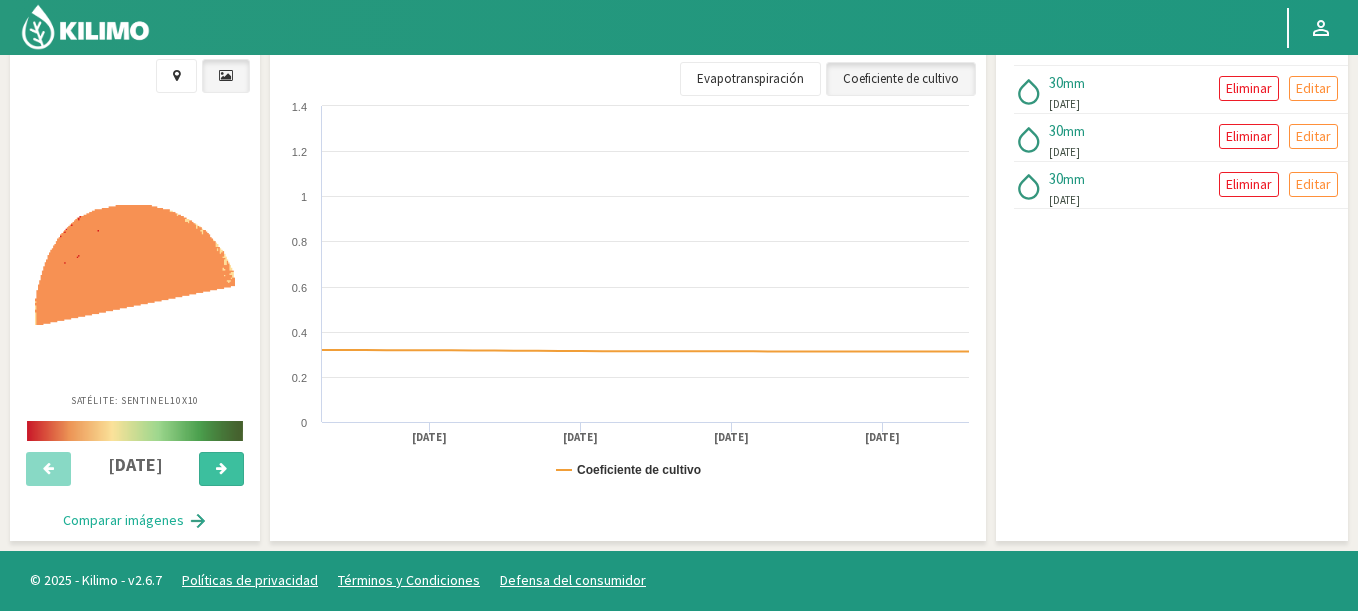 click 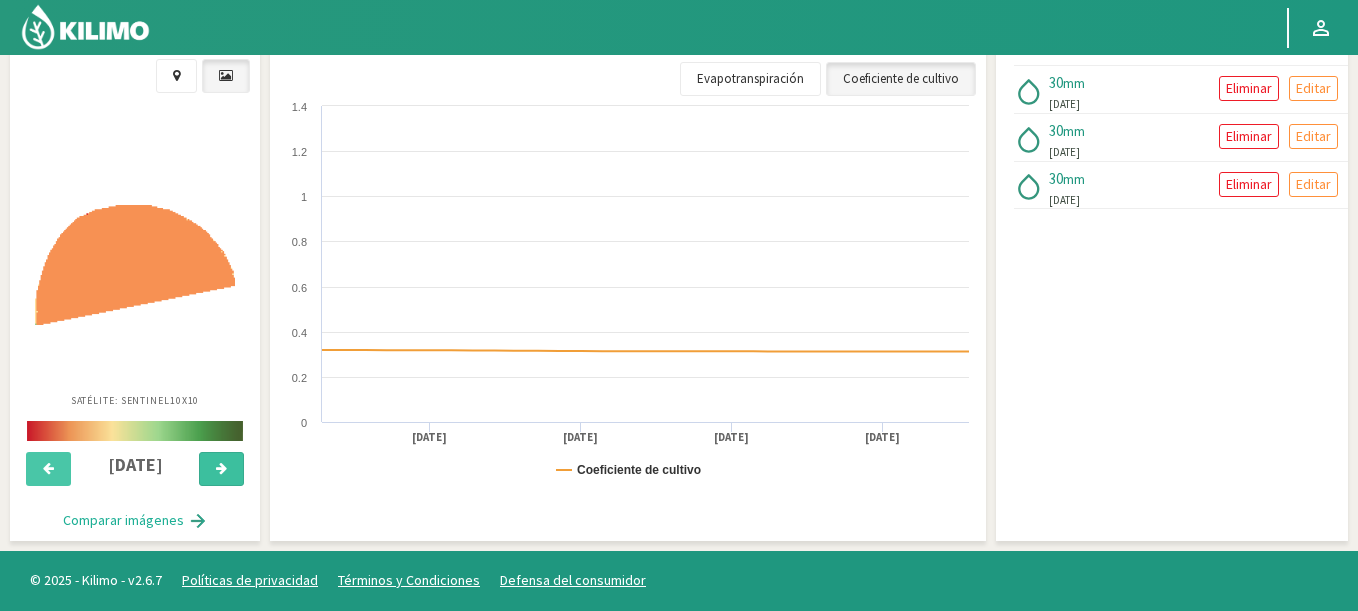 click 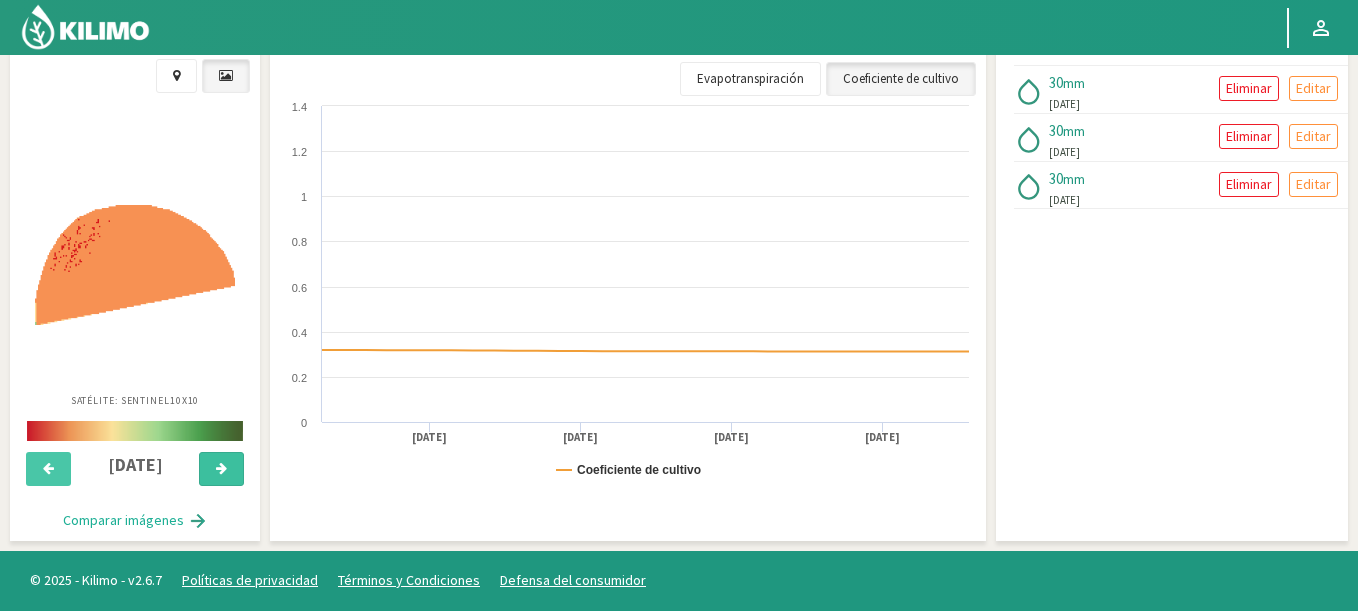 click 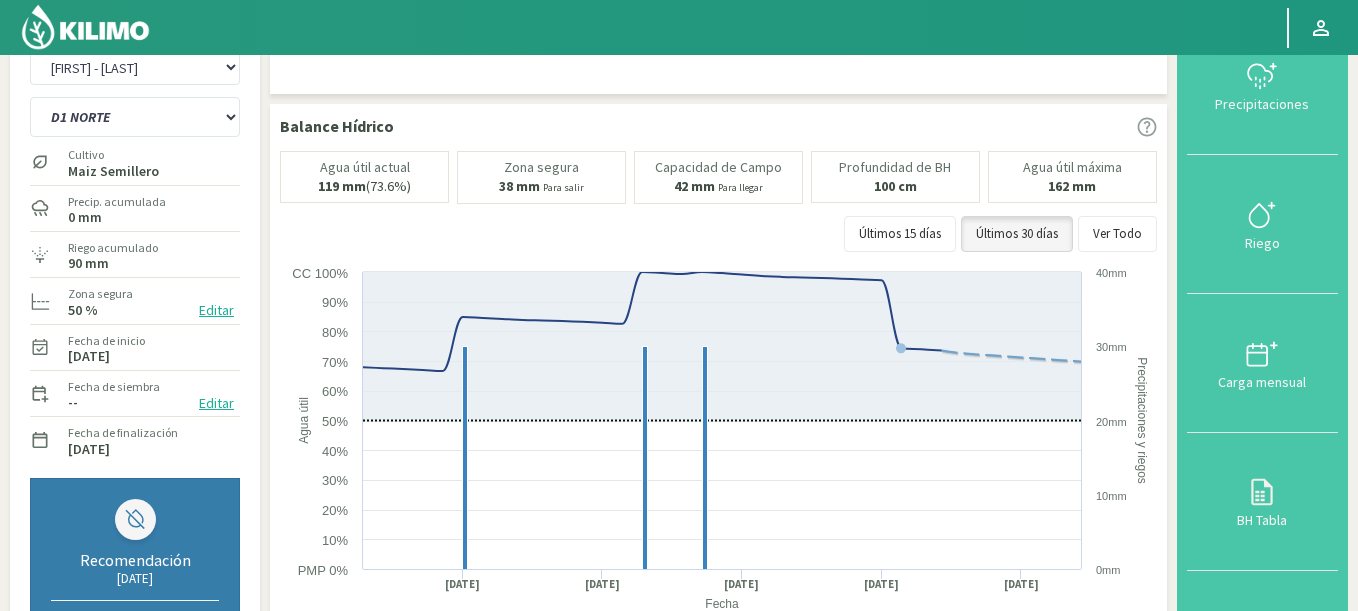 scroll, scrollTop: 0, scrollLeft: 0, axis: both 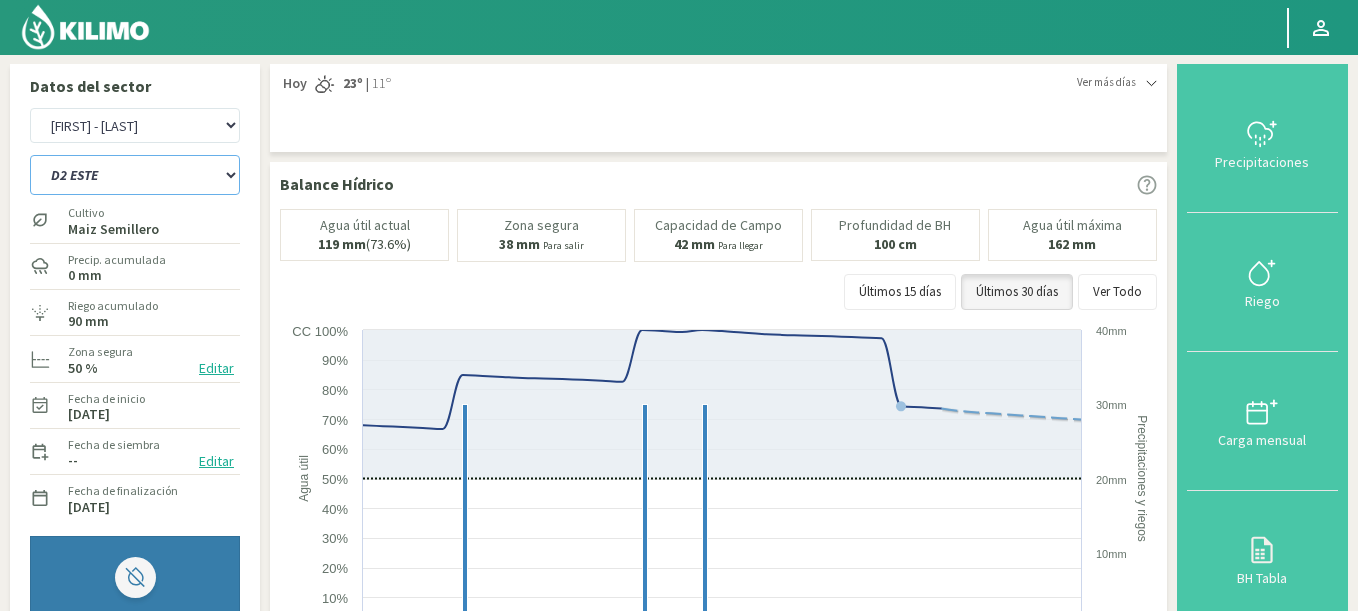 click on "A1 B2 C2 D1 NORTE D2 ESTE" 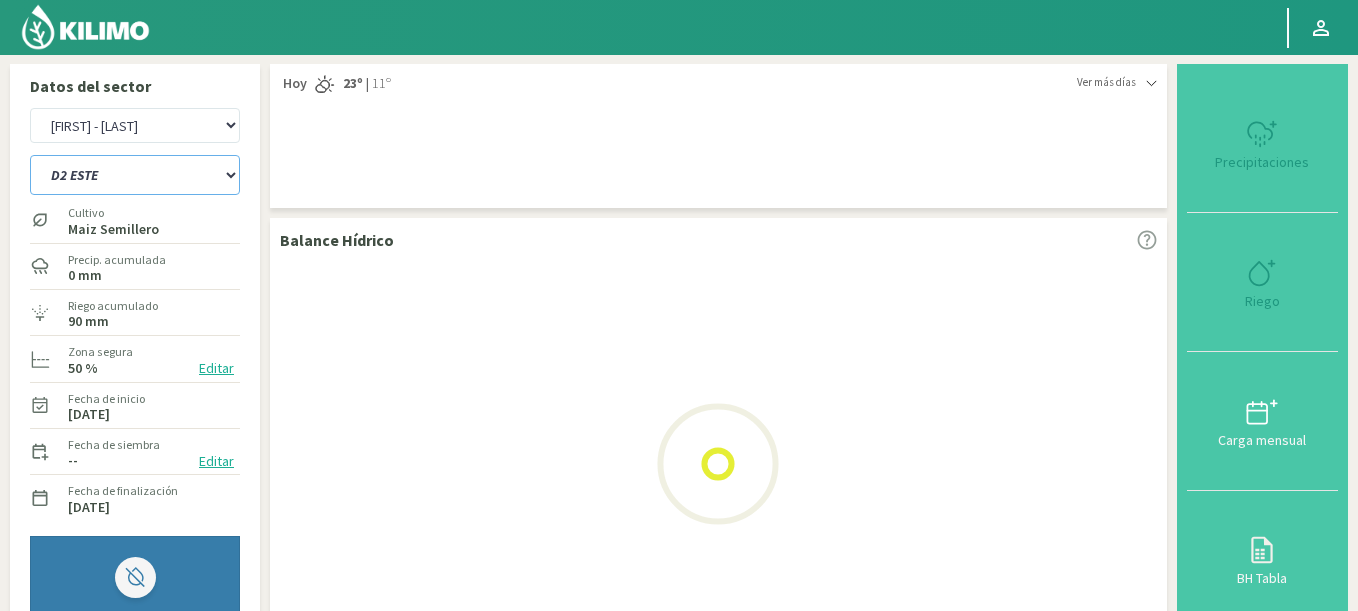 select on "88: Object" 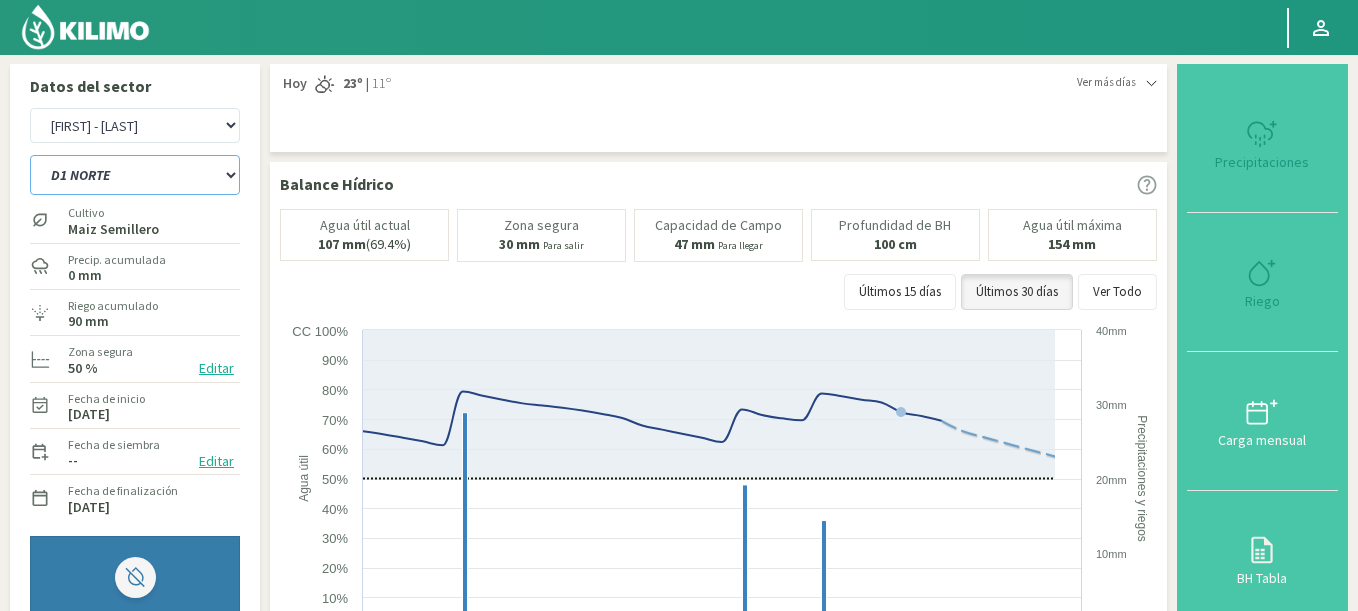 select on "5202: Object" 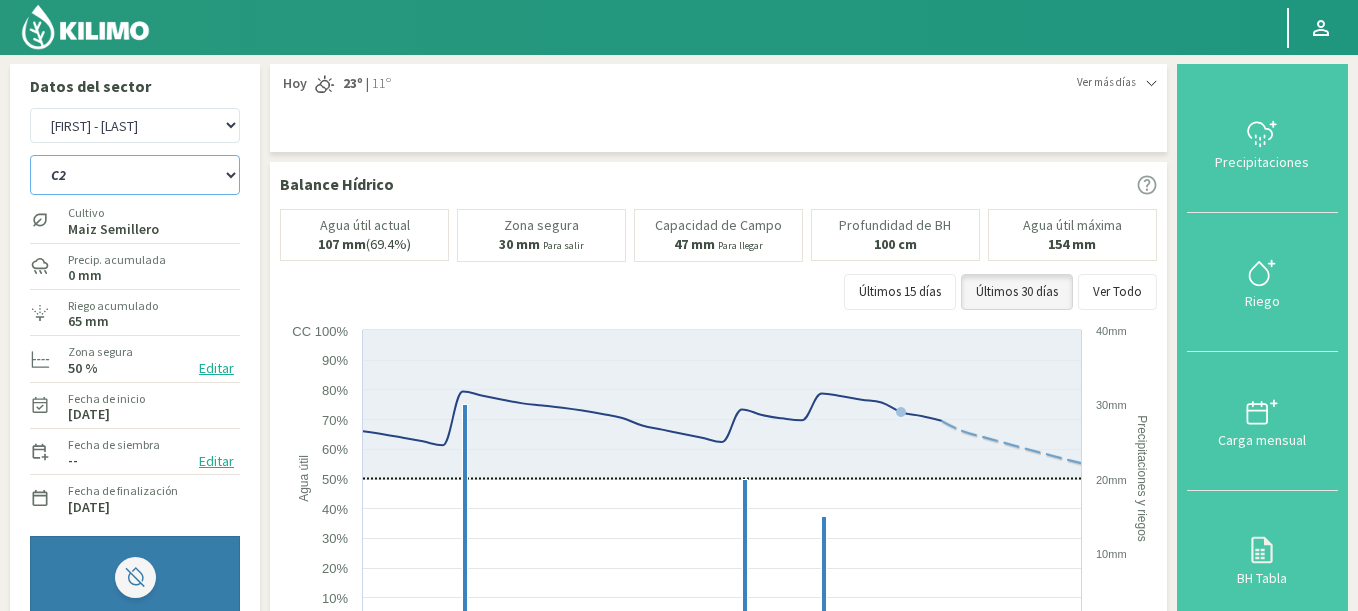 click on "A1 B2 C2 D1 NORTE D2 ESTE" 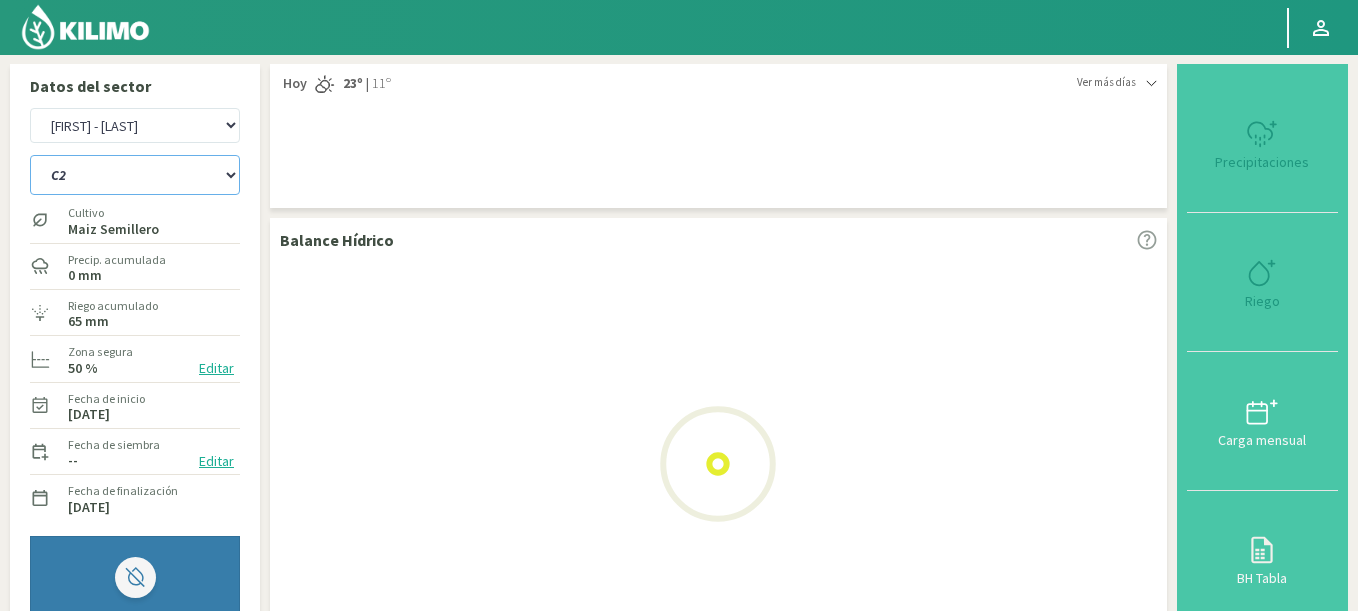 select on "94: Object" 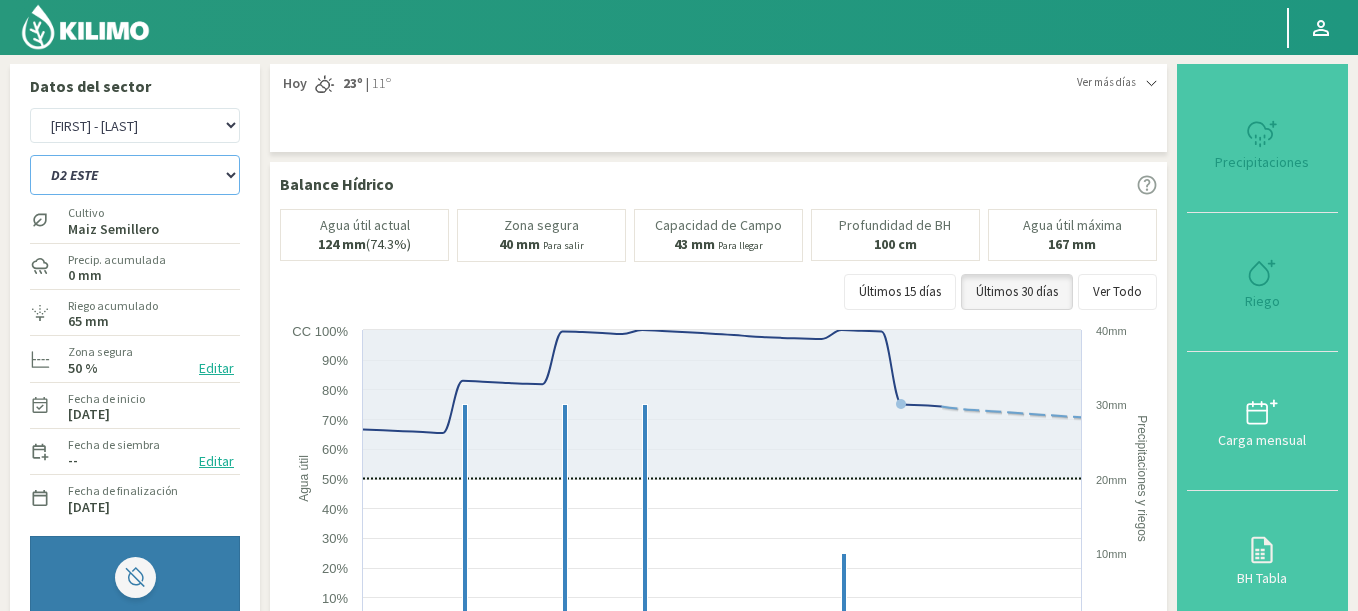 select on "5480: Object" 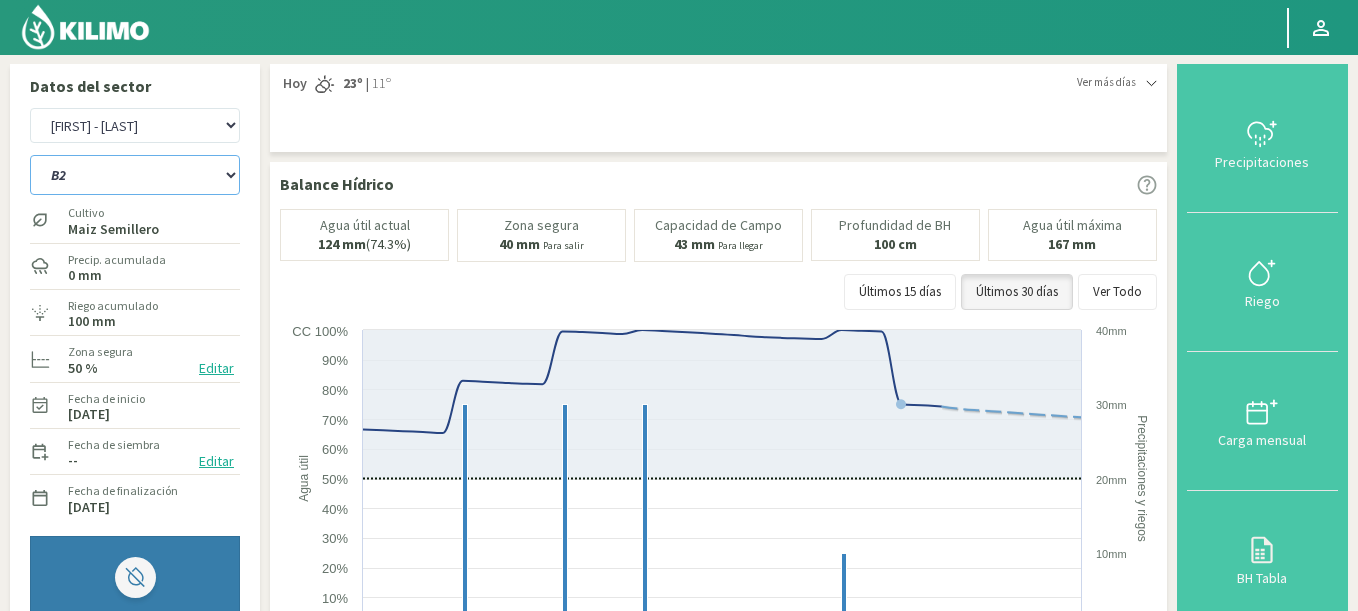click on "A1 B2 C2 D1 NORTE D2 ESTE" 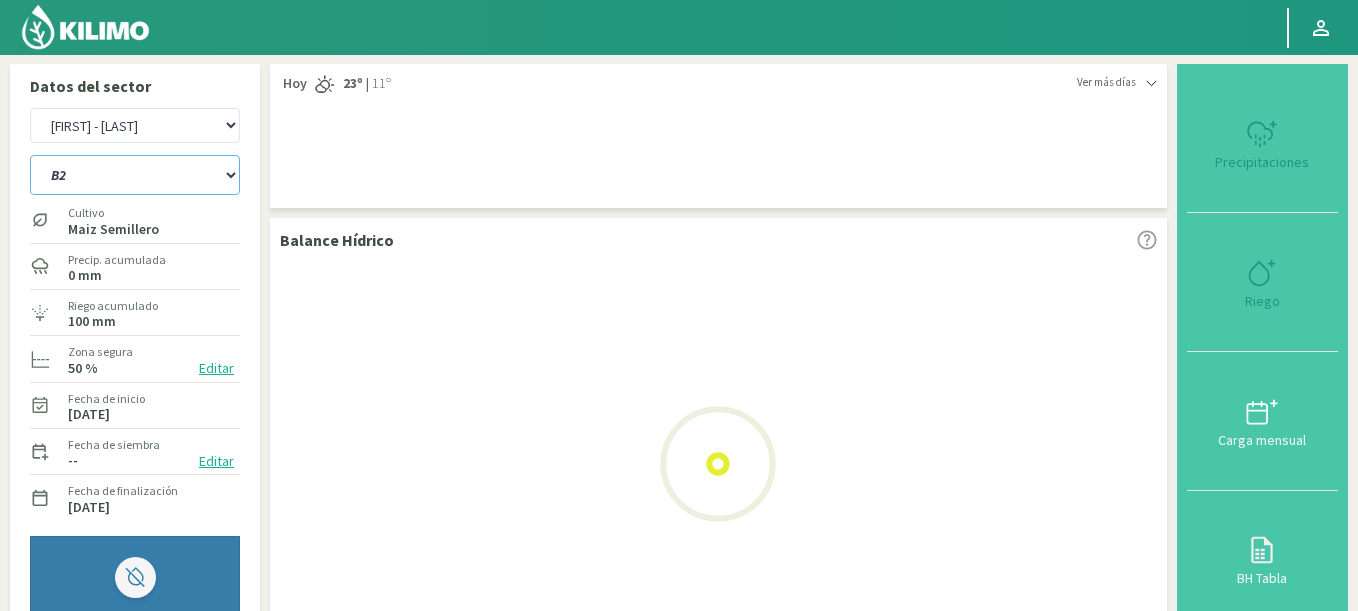 select on "97: Object" 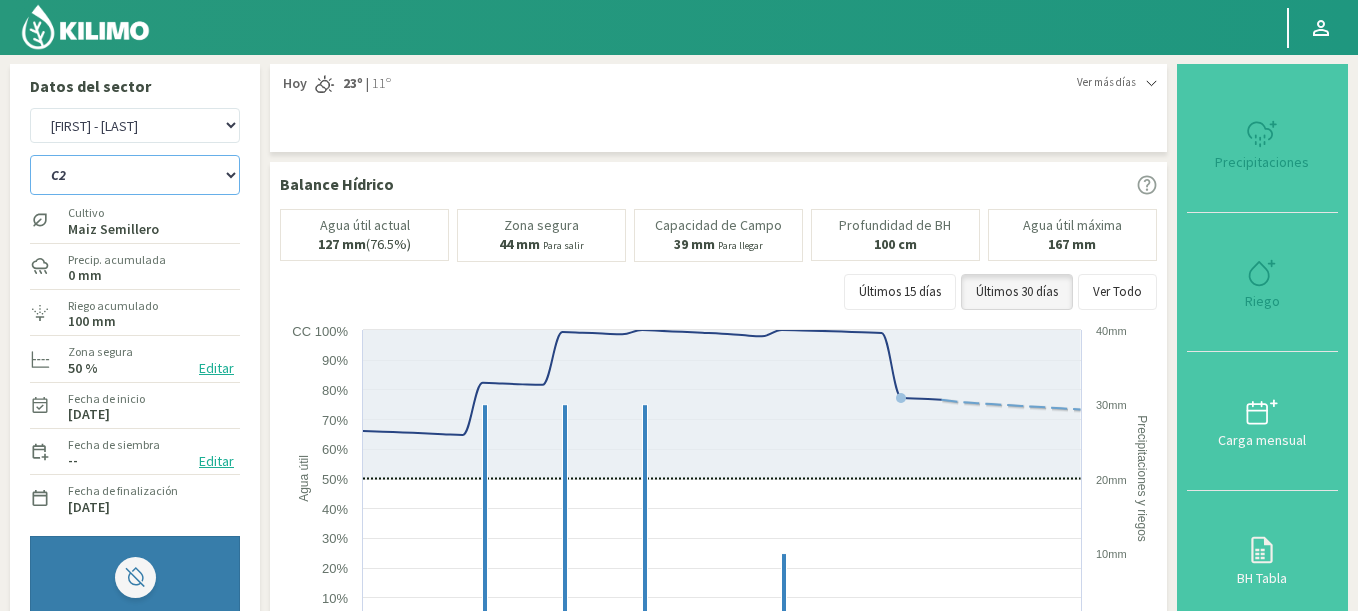 select on "5758: Object" 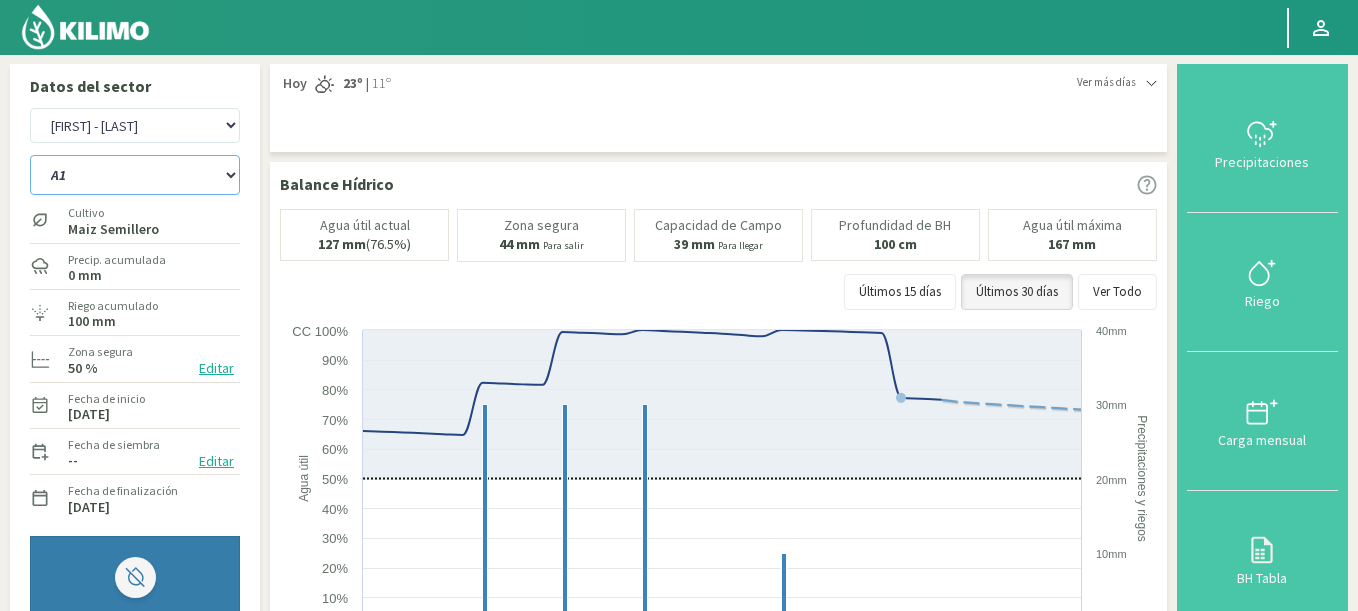 click on "A1 B2 C2 D1 NORTE D2 ESTE" 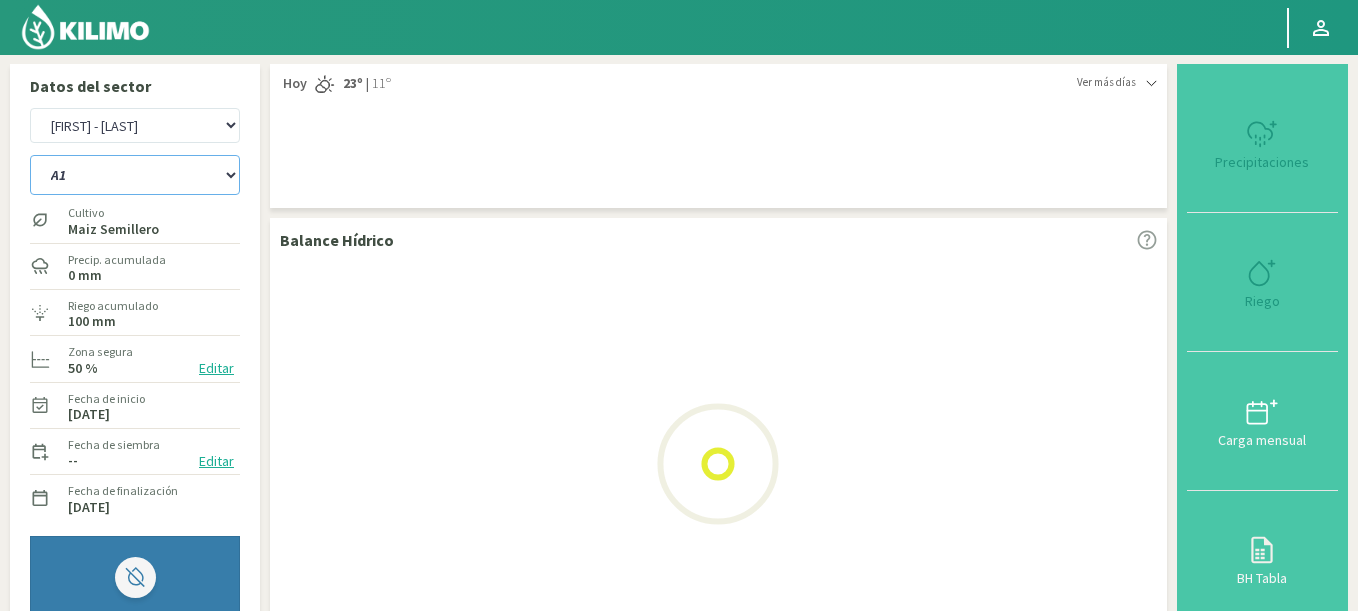 select on "101: Object" 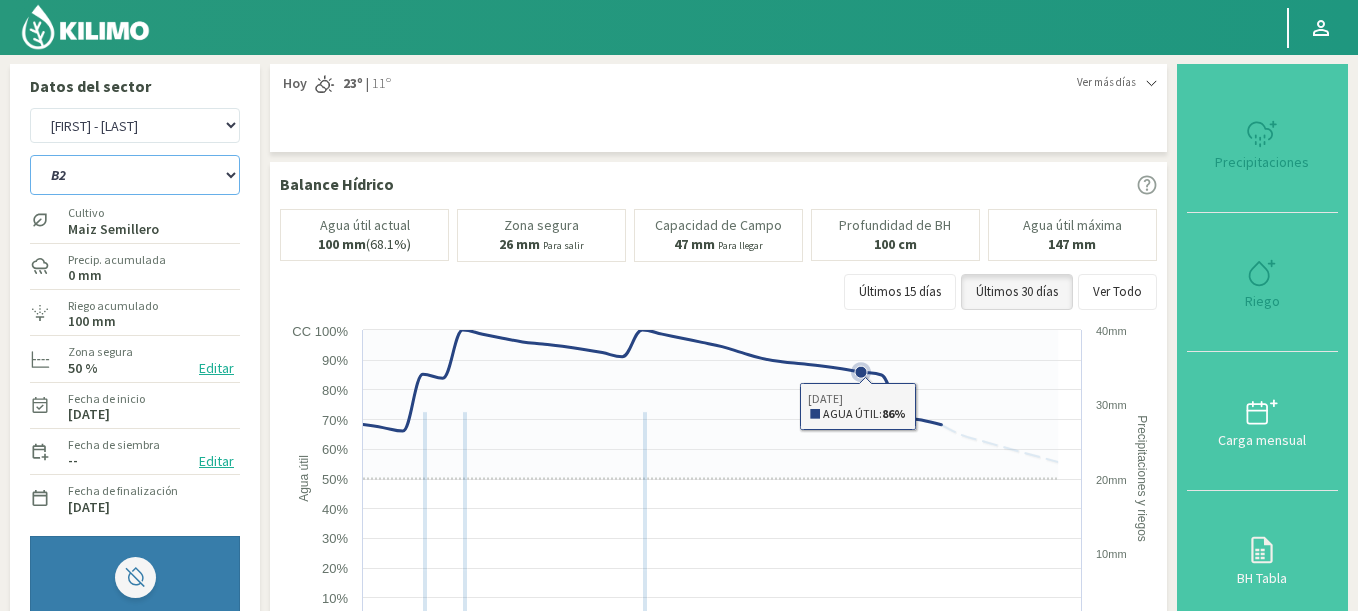 select on "6036: Object" 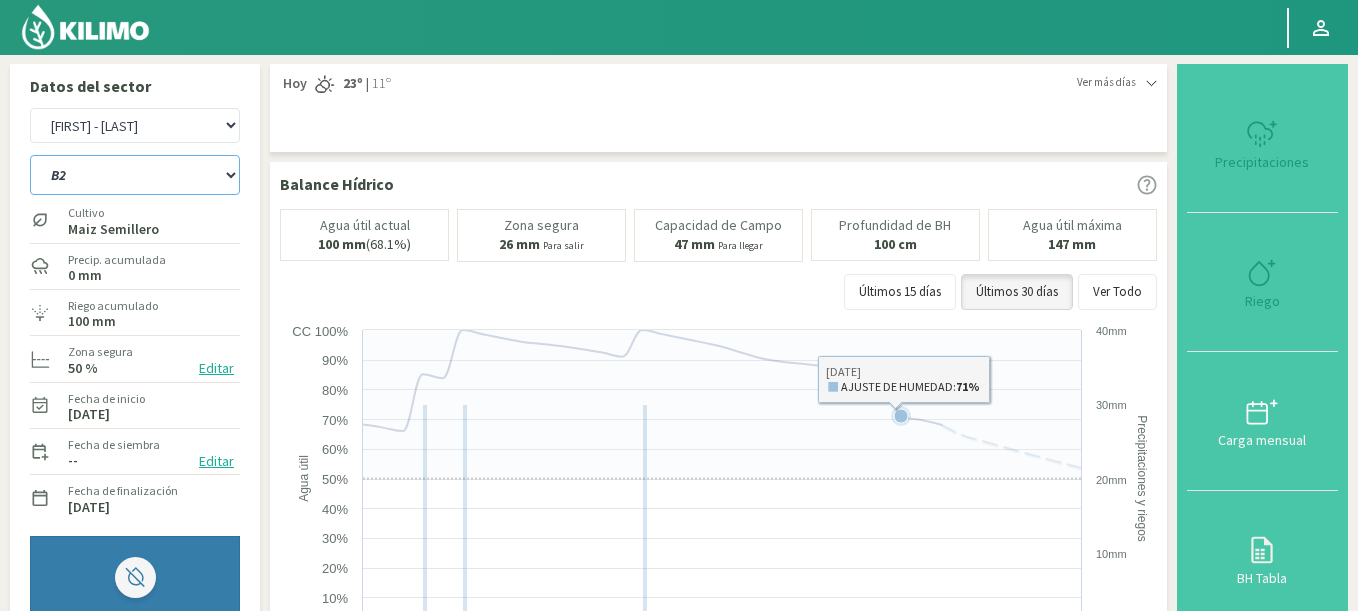 select on "105: Object" 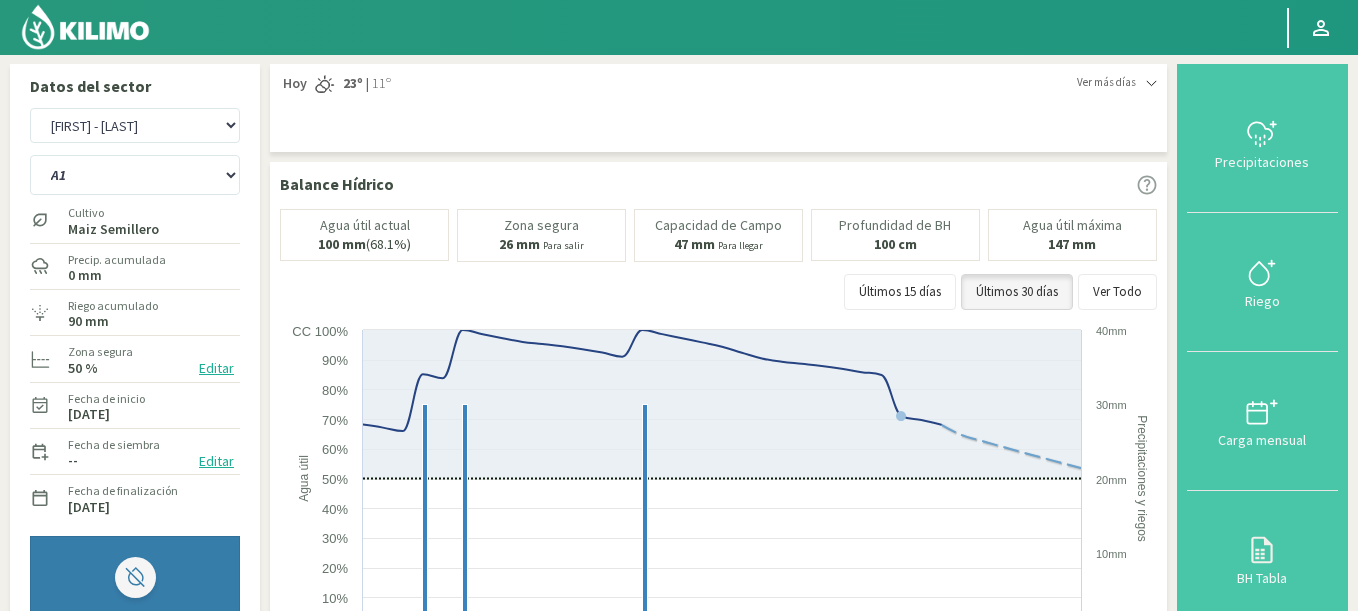 click 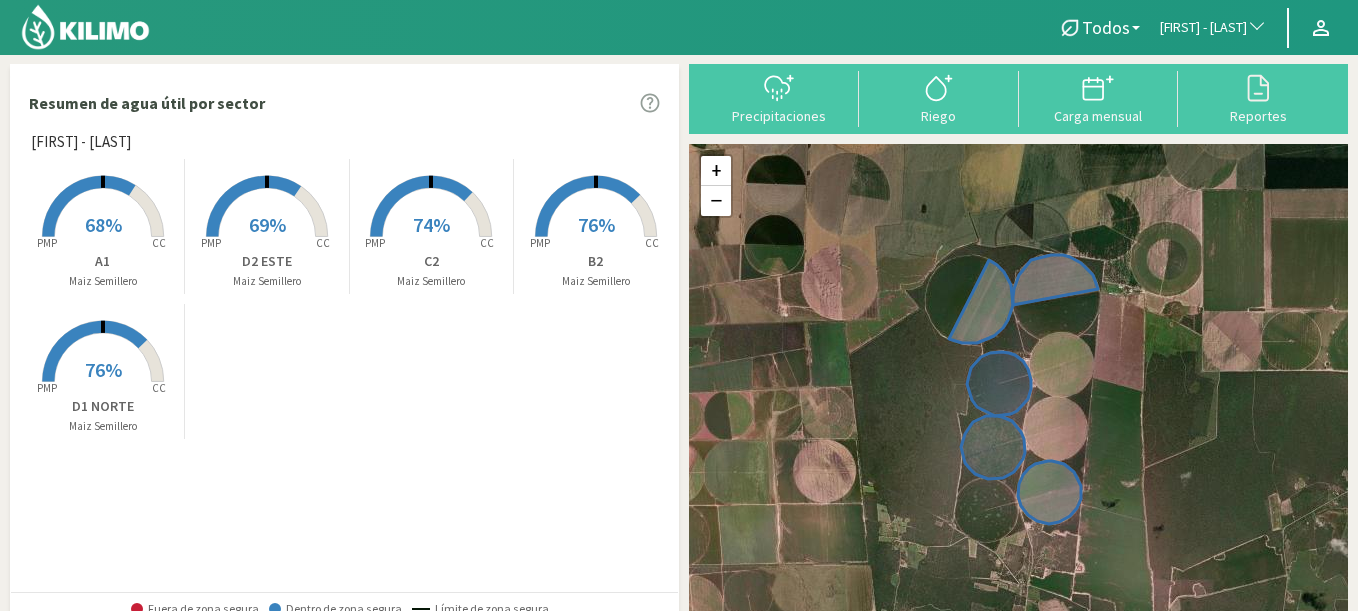 click on "76%" at bounding box center (596, 224) 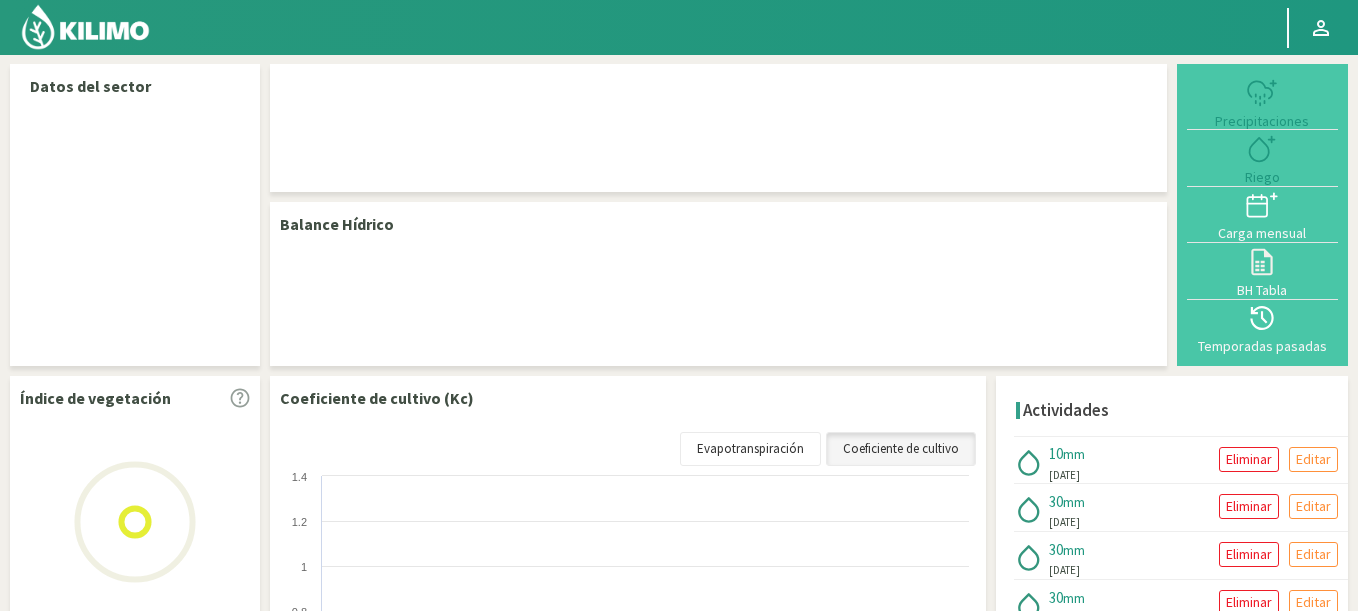 select on "198: Object" 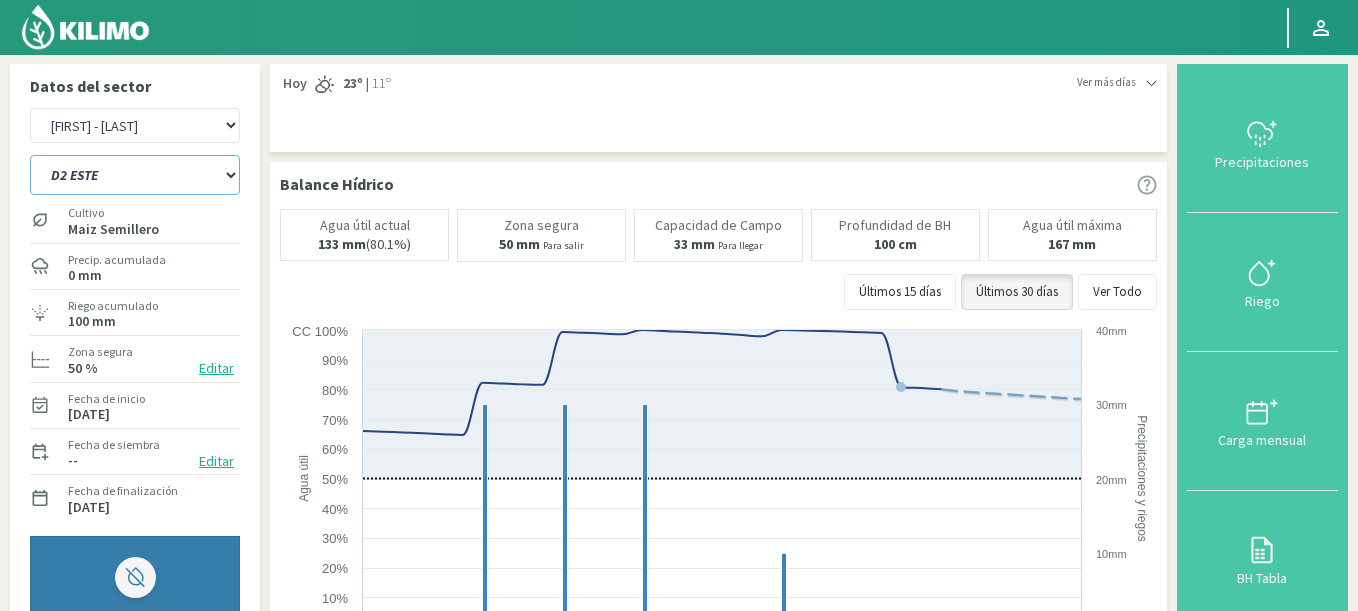 click on "A1 B2 C2 D1 NORTE D2 ESTE" 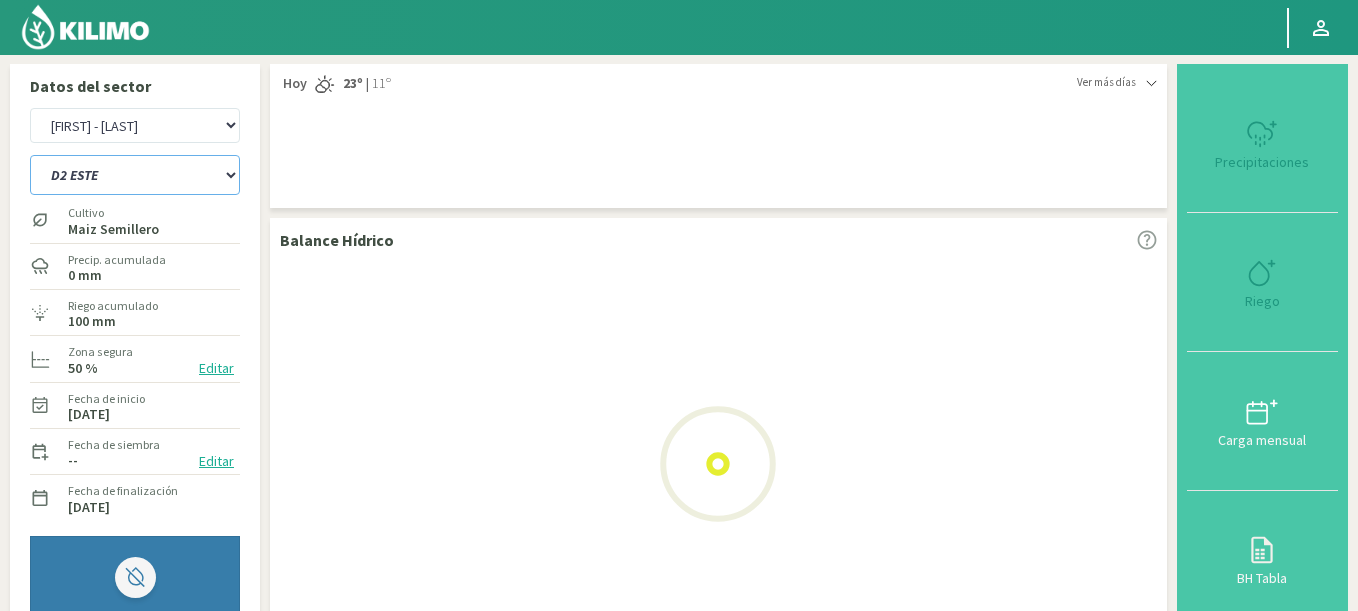 select on "1: Object" 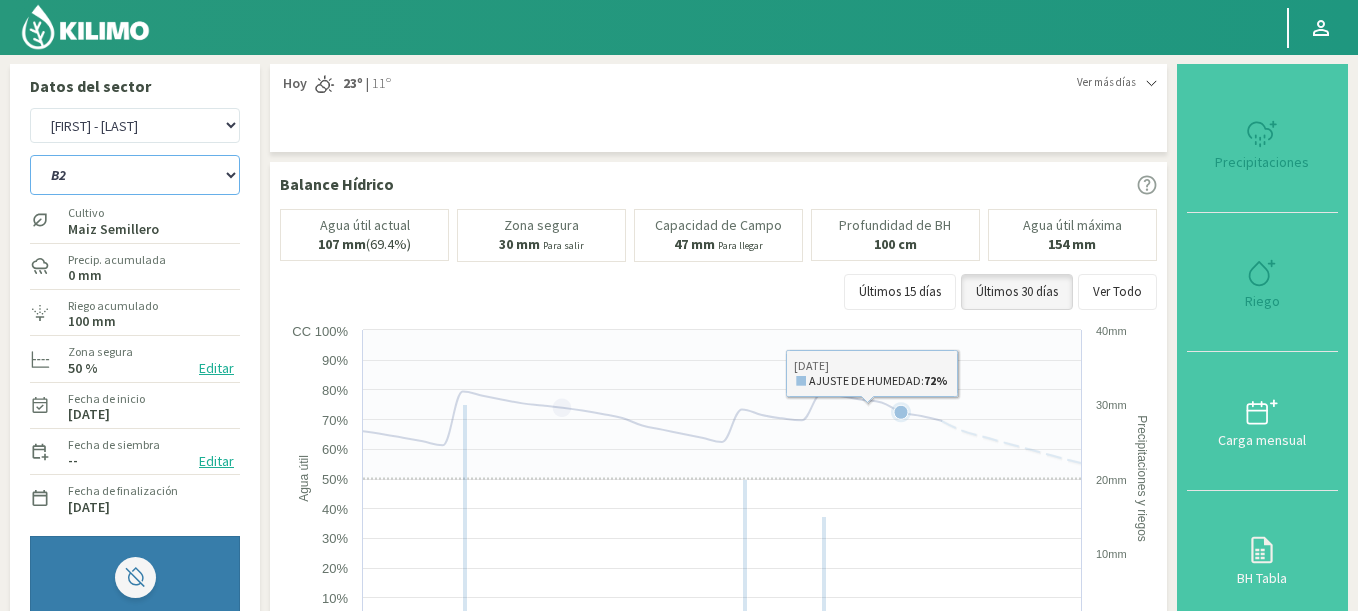 select on "476: Object" 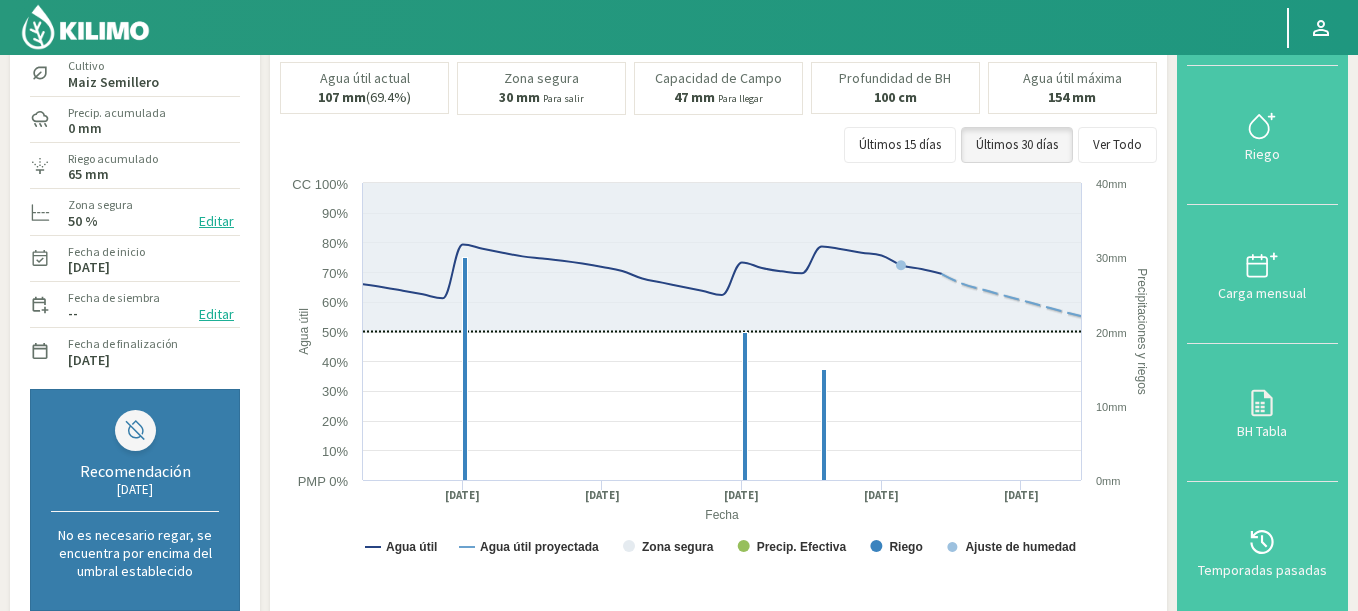 scroll, scrollTop: 0, scrollLeft: 0, axis: both 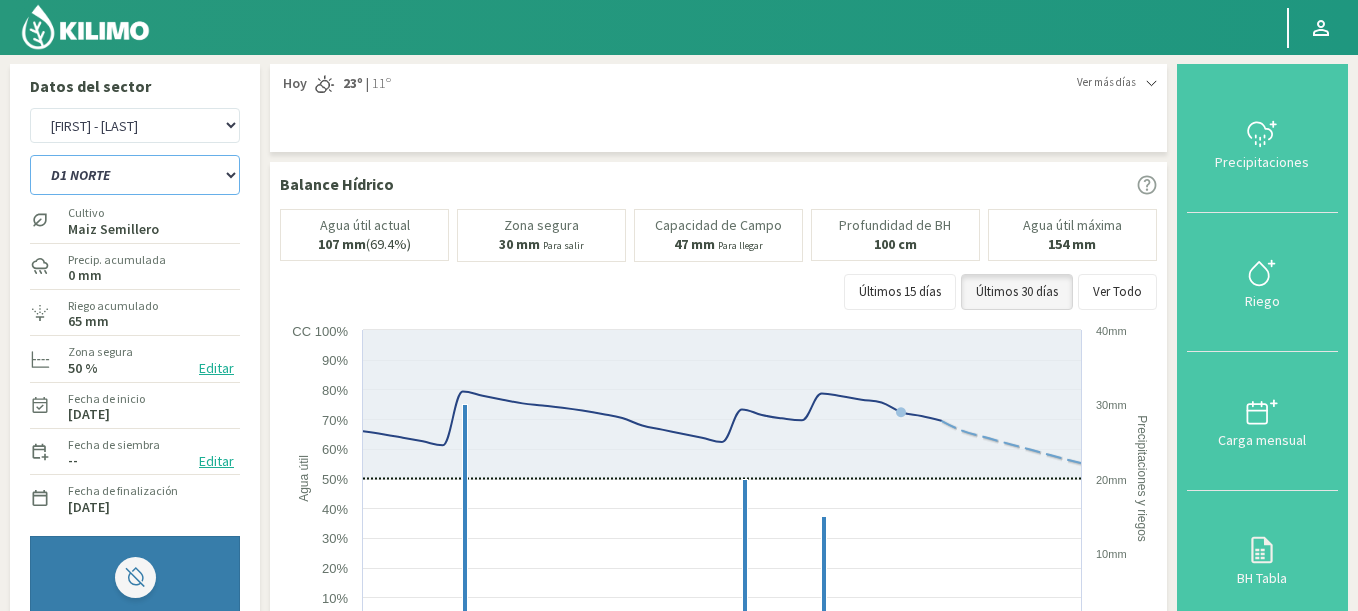 click on "A1 B2 C2 D1 NORTE D2 ESTE" 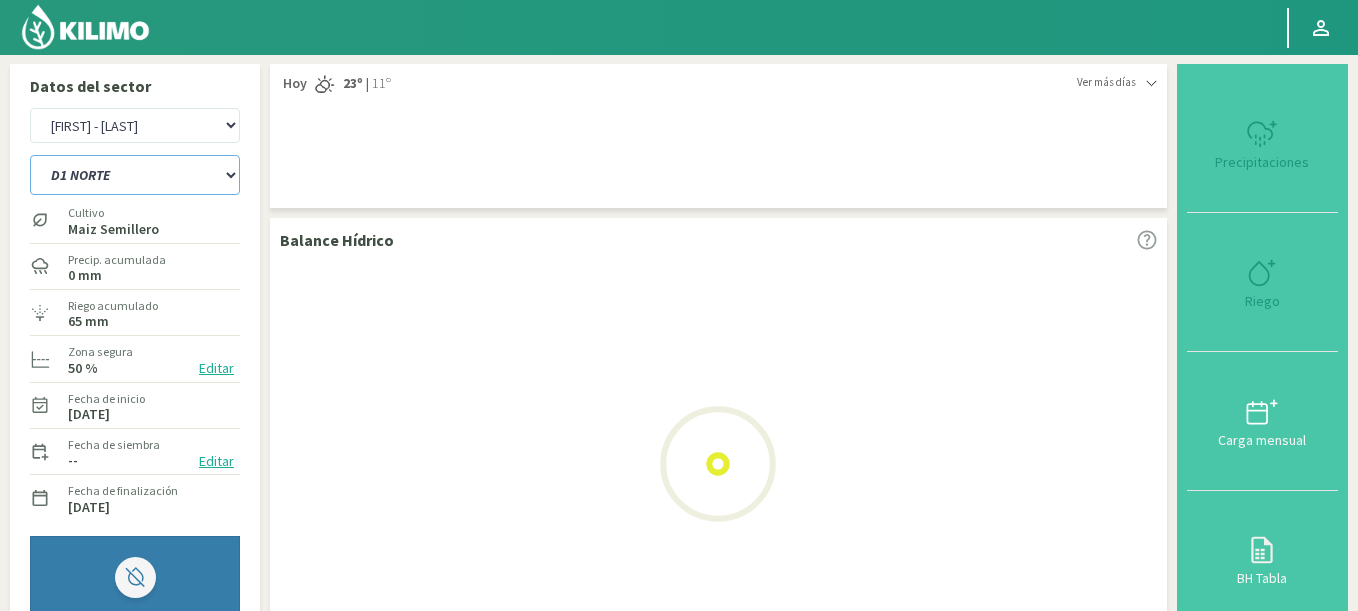 select on "9: Object" 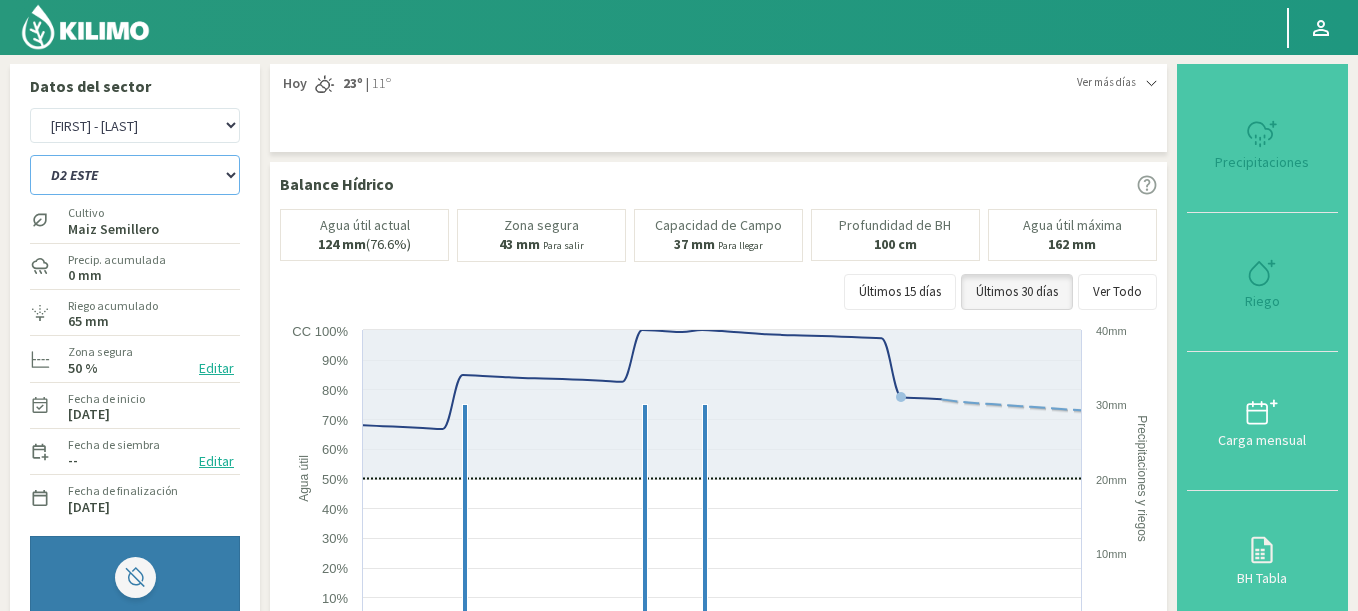 select on "754: Object" 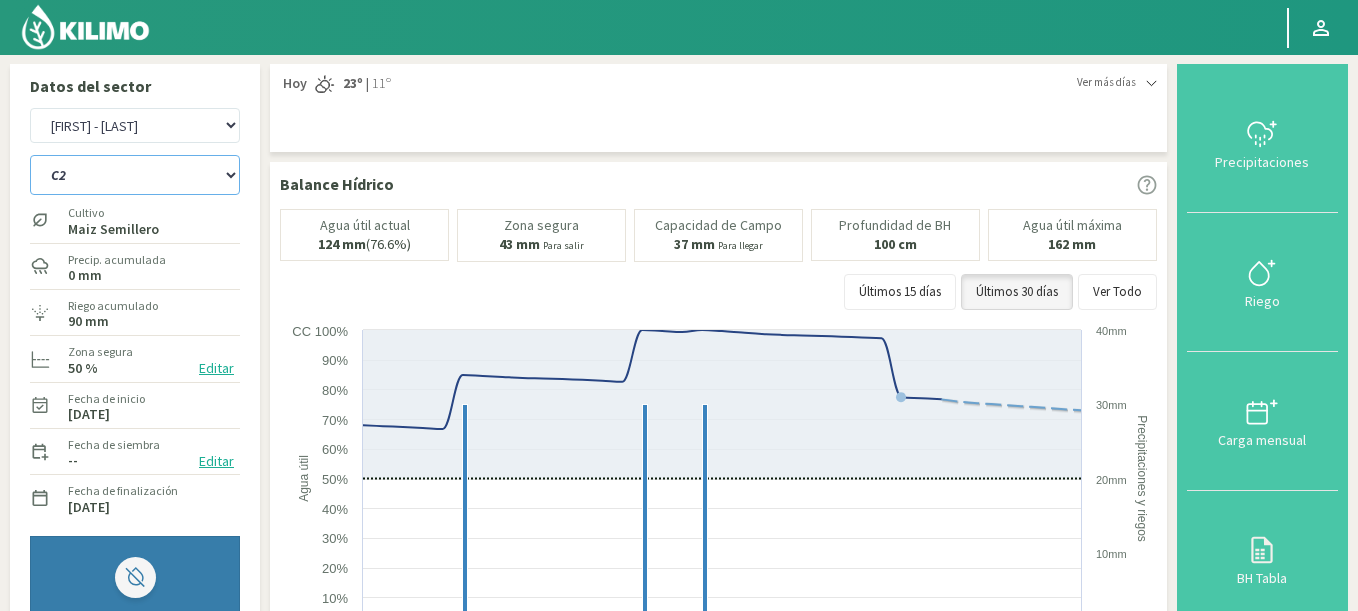 click on "A1 B2 C2 D1 NORTE D2 ESTE" 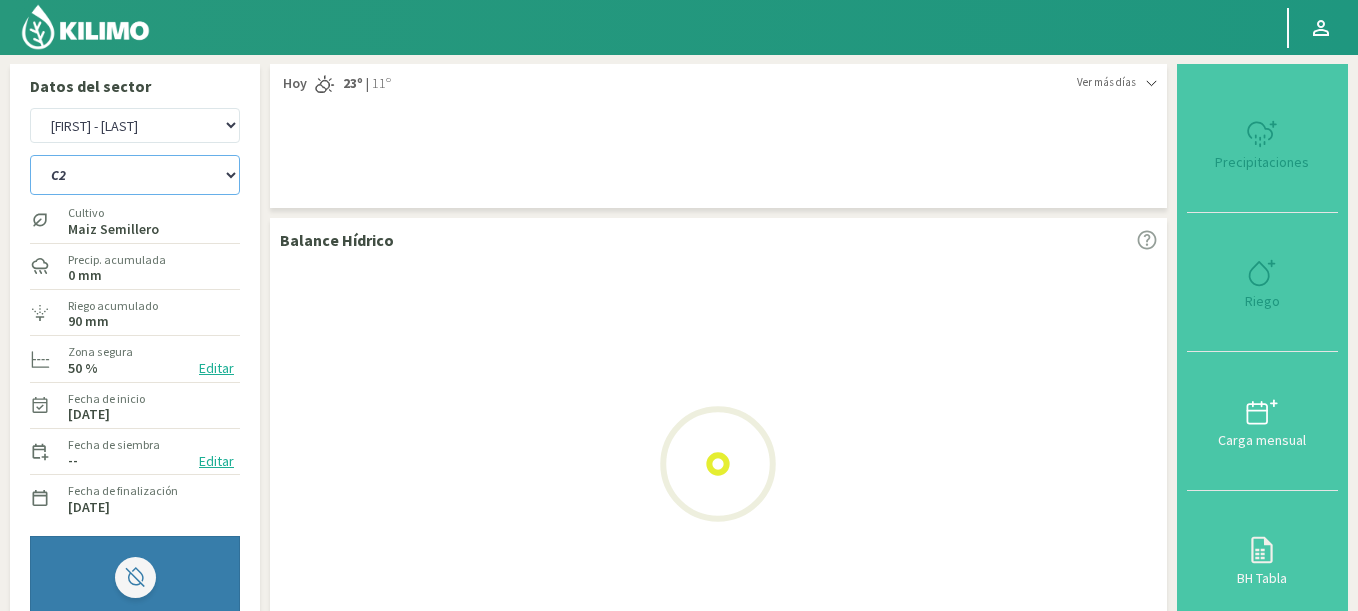 select on "13: Object" 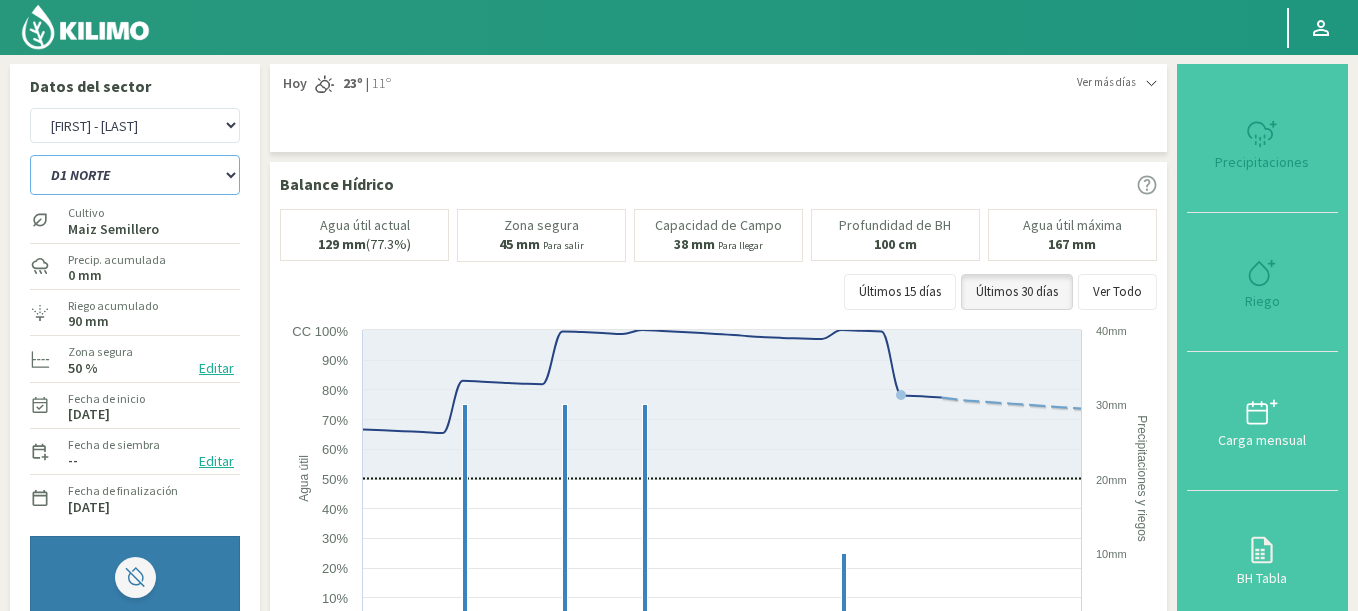 select on "1032: Object" 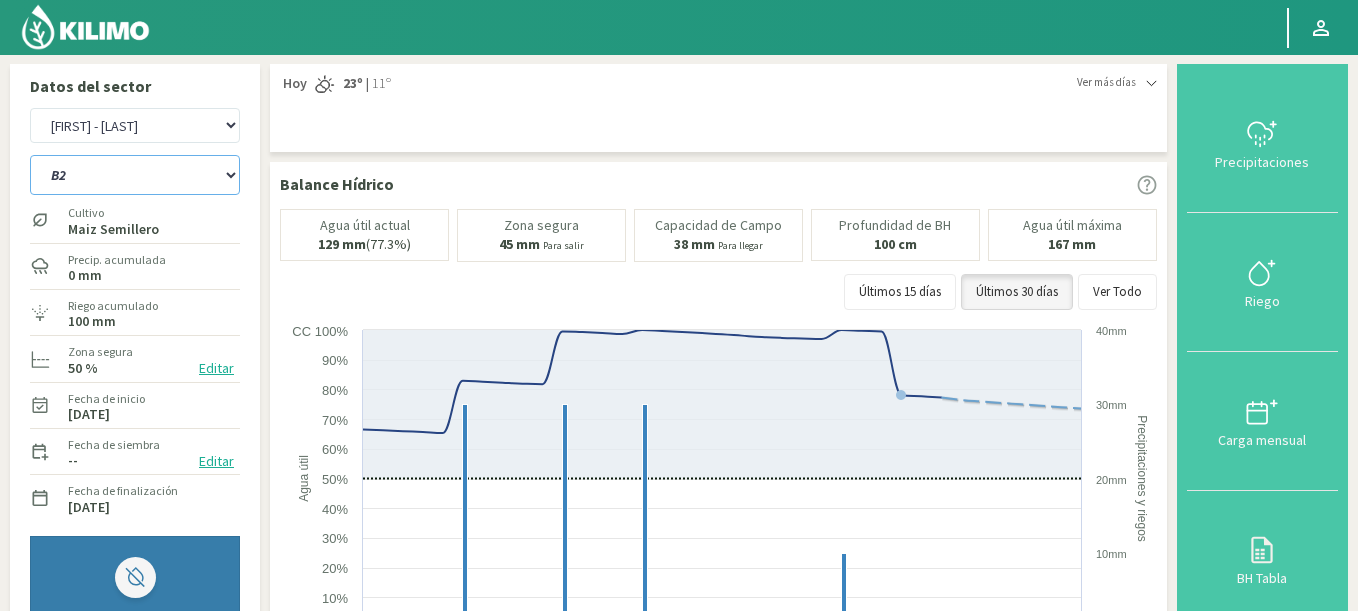click on "A1 B2 C2 D1 NORTE D2 ESTE" 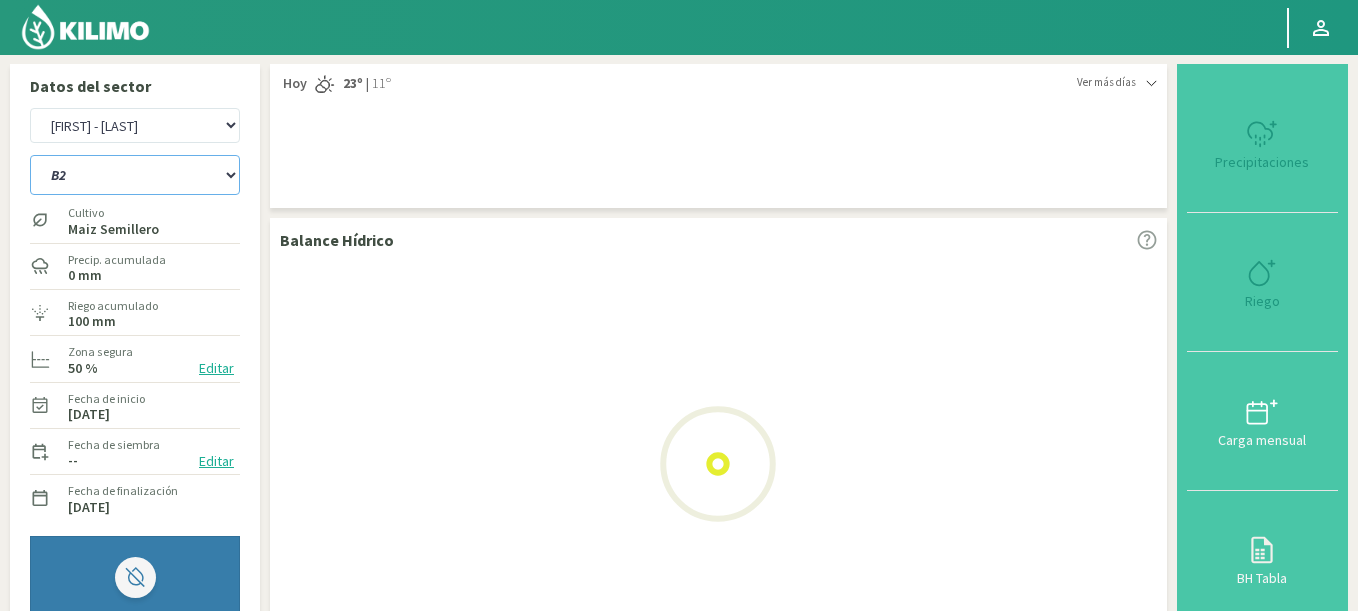 select on "17: Object" 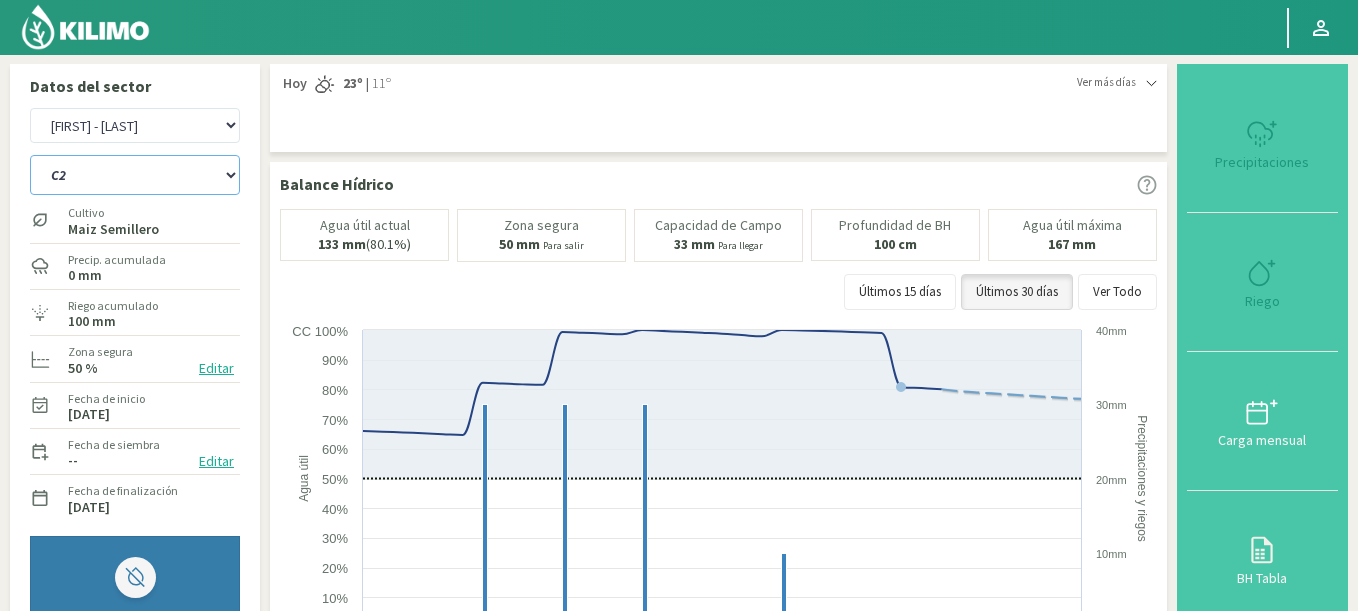 select on "1310: Object" 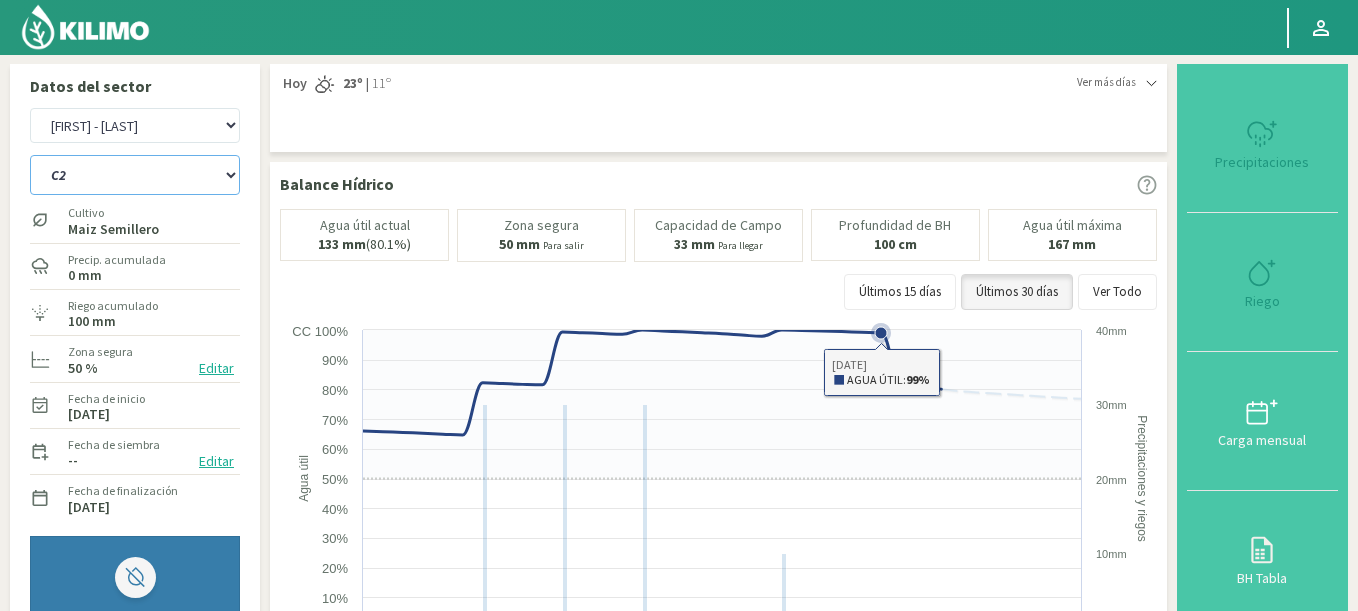 select on "21: Object" 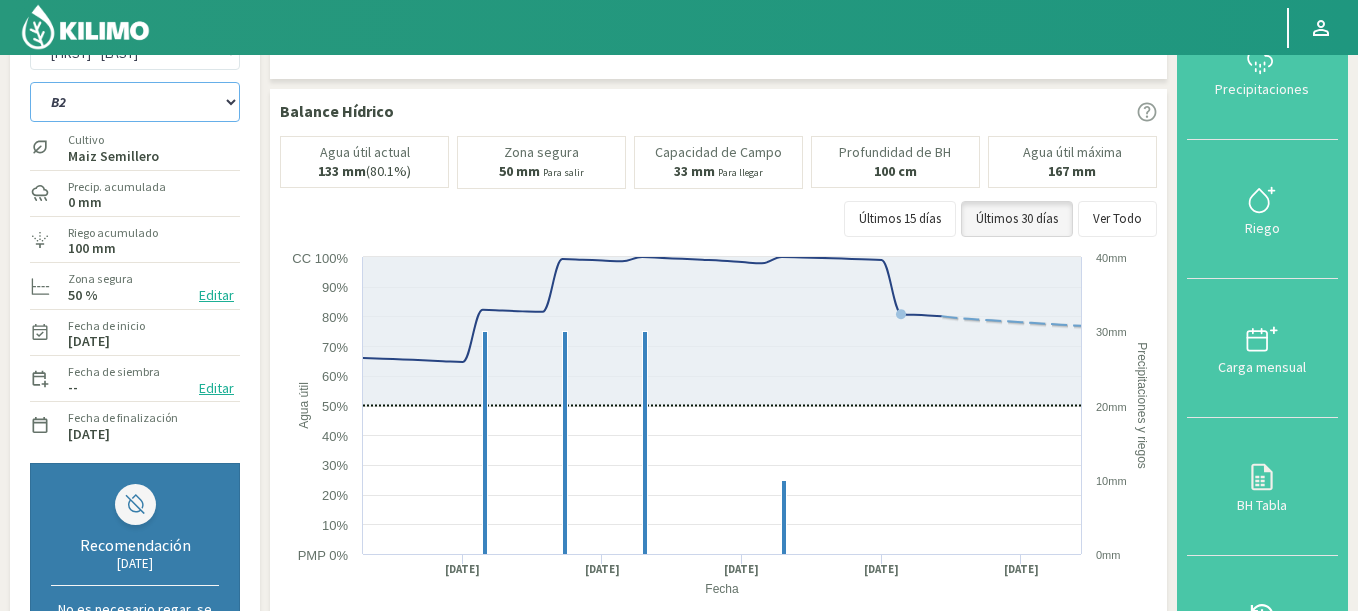scroll, scrollTop: 0, scrollLeft: 0, axis: both 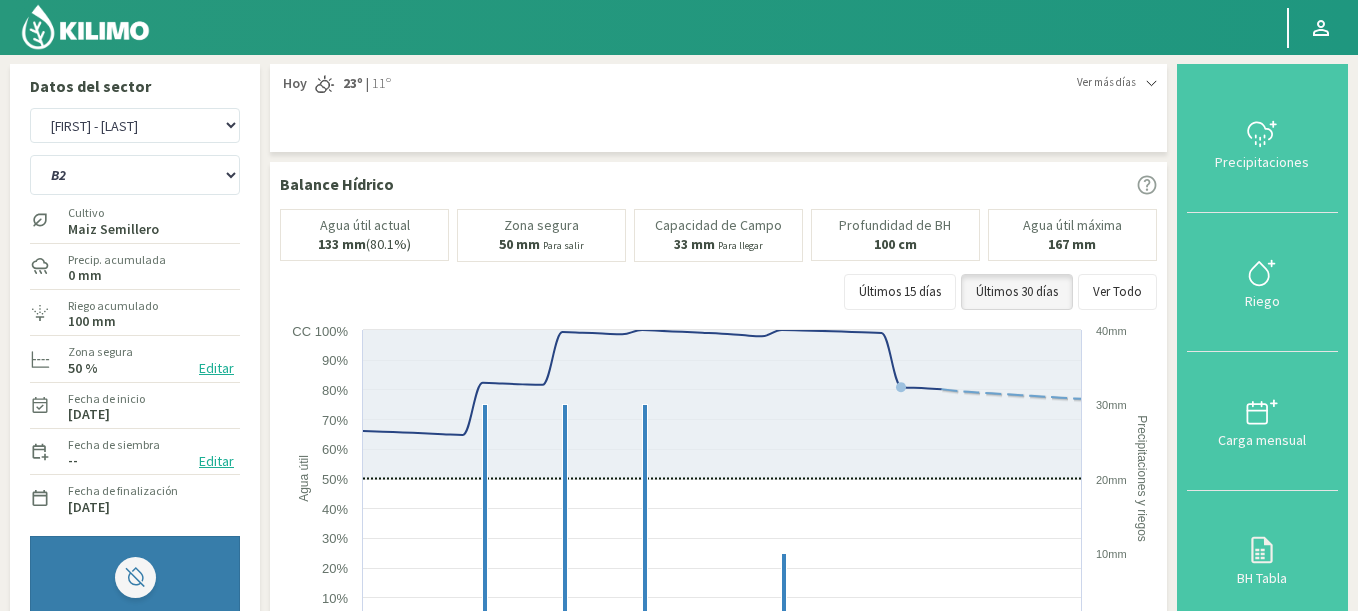 click 